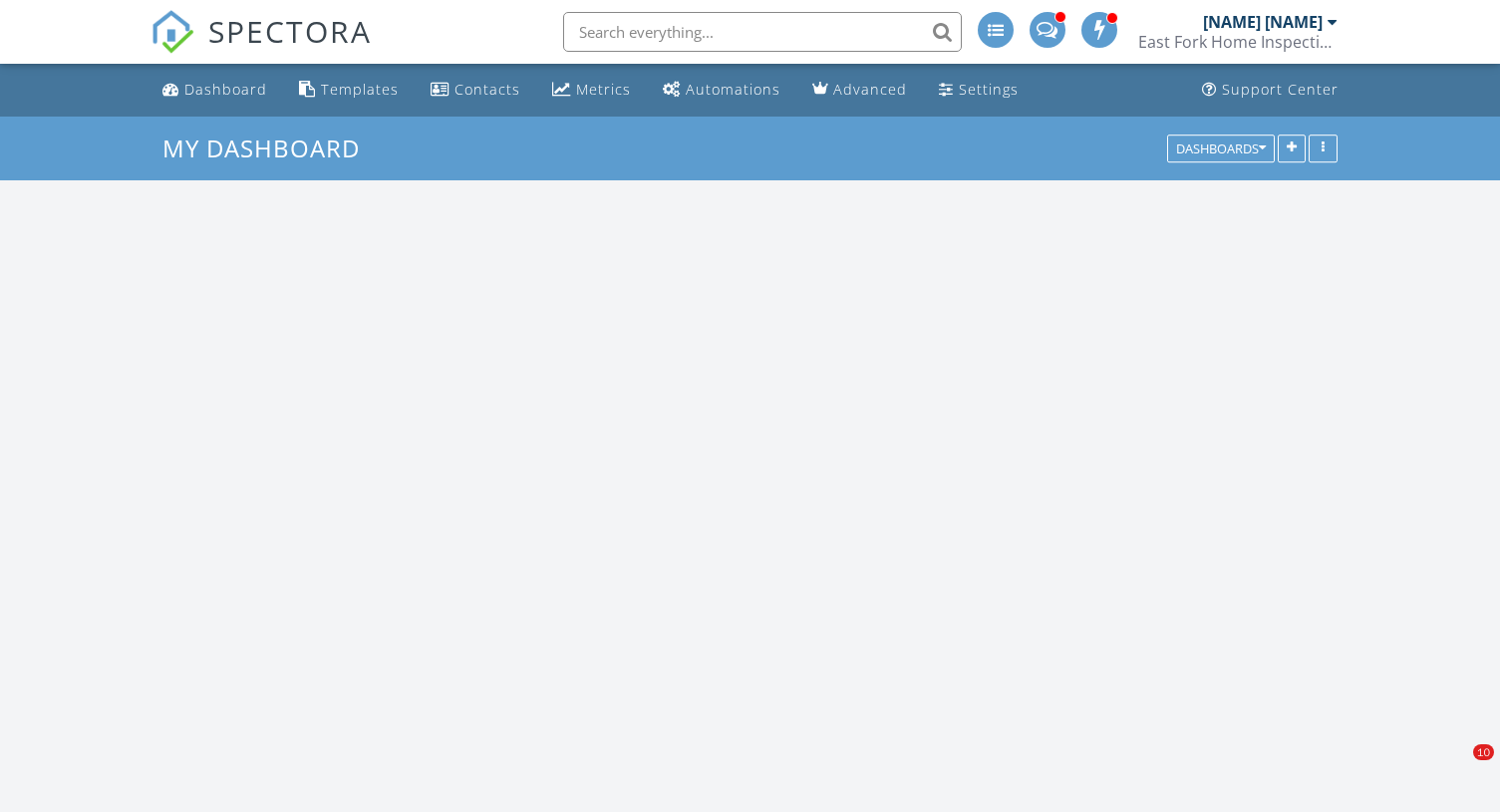 scroll, scrollTop: 521, scrollLeft: 0, axis: vertical 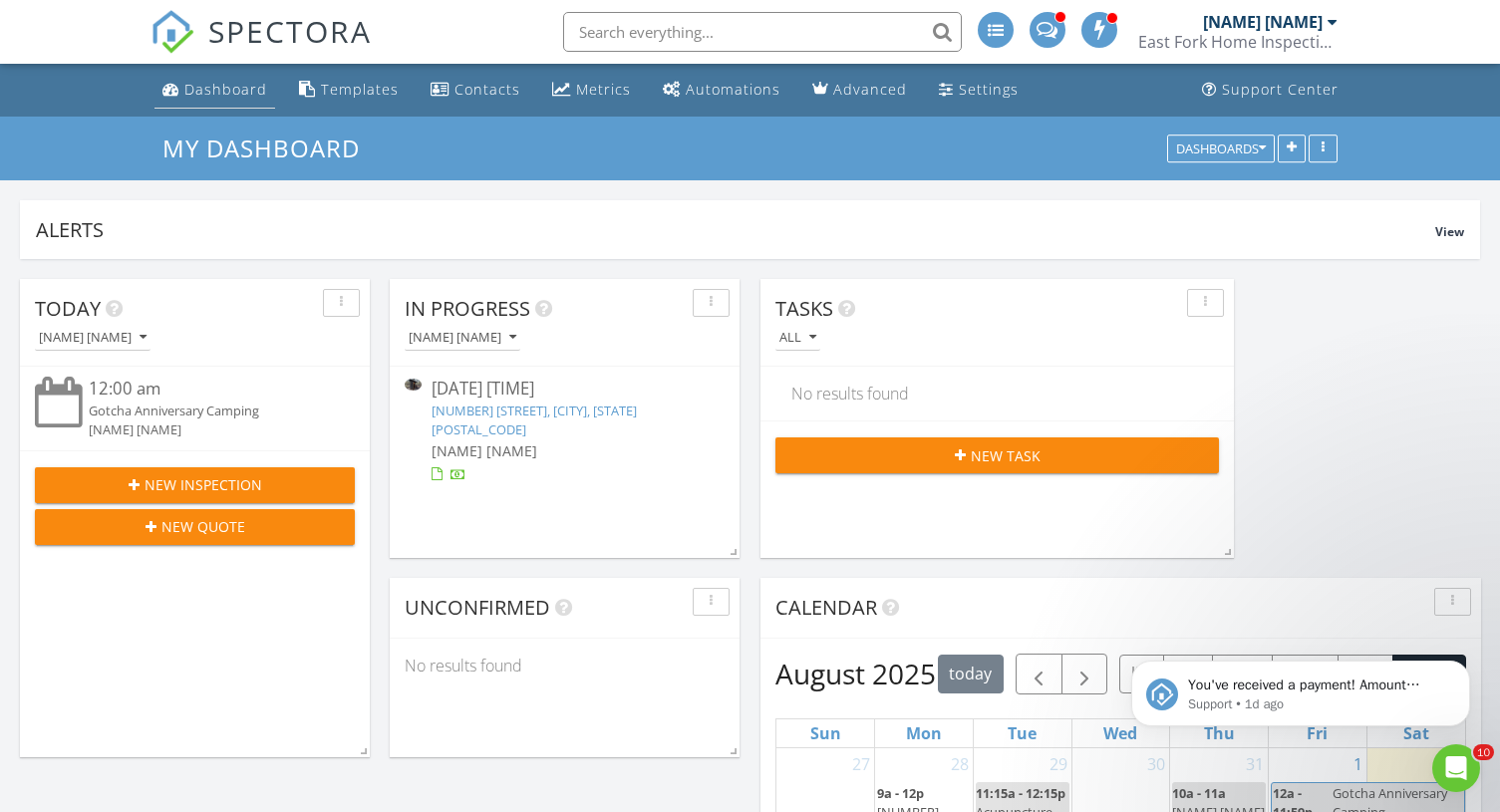 click on "Dashboard" at bounding box center [225, 89] 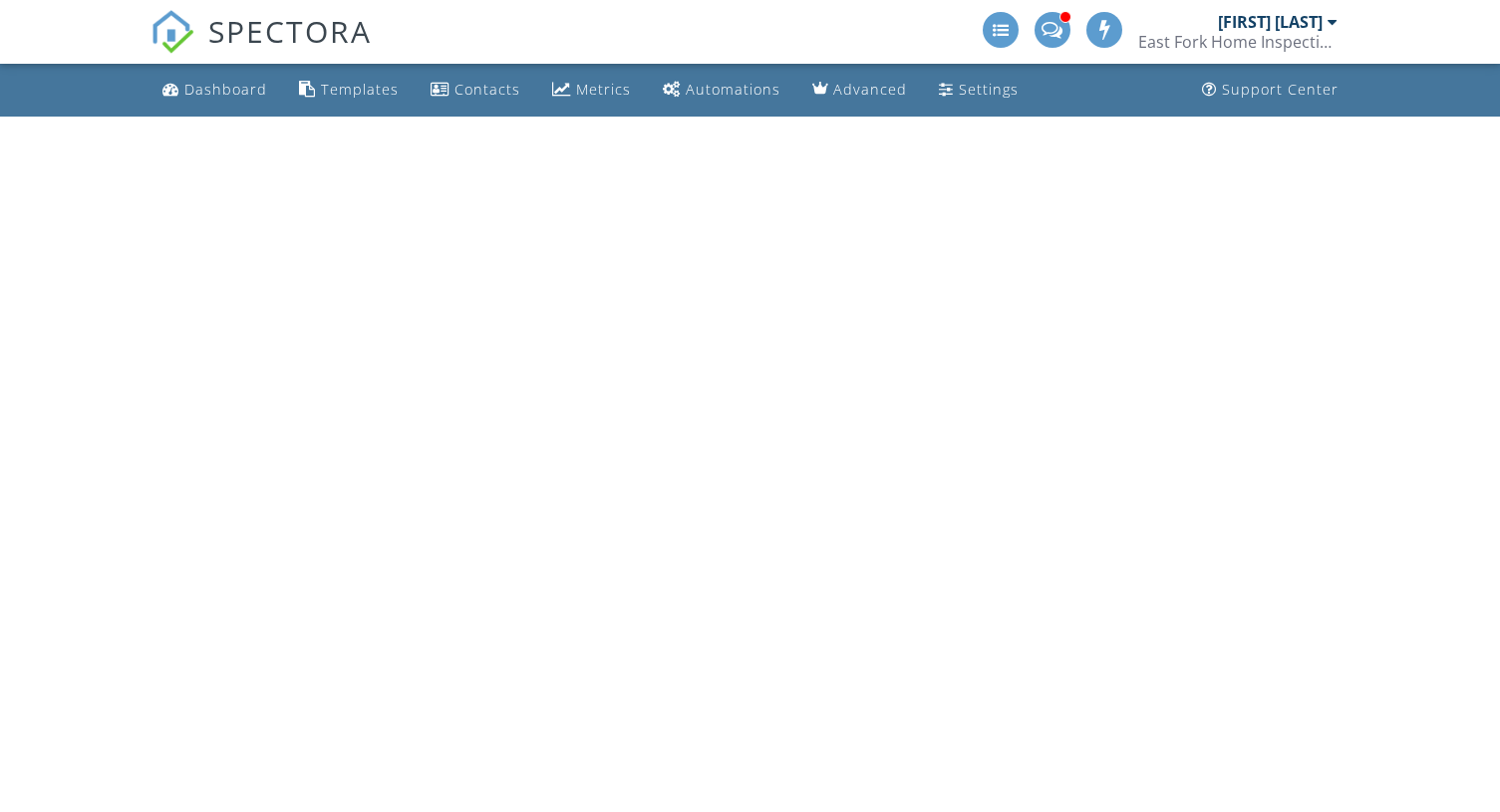 scroll, scrollTop: 0, scrollLeft: 0, axis: both 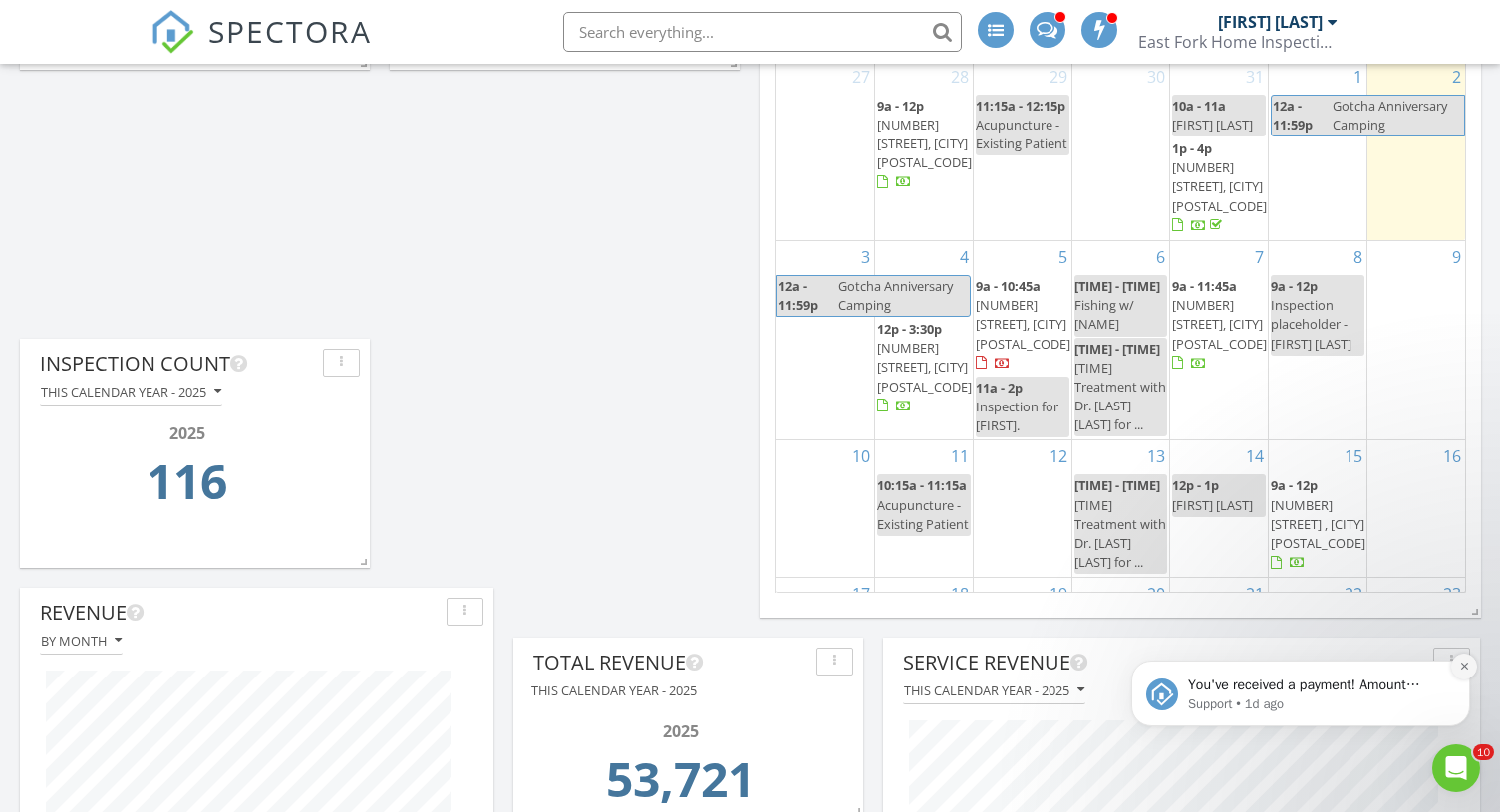 click 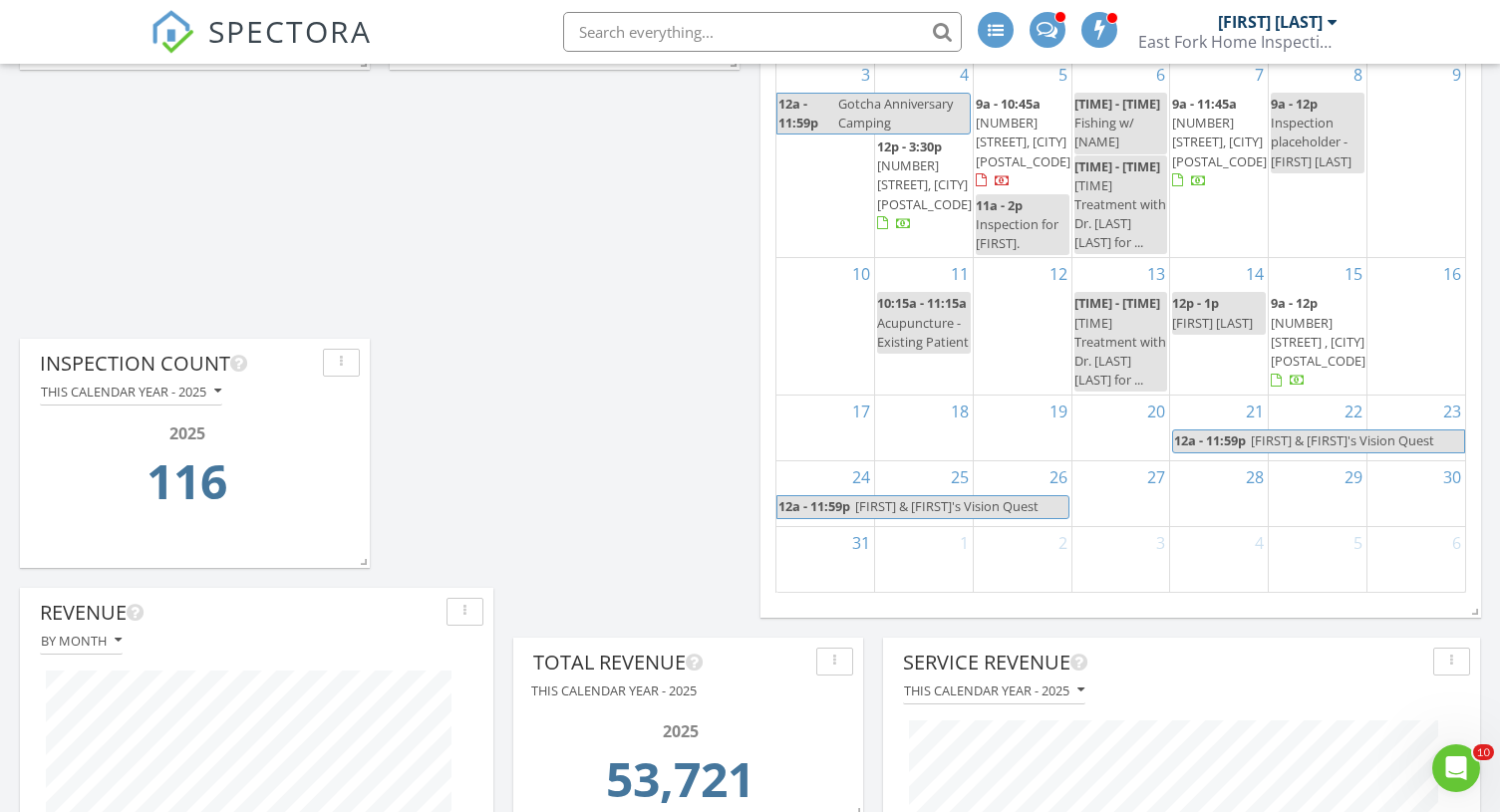 scroll, scrollTop: 0, scrollLeft: 0, axis: both 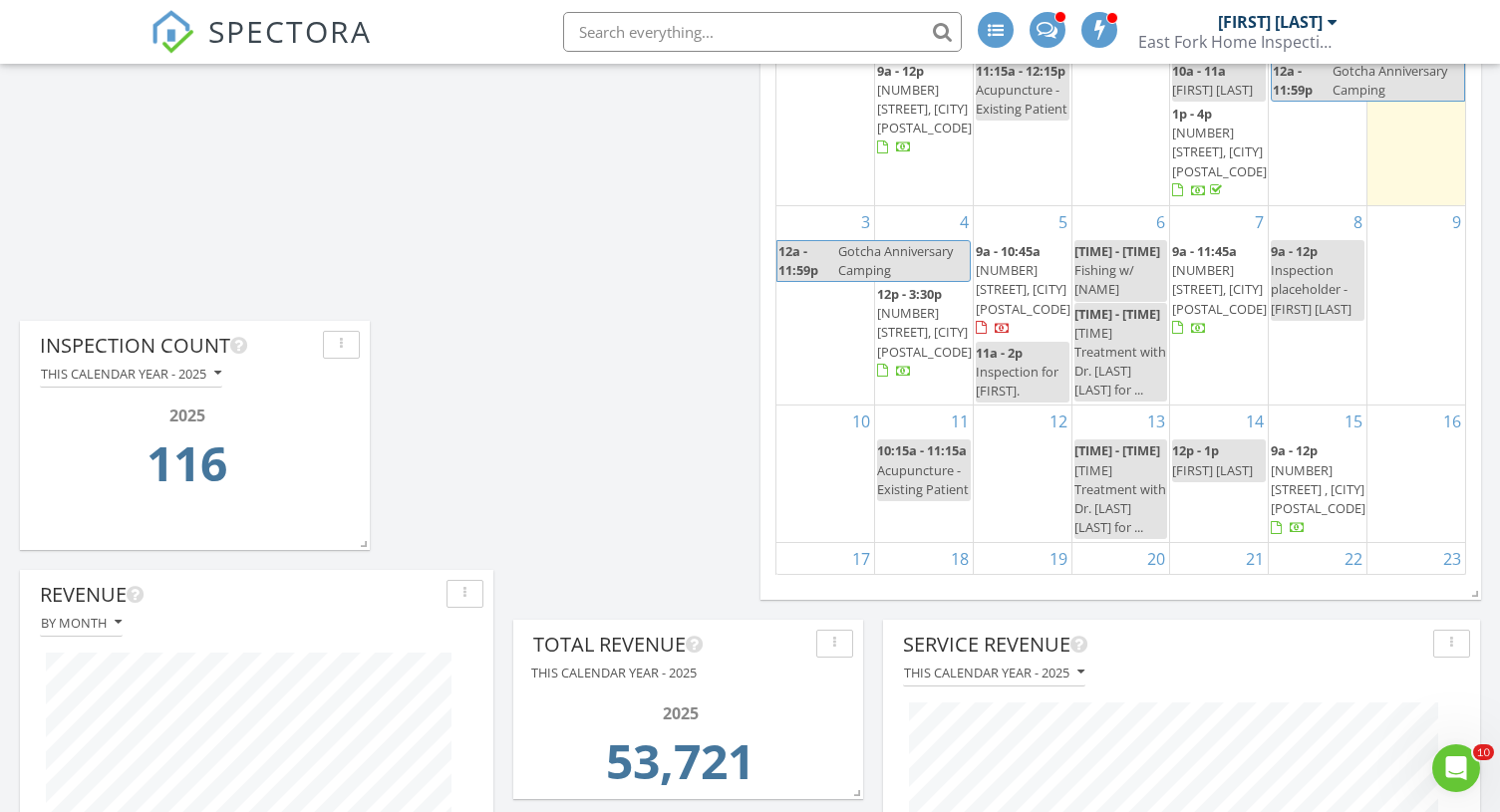 click on "8
9a - 12p
Inspection placeholder - Kim Butler" at bounding box center [1318, 305] 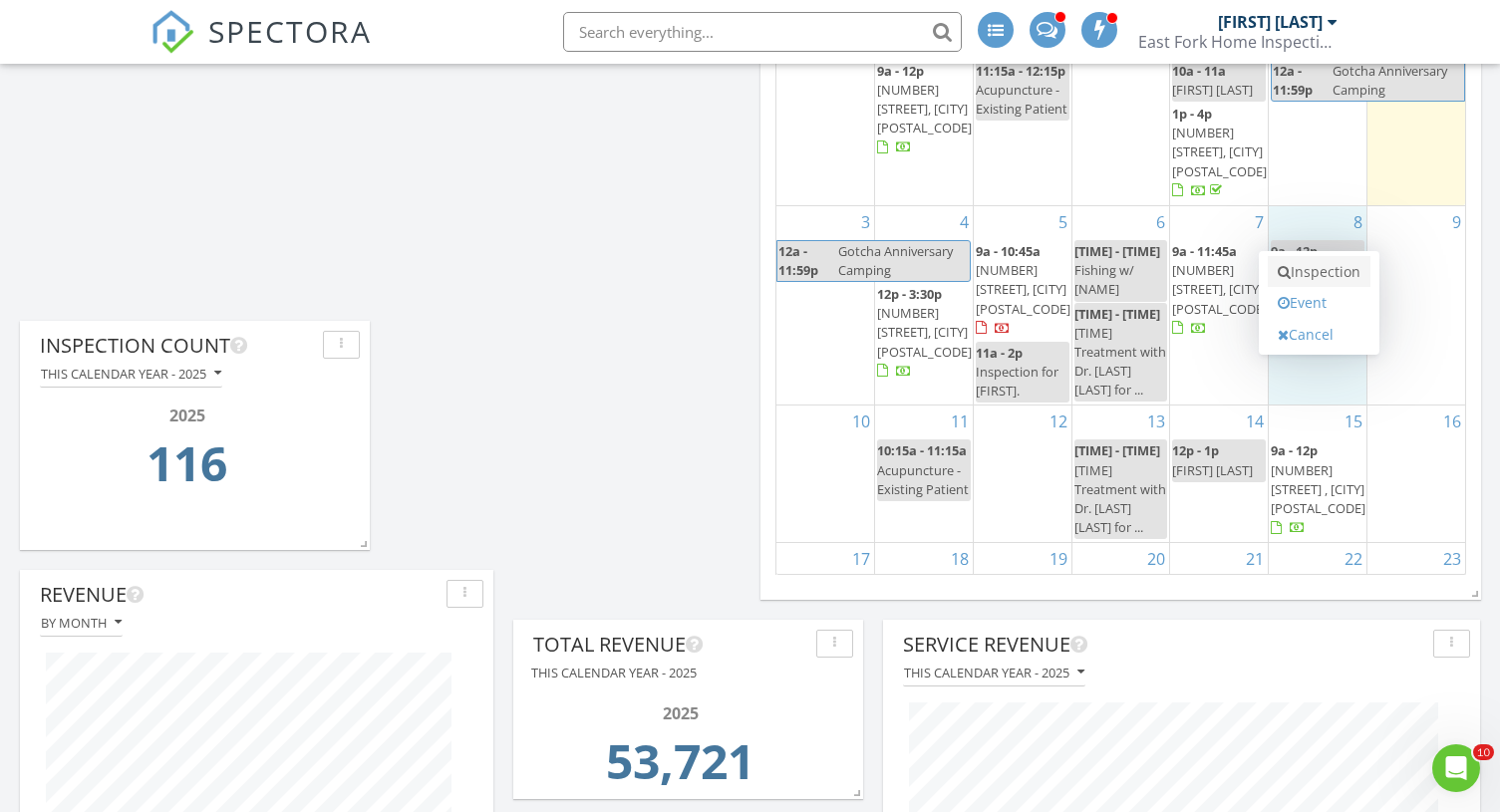 click on "Inspection" at bounding box center (1319, 272) 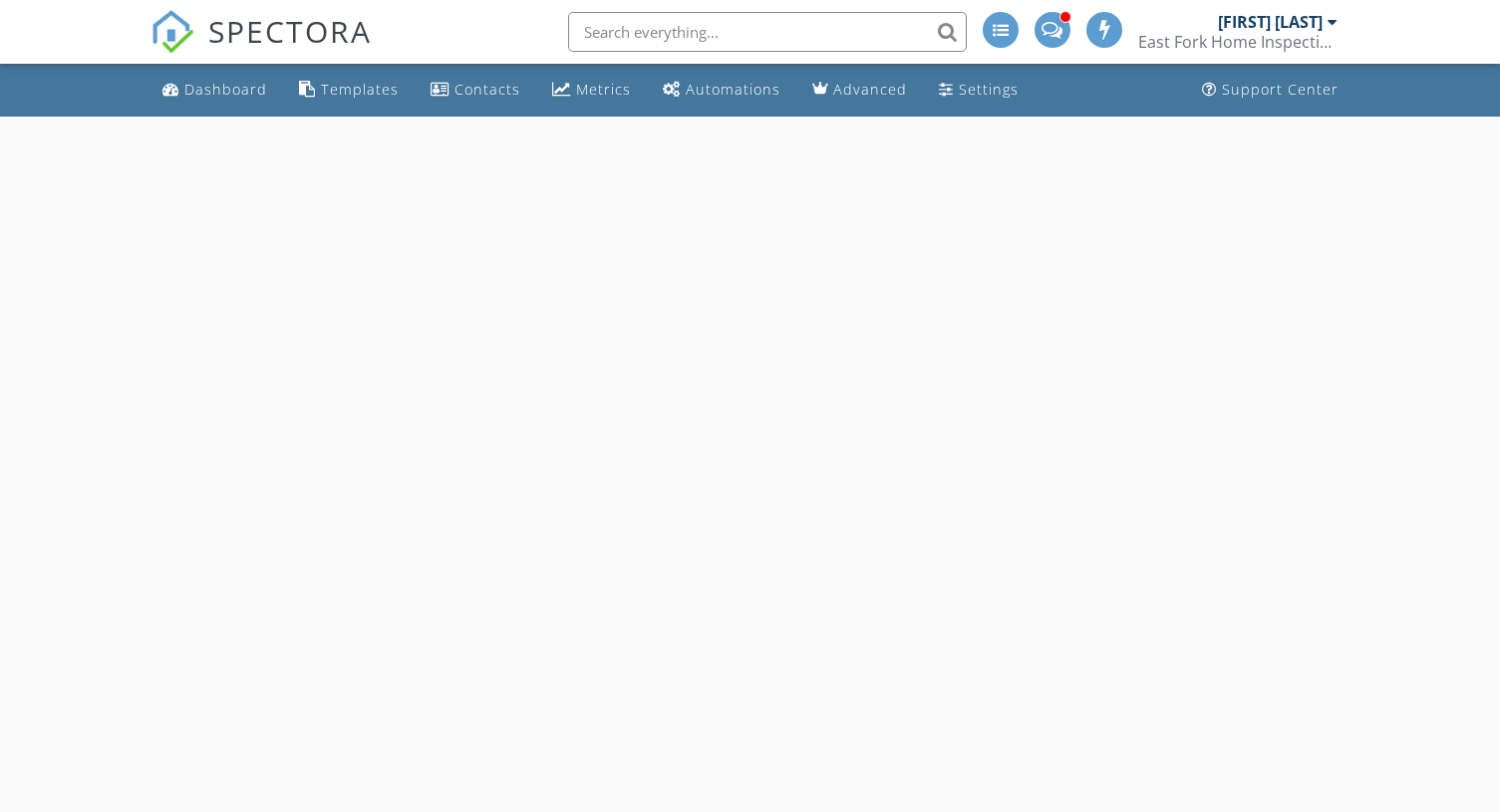 scroll, scrollTop: 0, scrollLeft: 0, axis: both 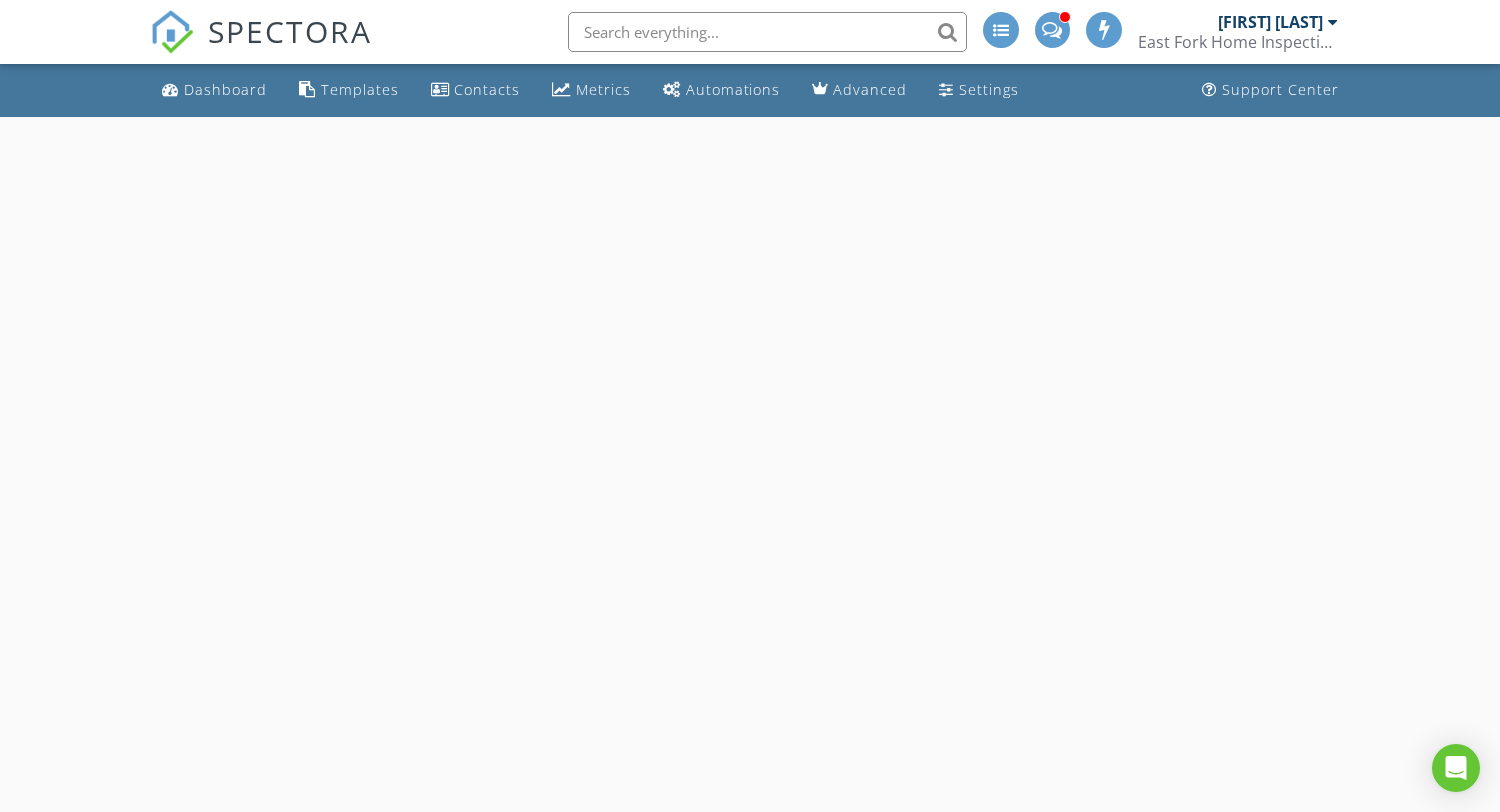 select on "7" 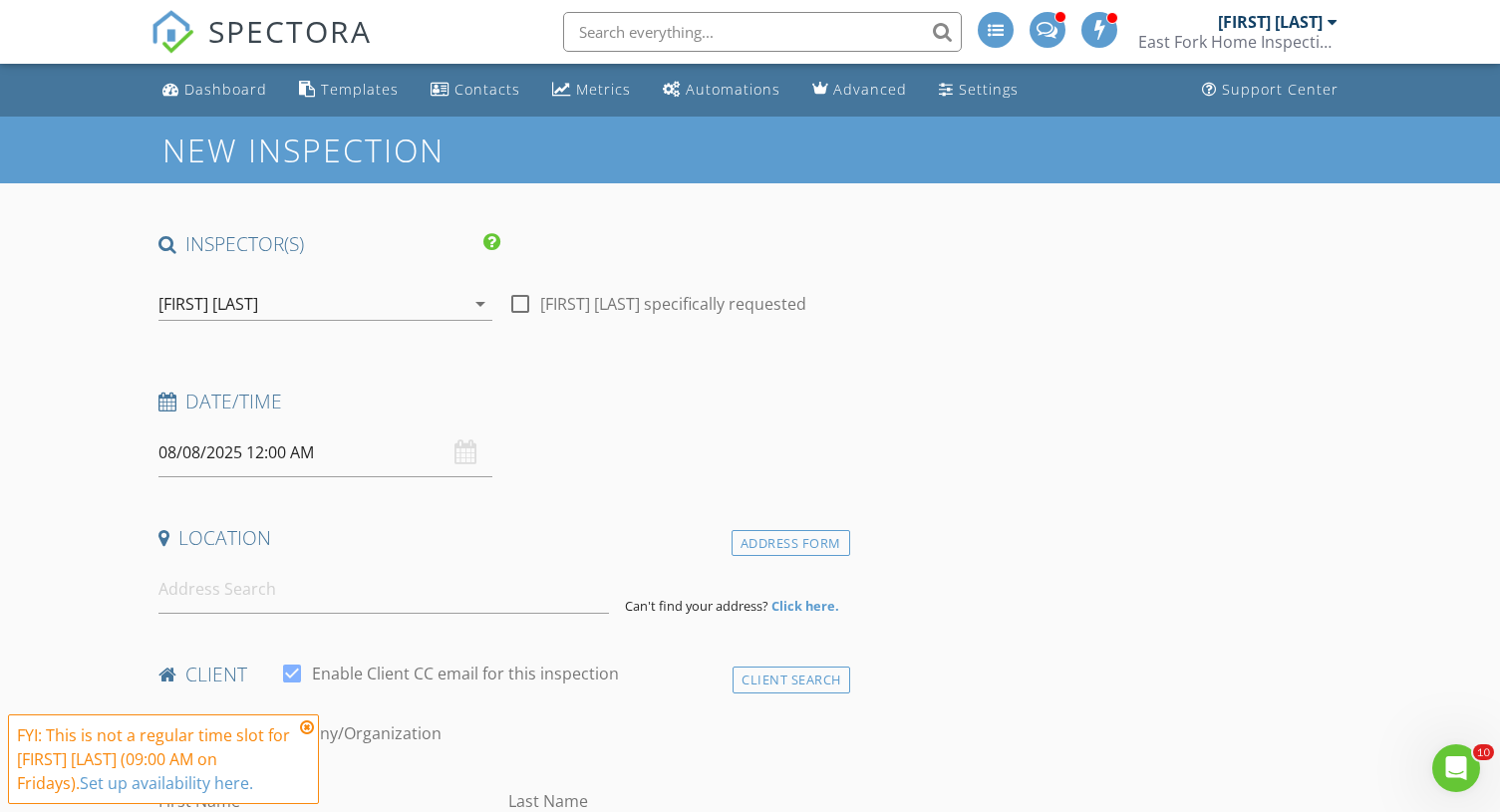 scroll, scrollTop: 0, scrollLeft: 0, axis: both 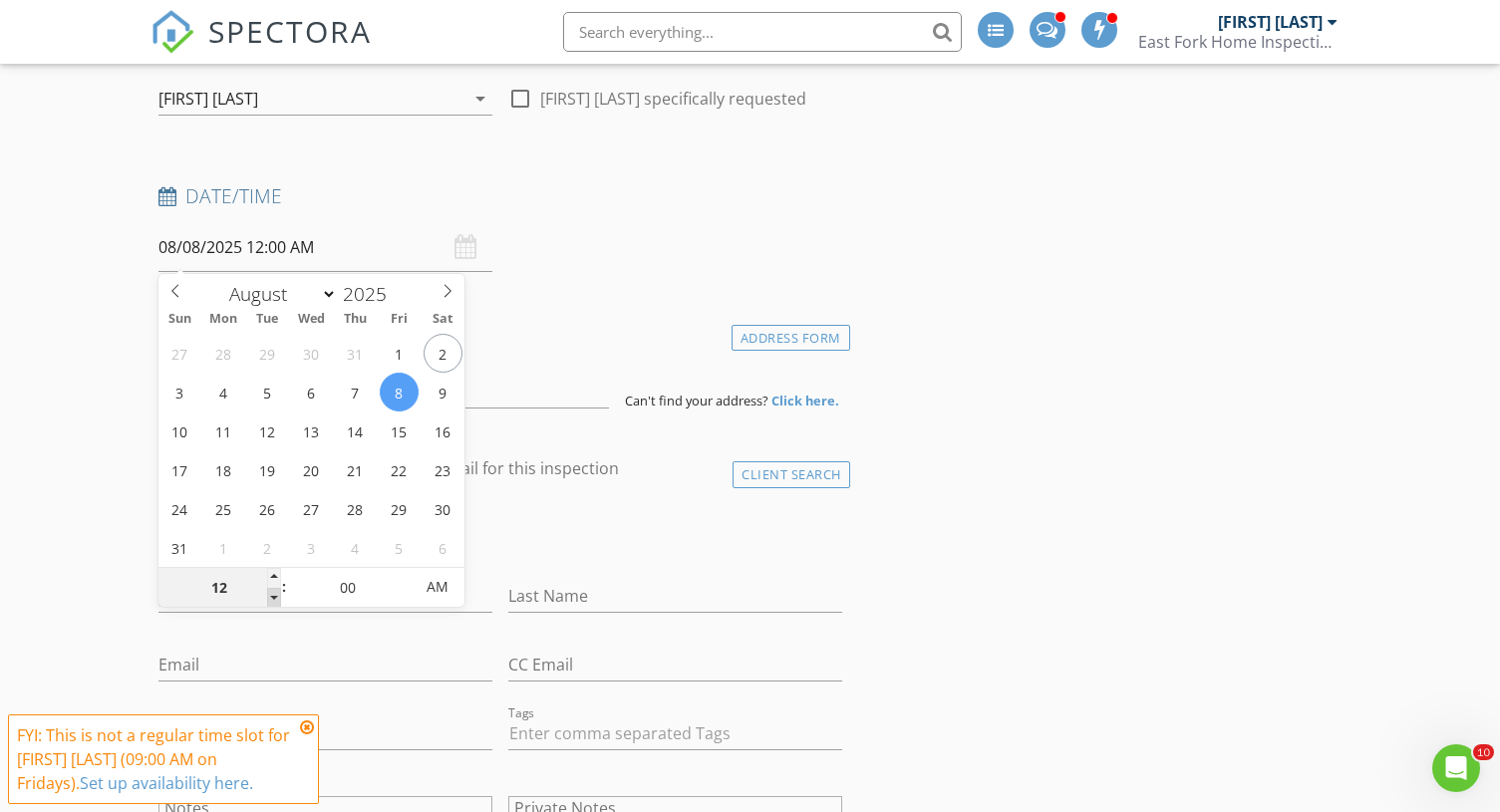 type on "11" 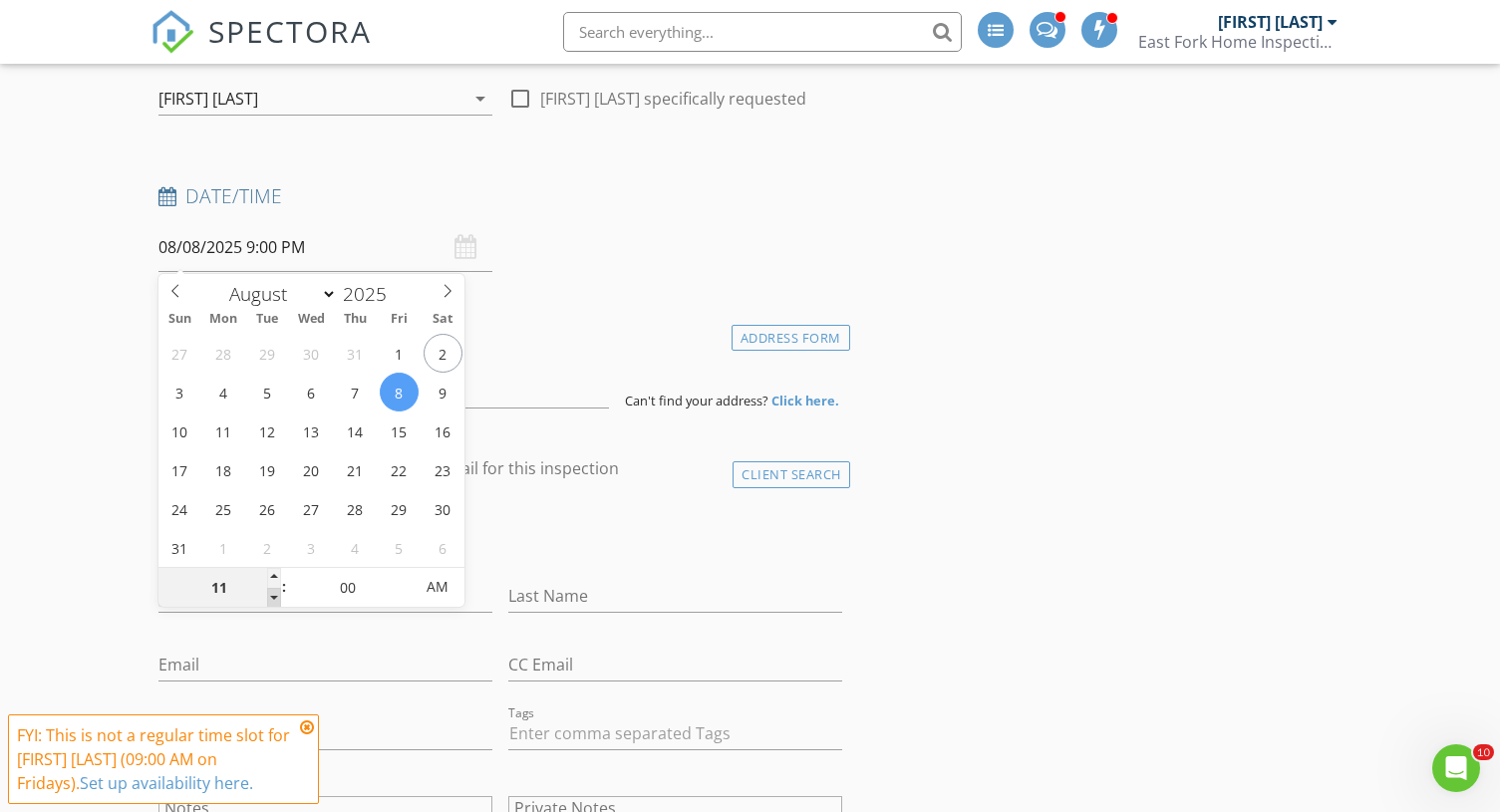 click at bounding box center (274, 598) 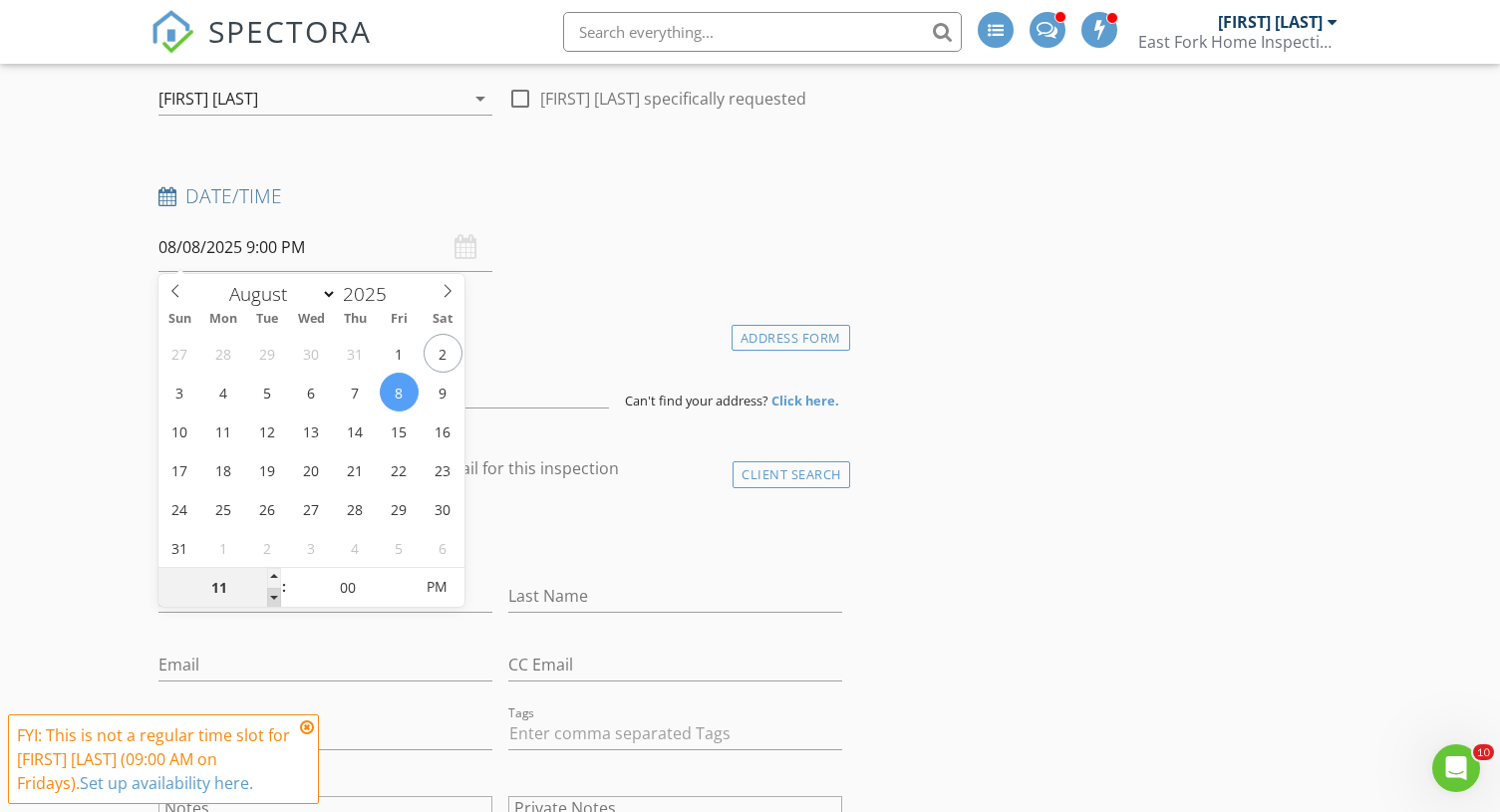 type on "10" 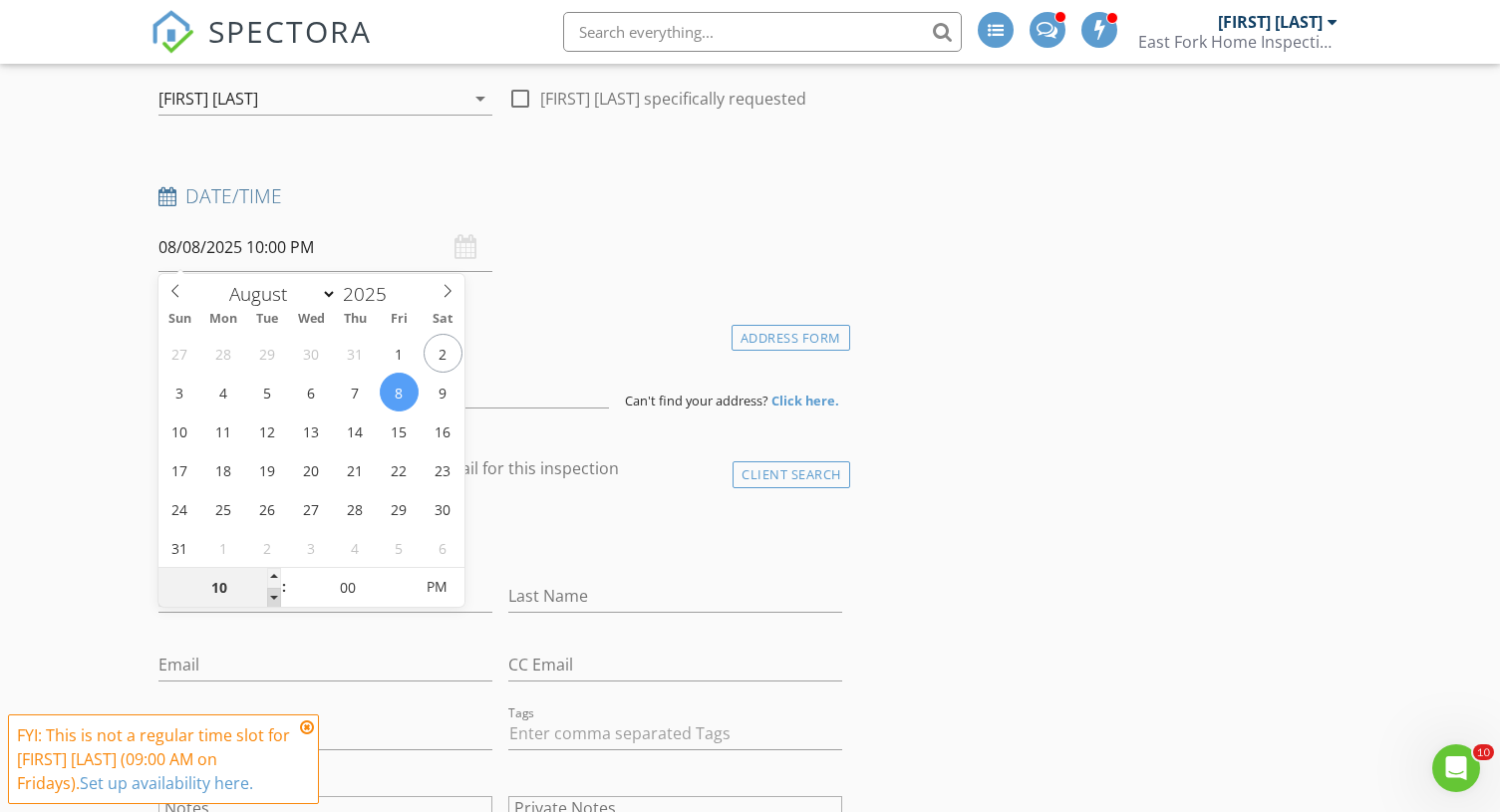 click at bounding box center [274, 598] 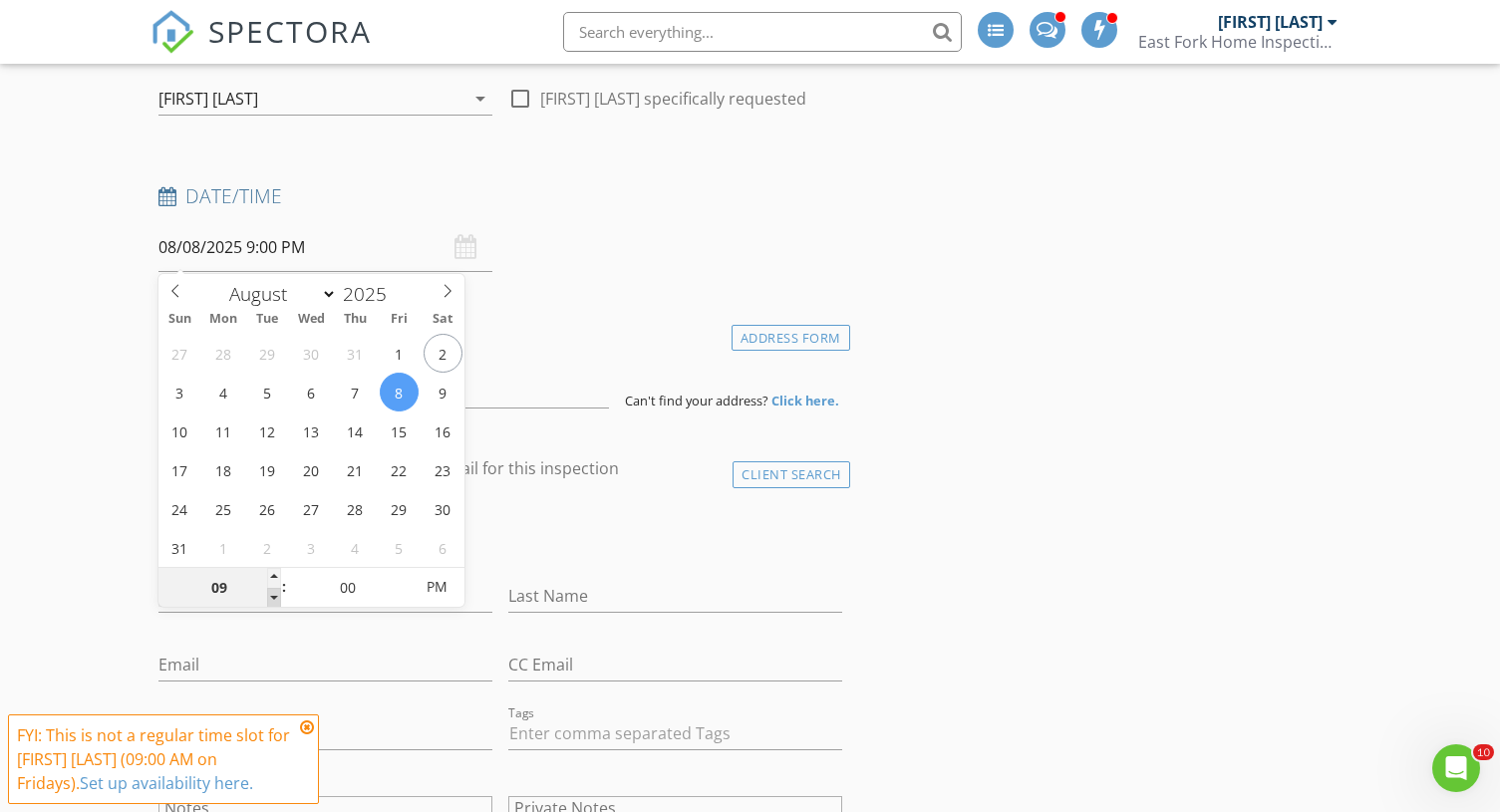 click at bounding box center (274, 598) 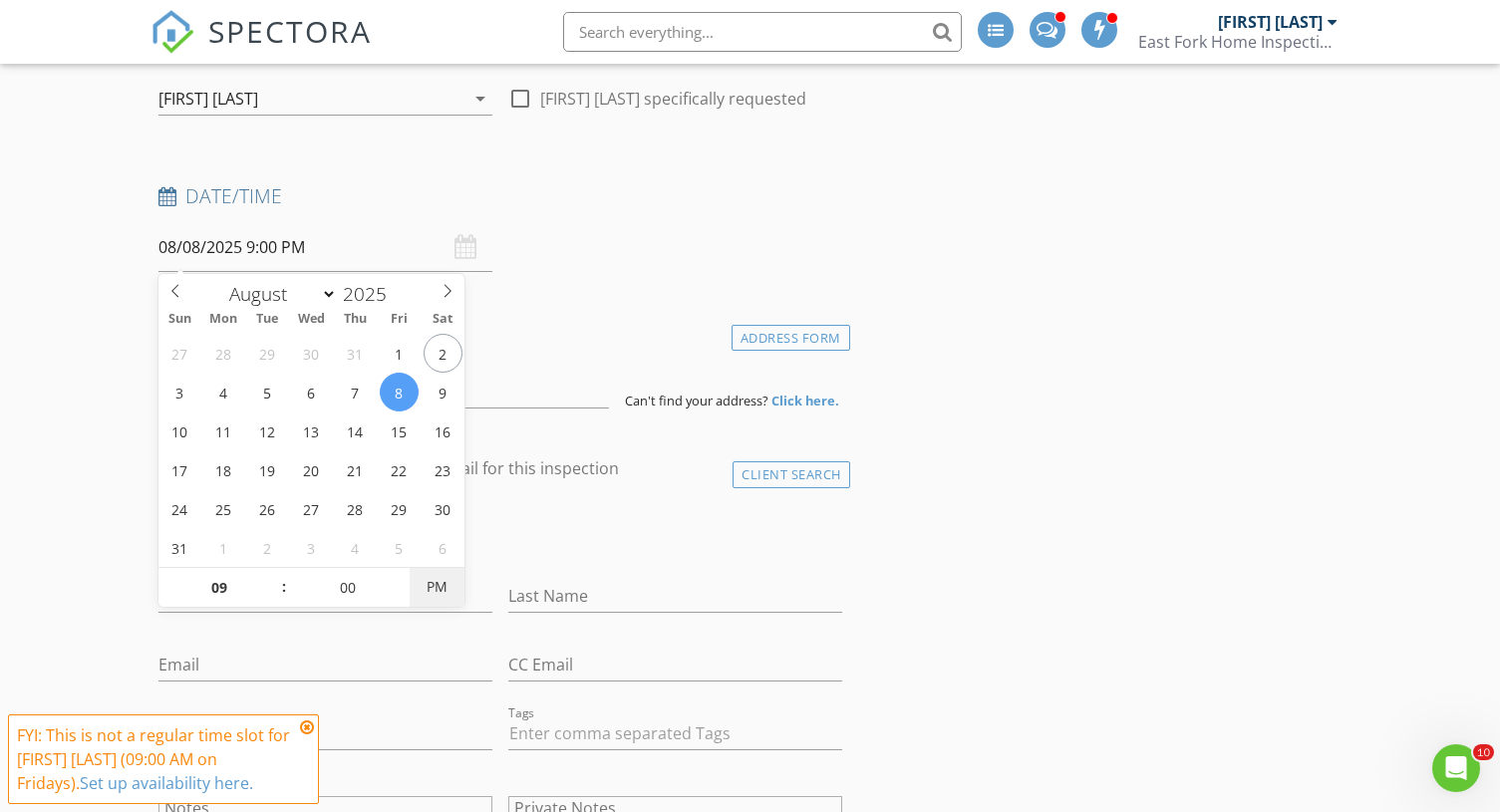 type on "08/08/2025 9:00 AM" 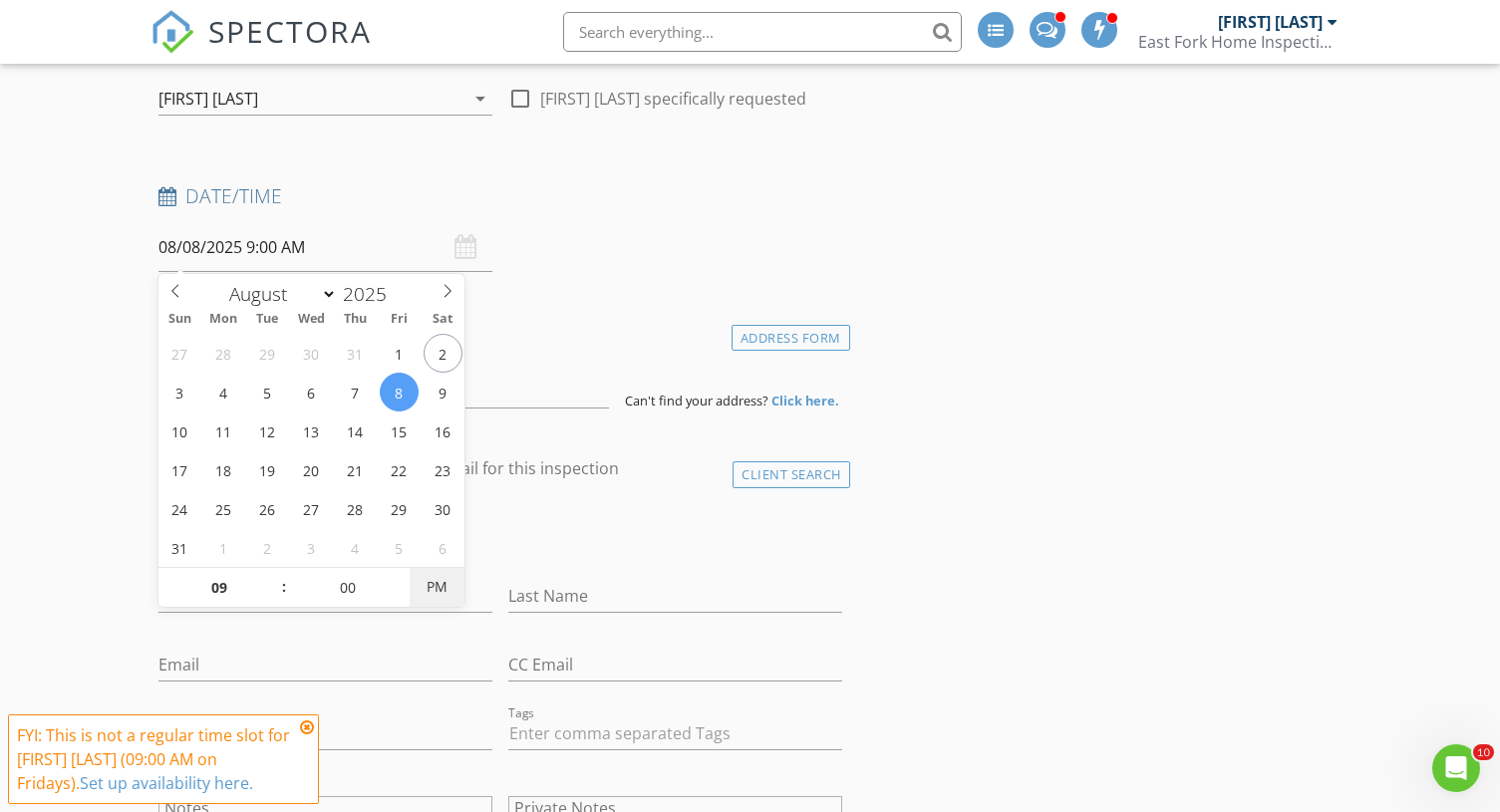 click on "PM" at bounding box center (437, 587) 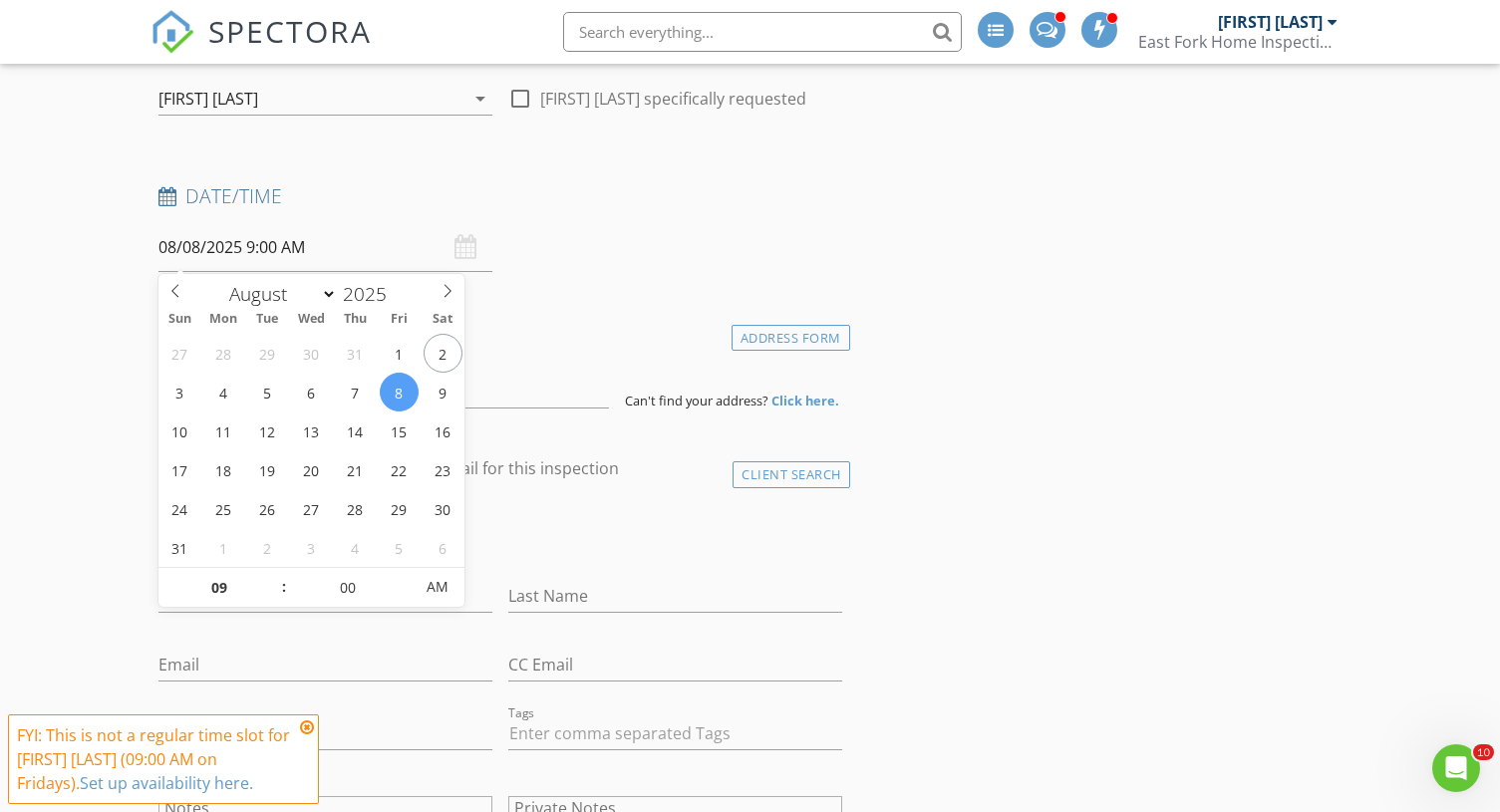 click on "New Inspection
INSPECTOR(S)
check_box   Ryan Bales   PRIMARY   Ryan Bales arrow_drop_down   check_box_outline_blank Ryan Bales specifically requested
Date/Time
08/08/2025 9:00 AM
Location
Address Form       Can't find your address?   Click here.
client
check_box Enable Client CC email for this inspection   Client Search     check_box_outline_blank Client is a Company/Organization     First Name   Last Name   Email   CC Email   Phone         Tags         Notes   Private Notes
ADD ADDITIONAL client
SERVICES
check_box_outline_blank   Residential Inspection   Standalone Home Inspection check_box_outline_blank   Home Energy Score   Get an official Oregon Department of Energy Home Energy Score. check_box_outline_blank   Bundle: Urban Residential Inspection" at bounding box center [750, 1593] 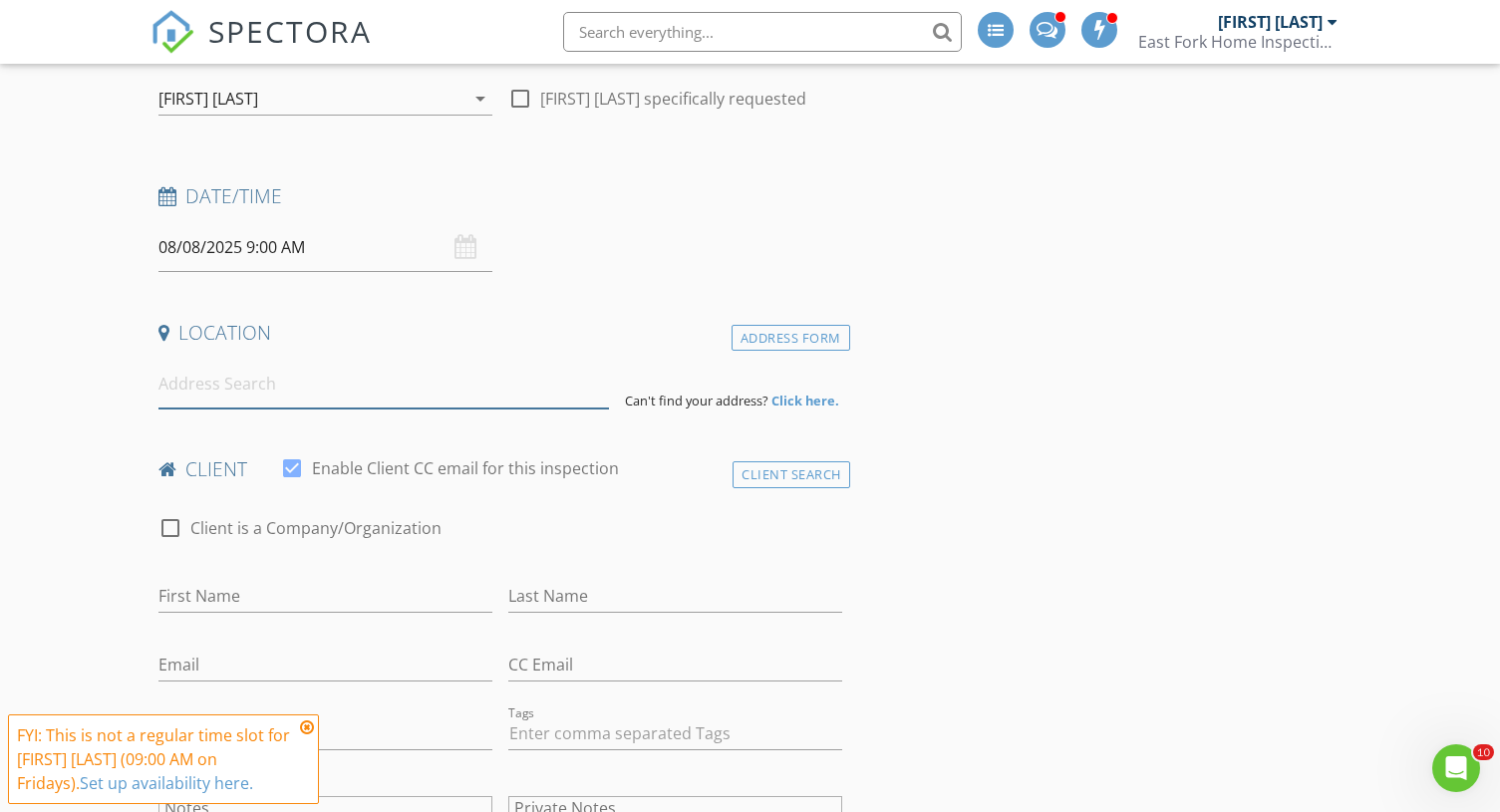 click at bounding box center (384, 384) 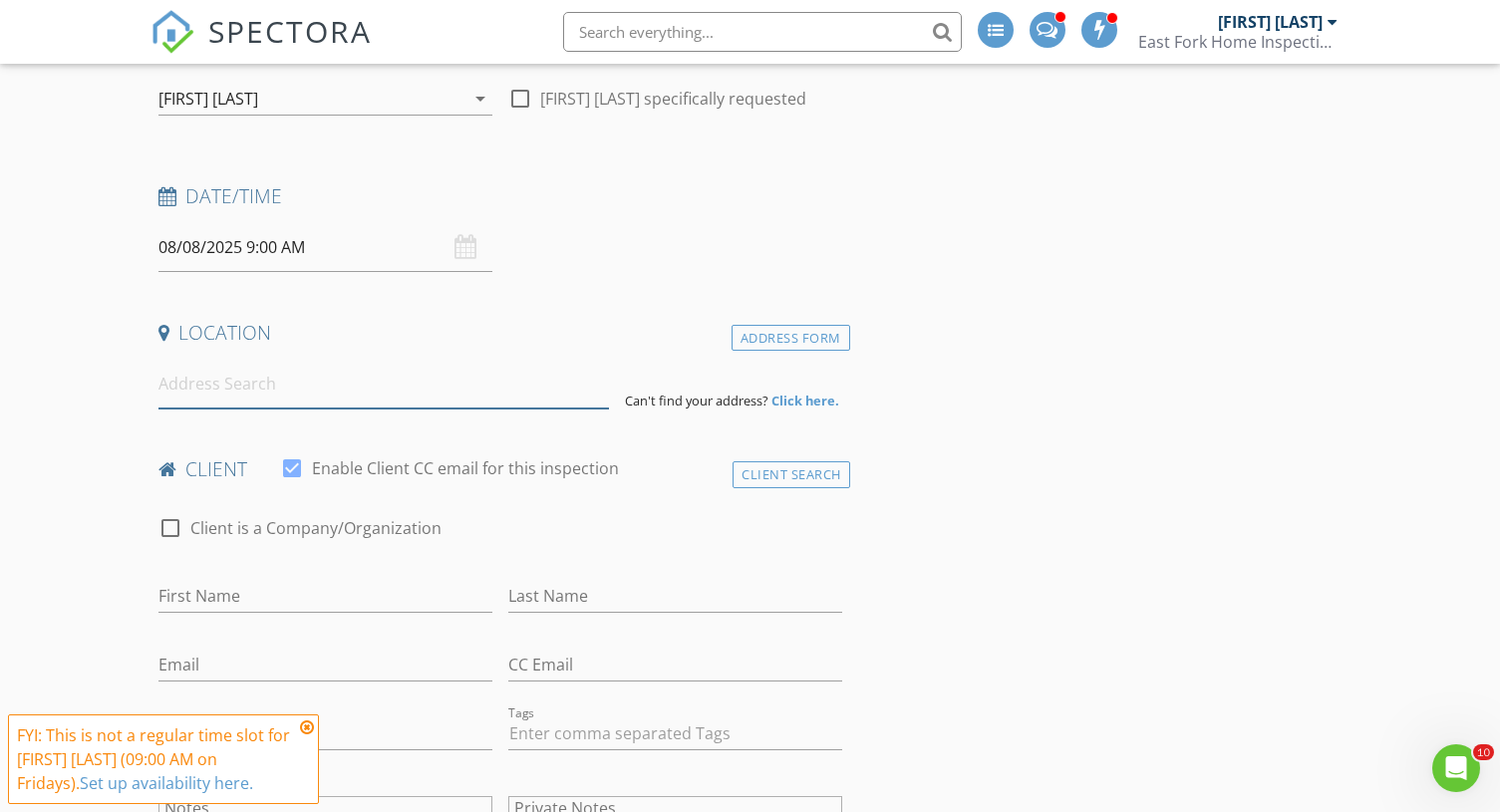 paste on "5665 SW Obsidian Ave Redmond, OR 97756" 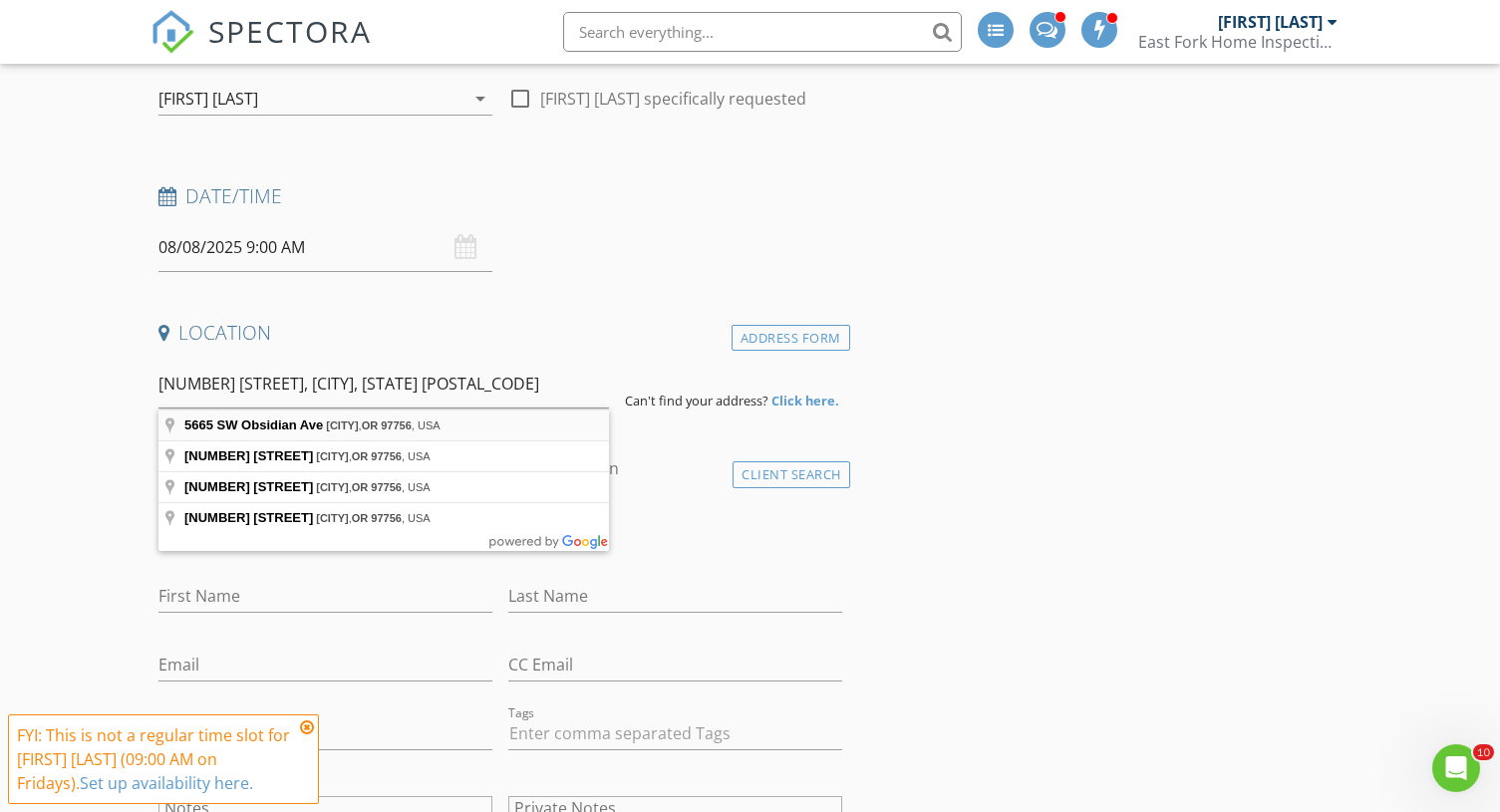 type on "5665 SW Obsidian Ave, Redmond, OR 97756, USA" 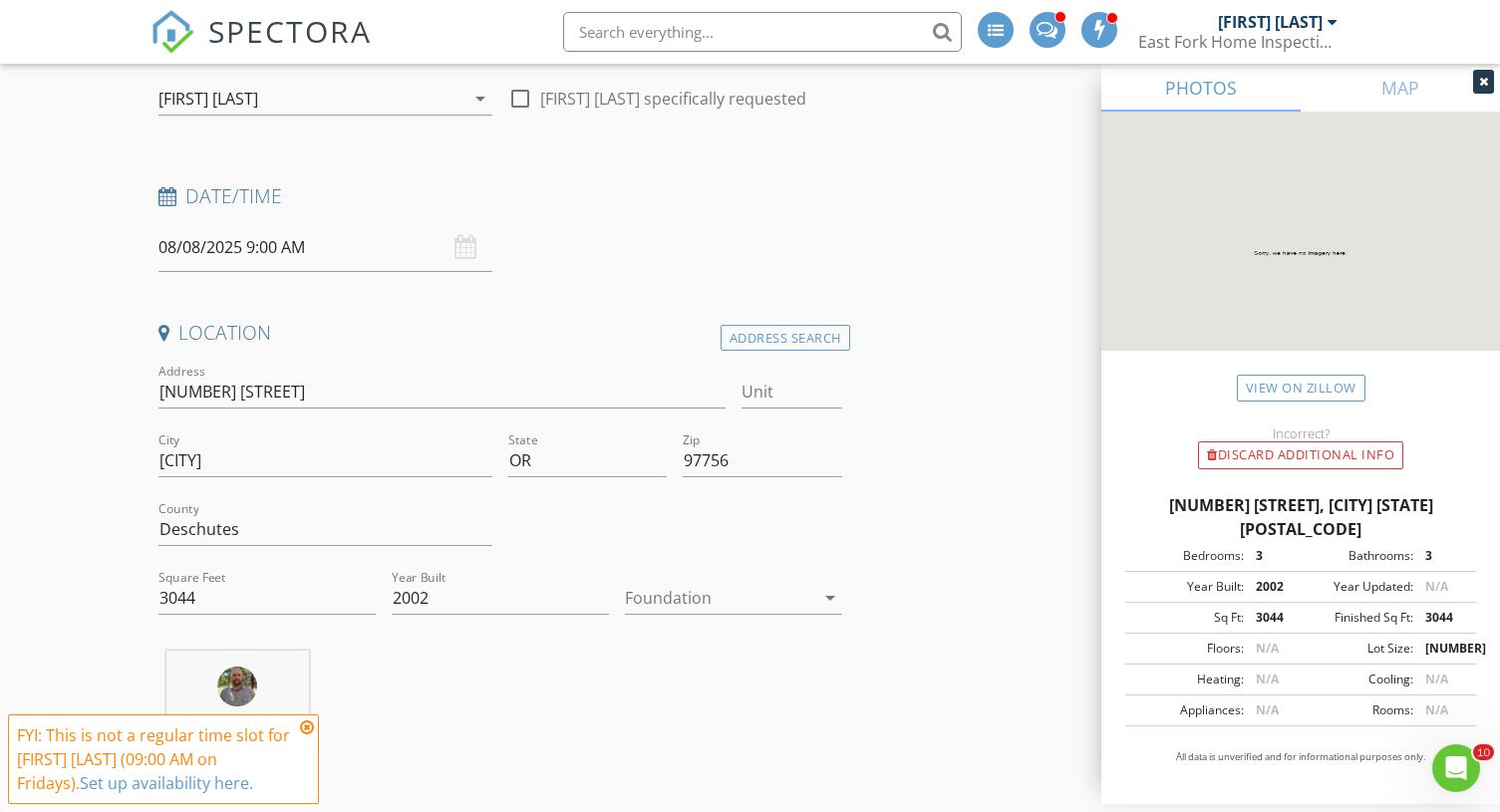 click at bounding box center (720, 598) 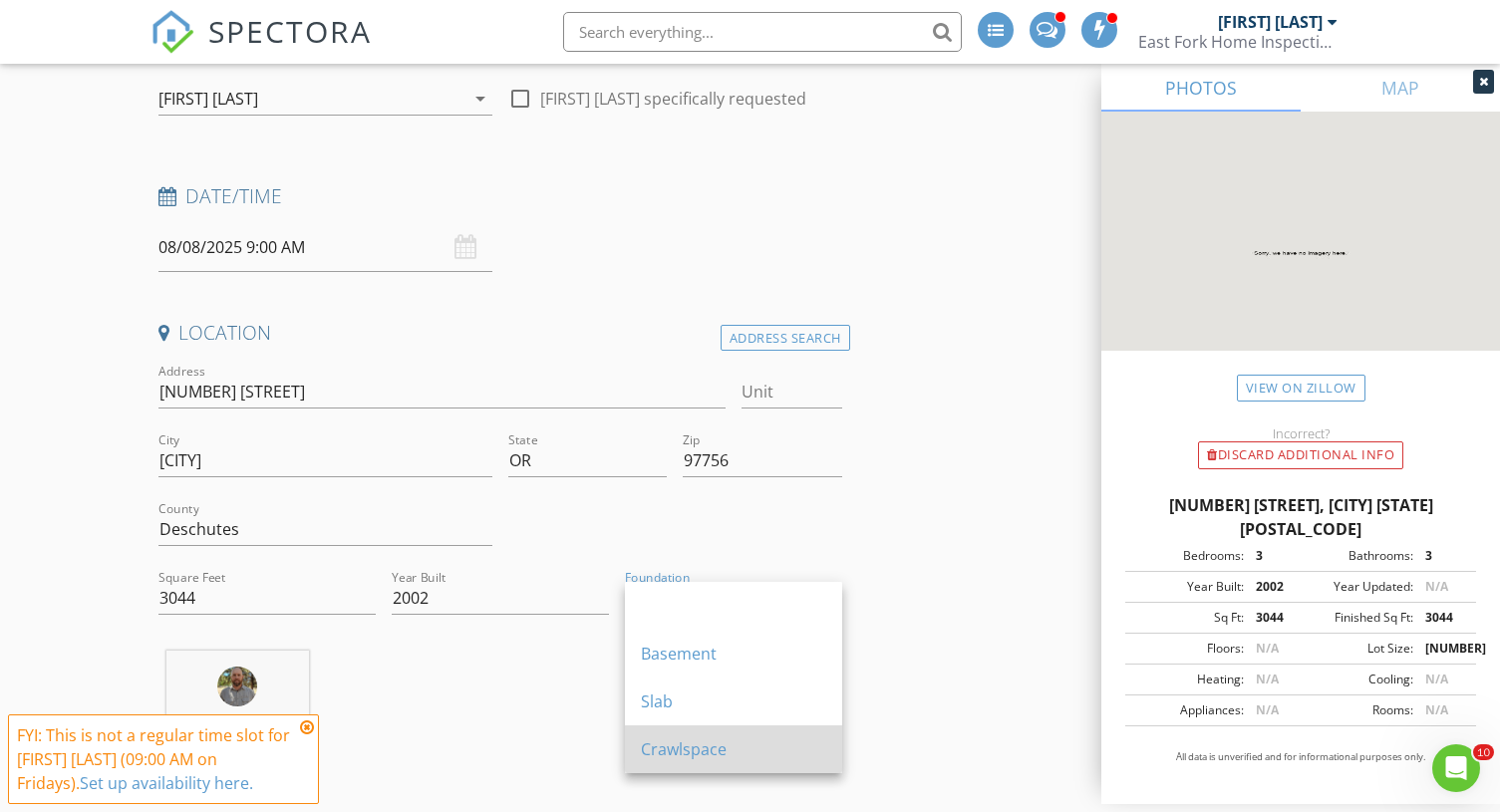 click on "Crawlspace" at bounding box center [734, 749] 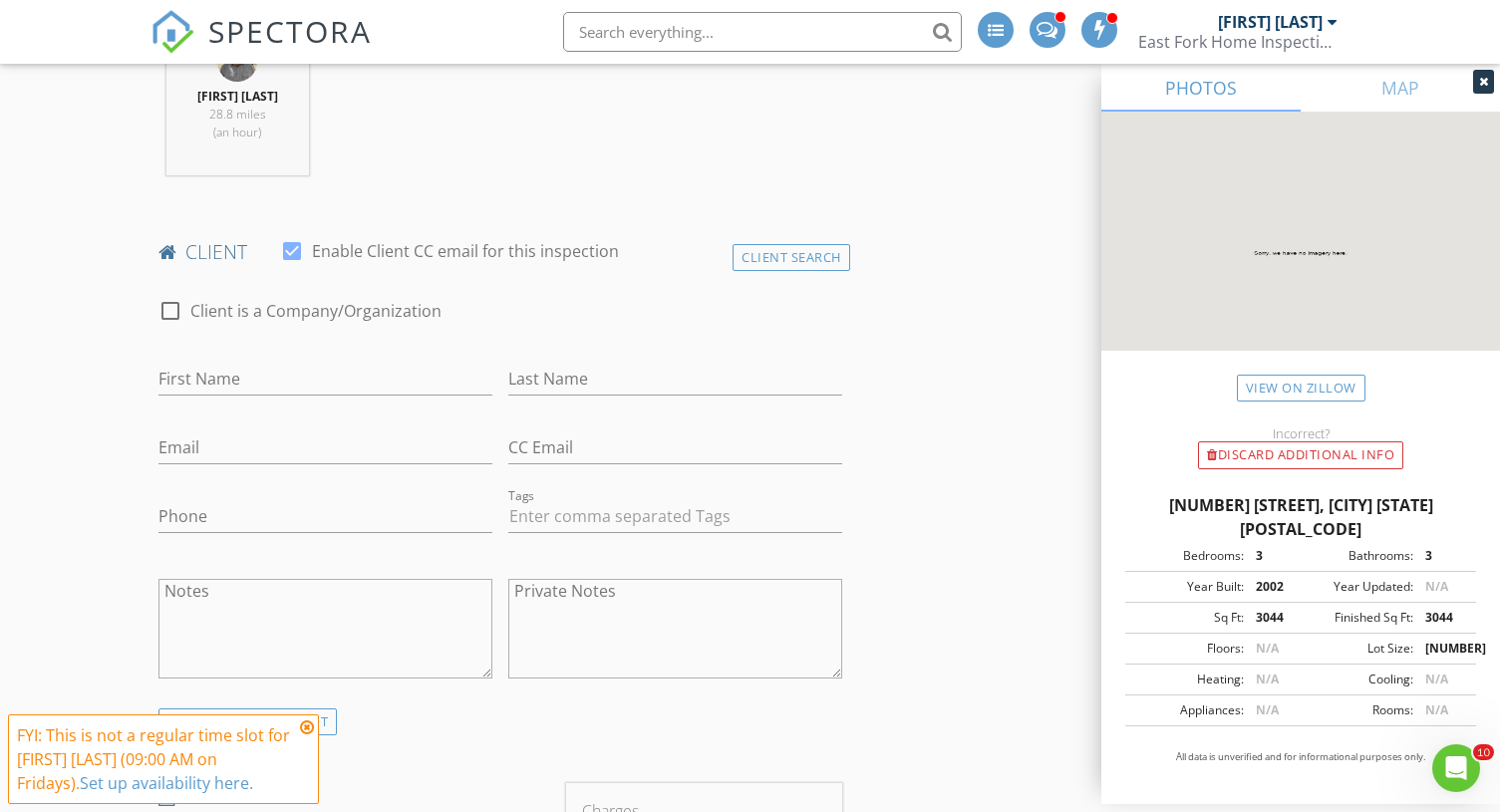 scroll, scrollTop: 831, scrollLeft: 0, axis: vertical 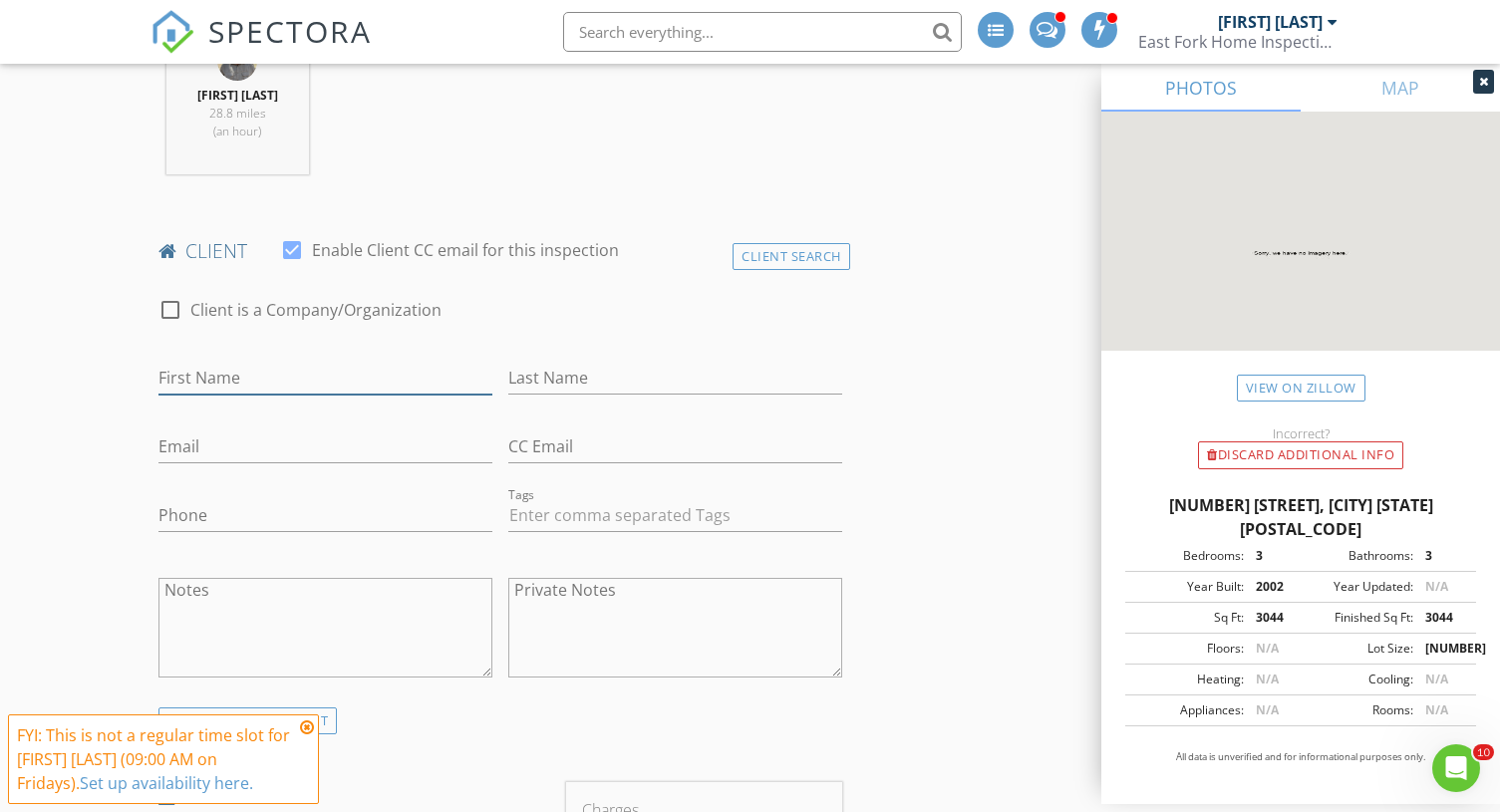 click on "First Name" at bounding box center [325, 378] 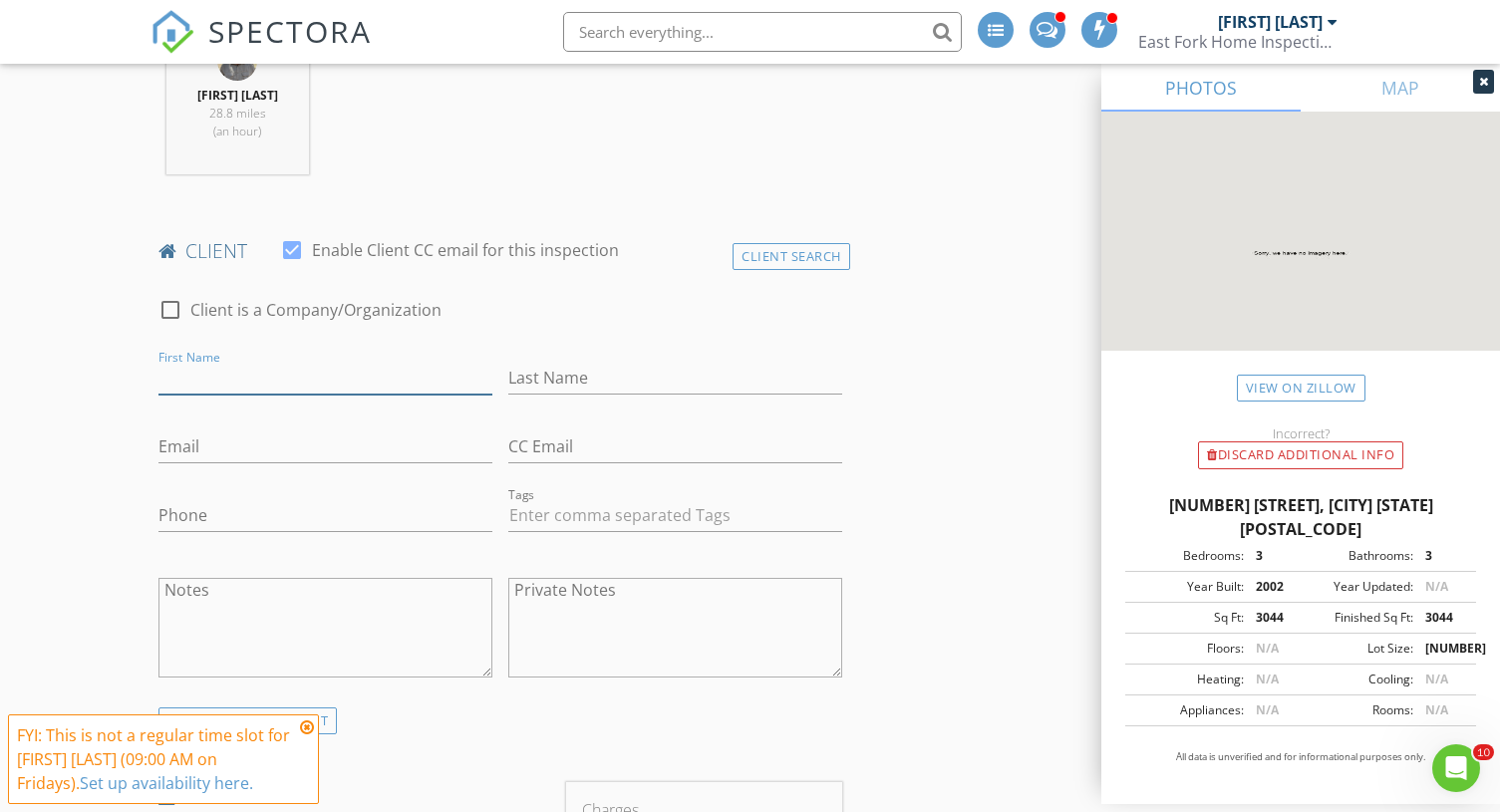paste on "[FIRST] [LAST]" 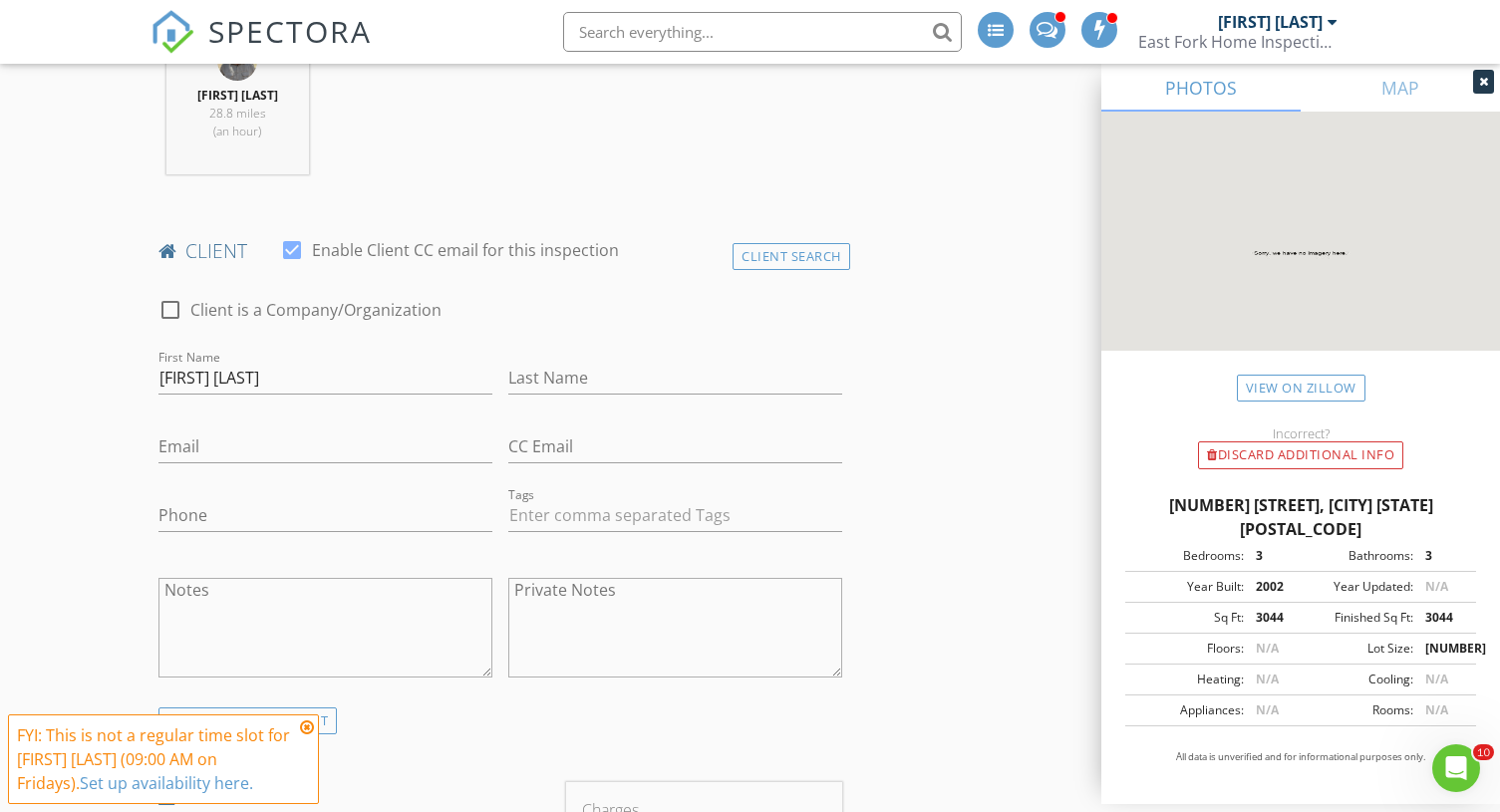 click at bounding box center (307, 727) 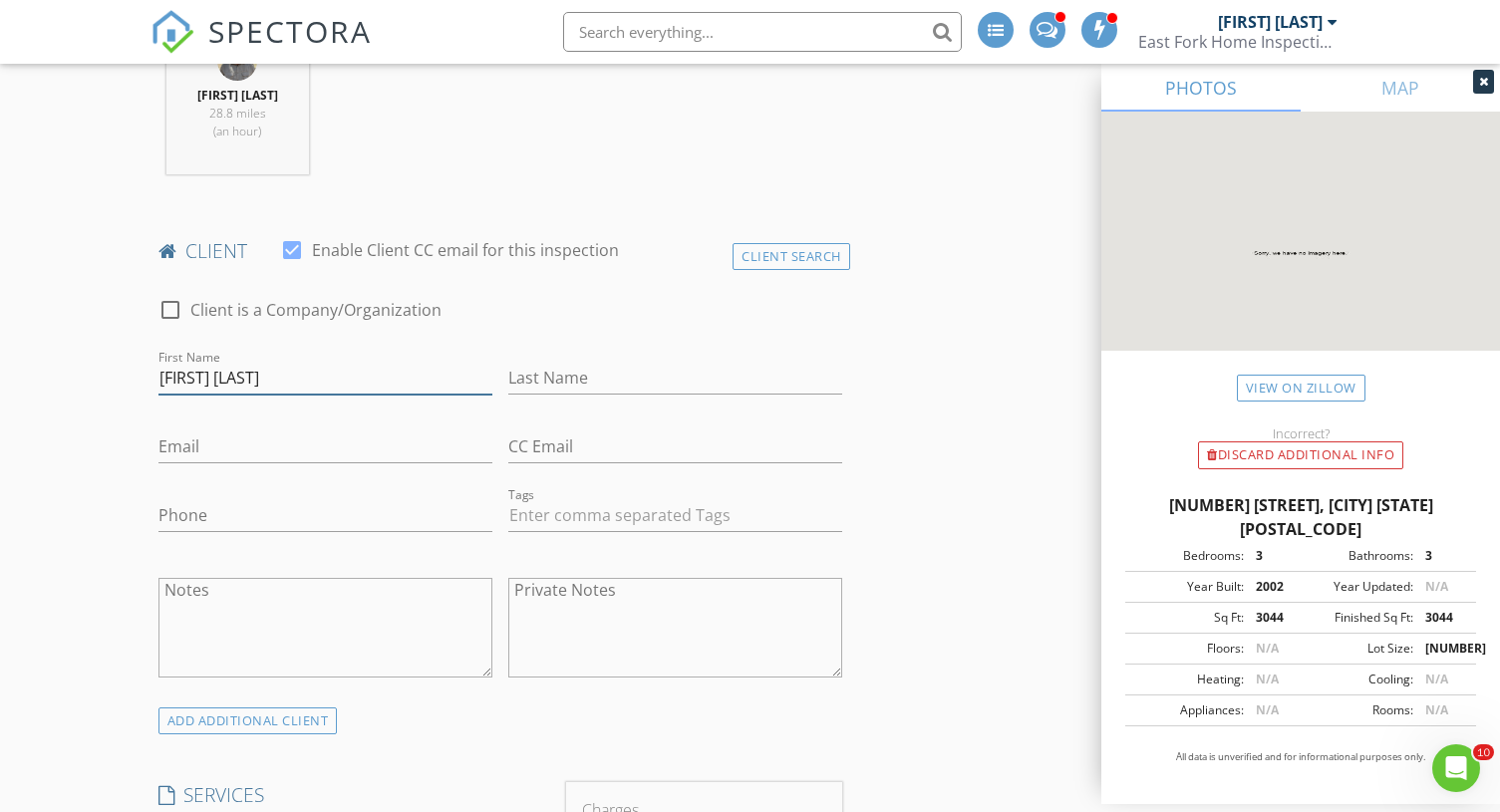 drag, startPoint x: 195, startPoint y: 381, endPoint x: 441, endPoint y: 391, distance: 246.20317 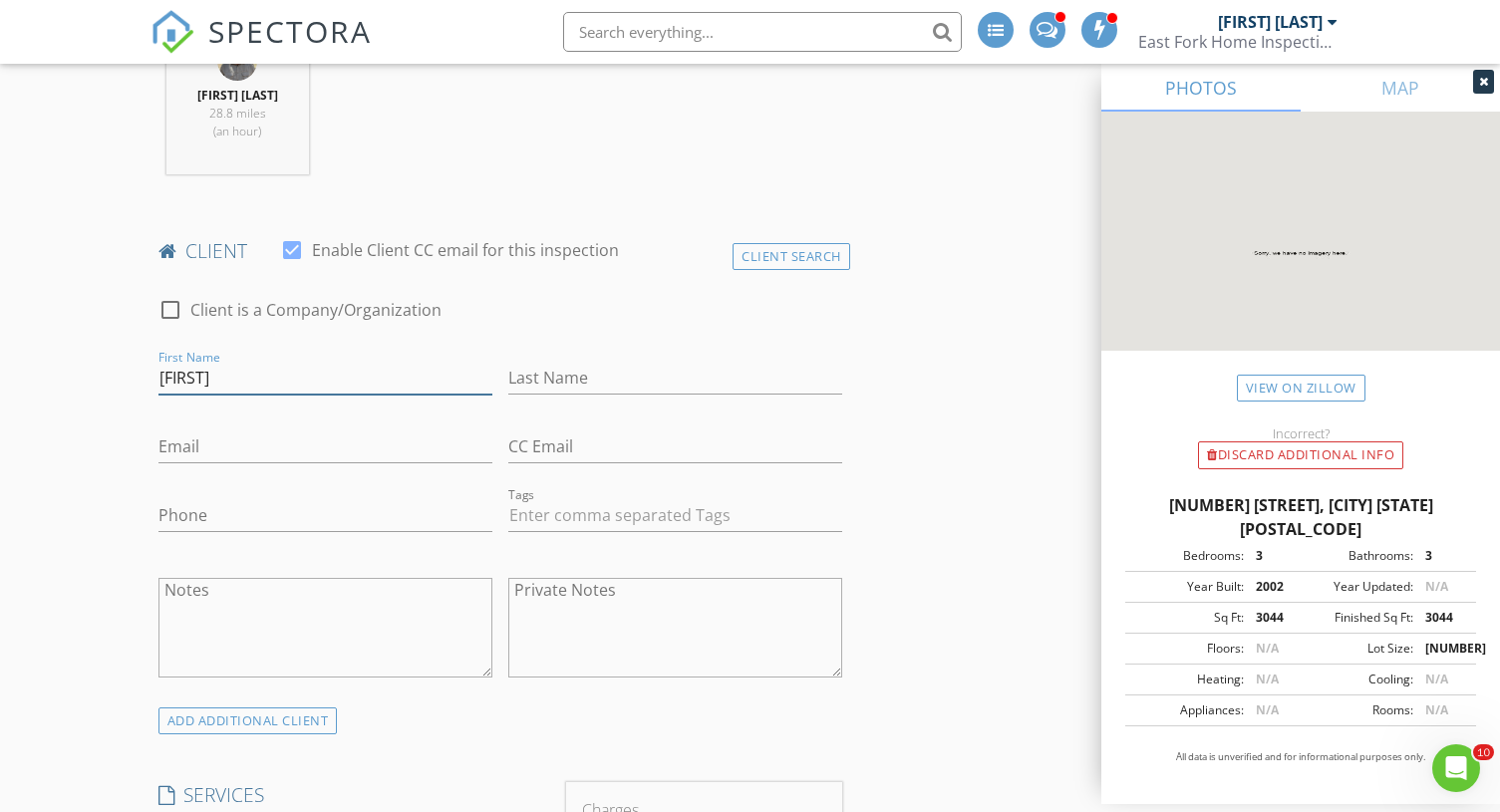 type on "[FIRST]" 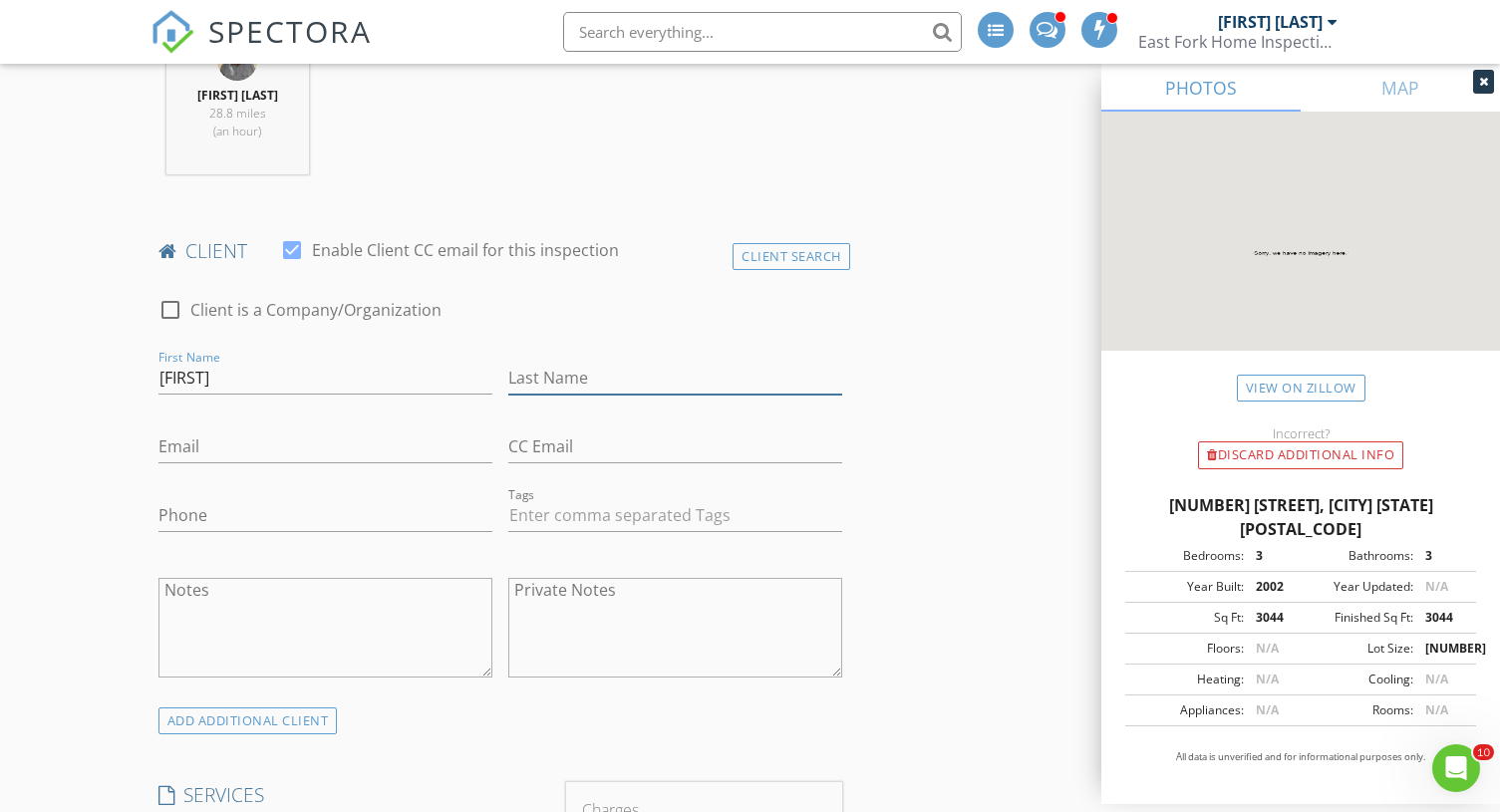 click on "Last Name" at bounding box center [675, 378] 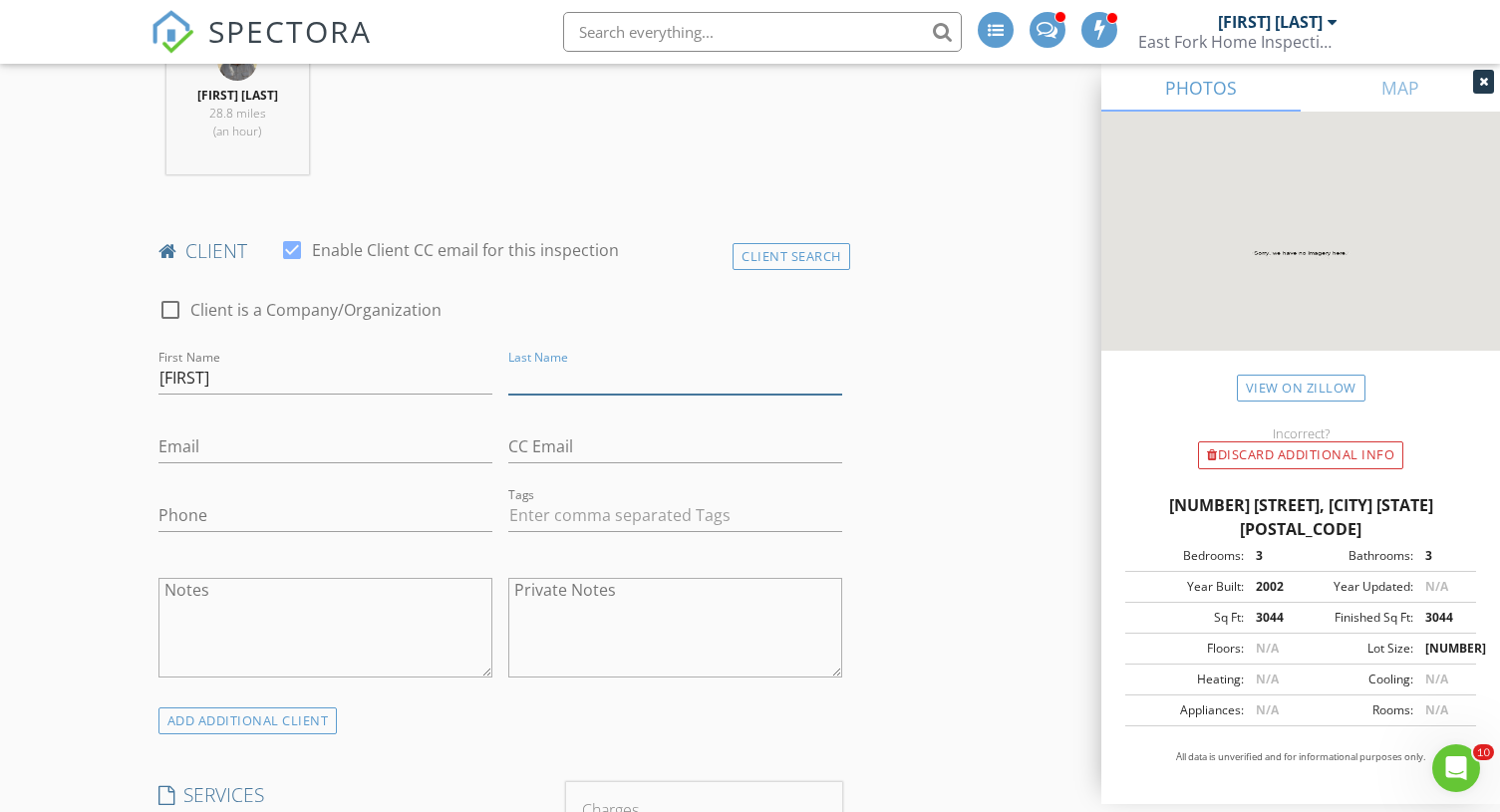 paste on "Butler" 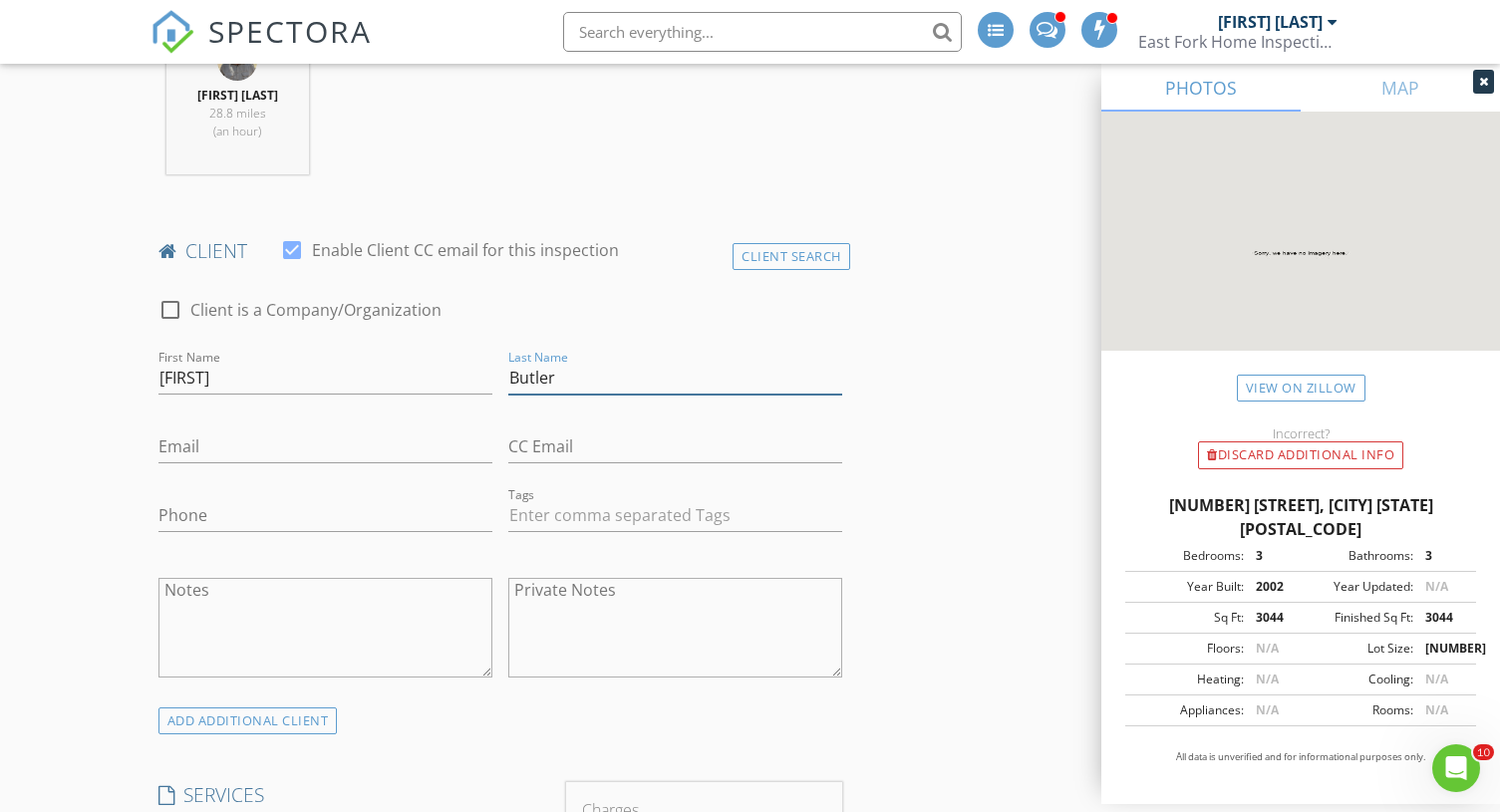 type on "Butler" 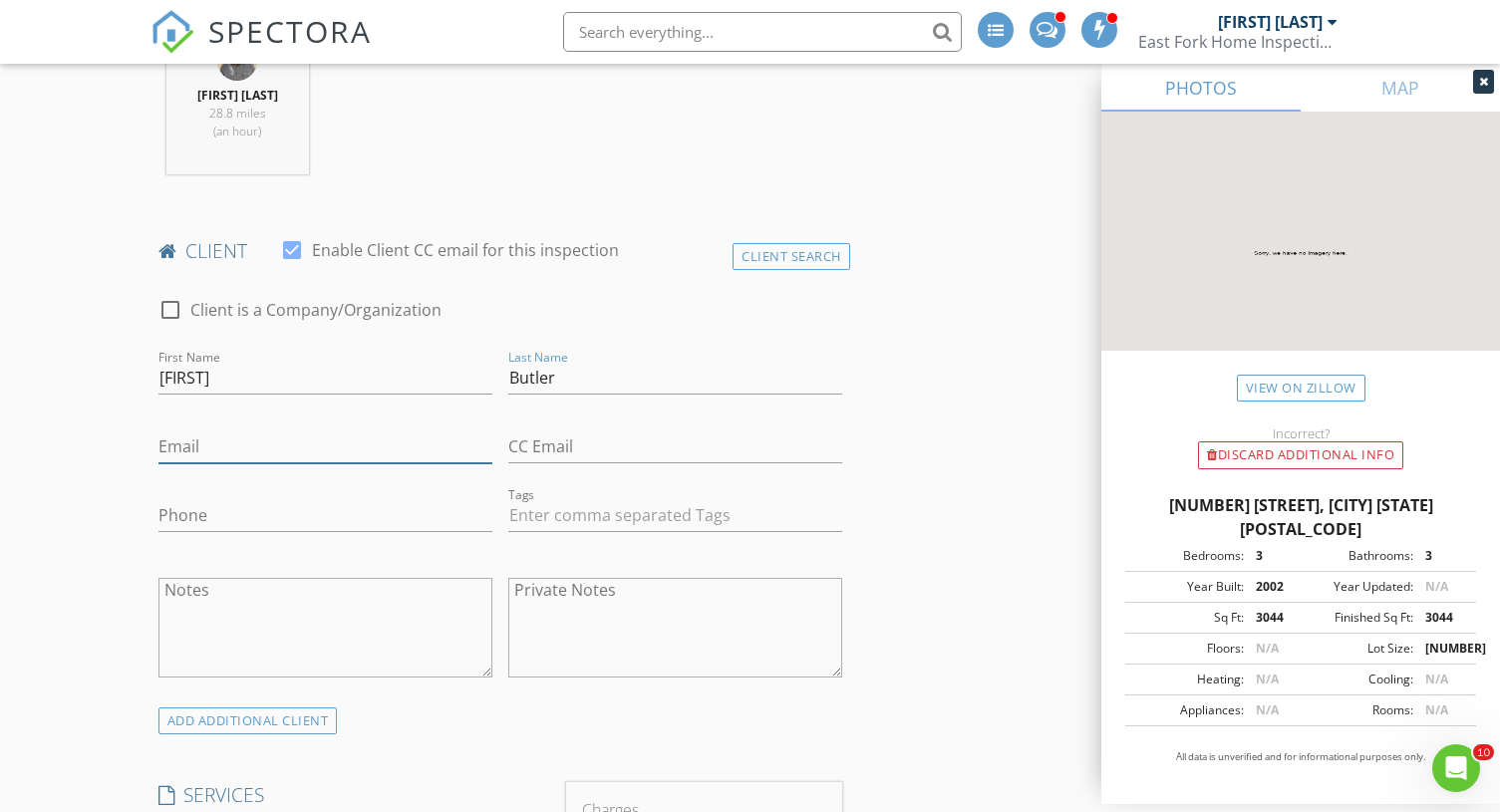 click on "Email" at bounding box center (325, 446) 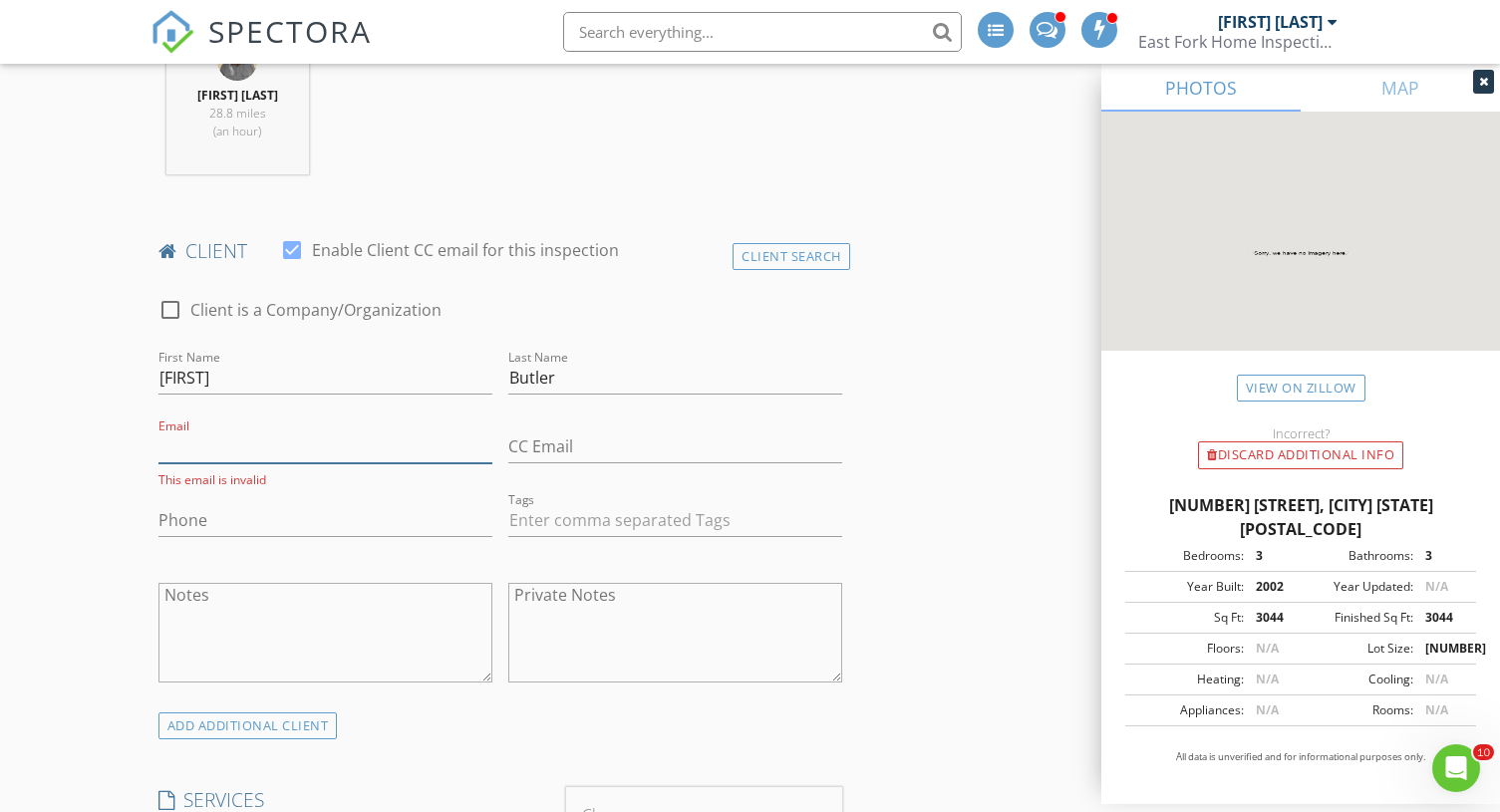 paste on "[EMAIL]" 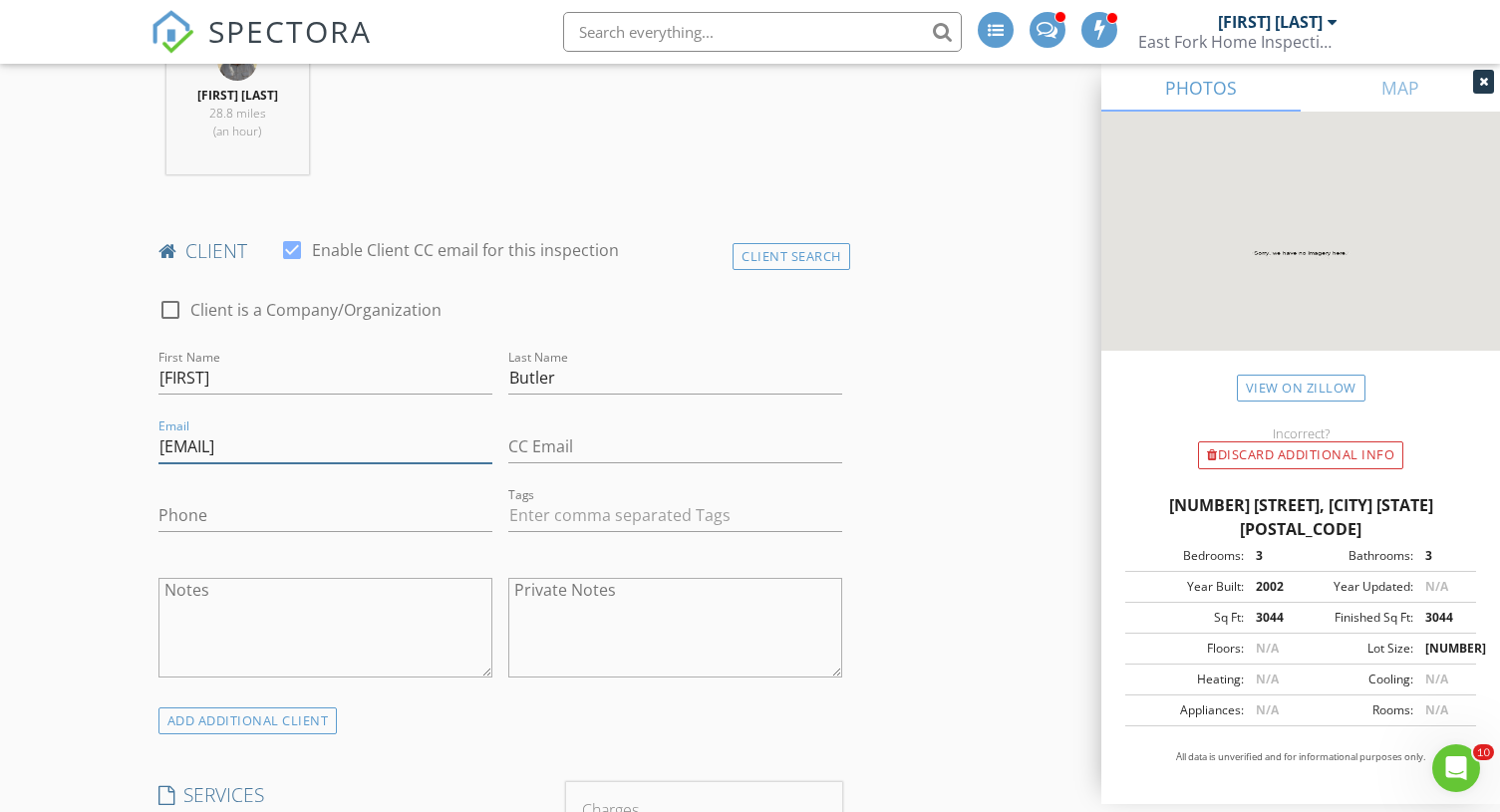 type on "[EMAIL]" 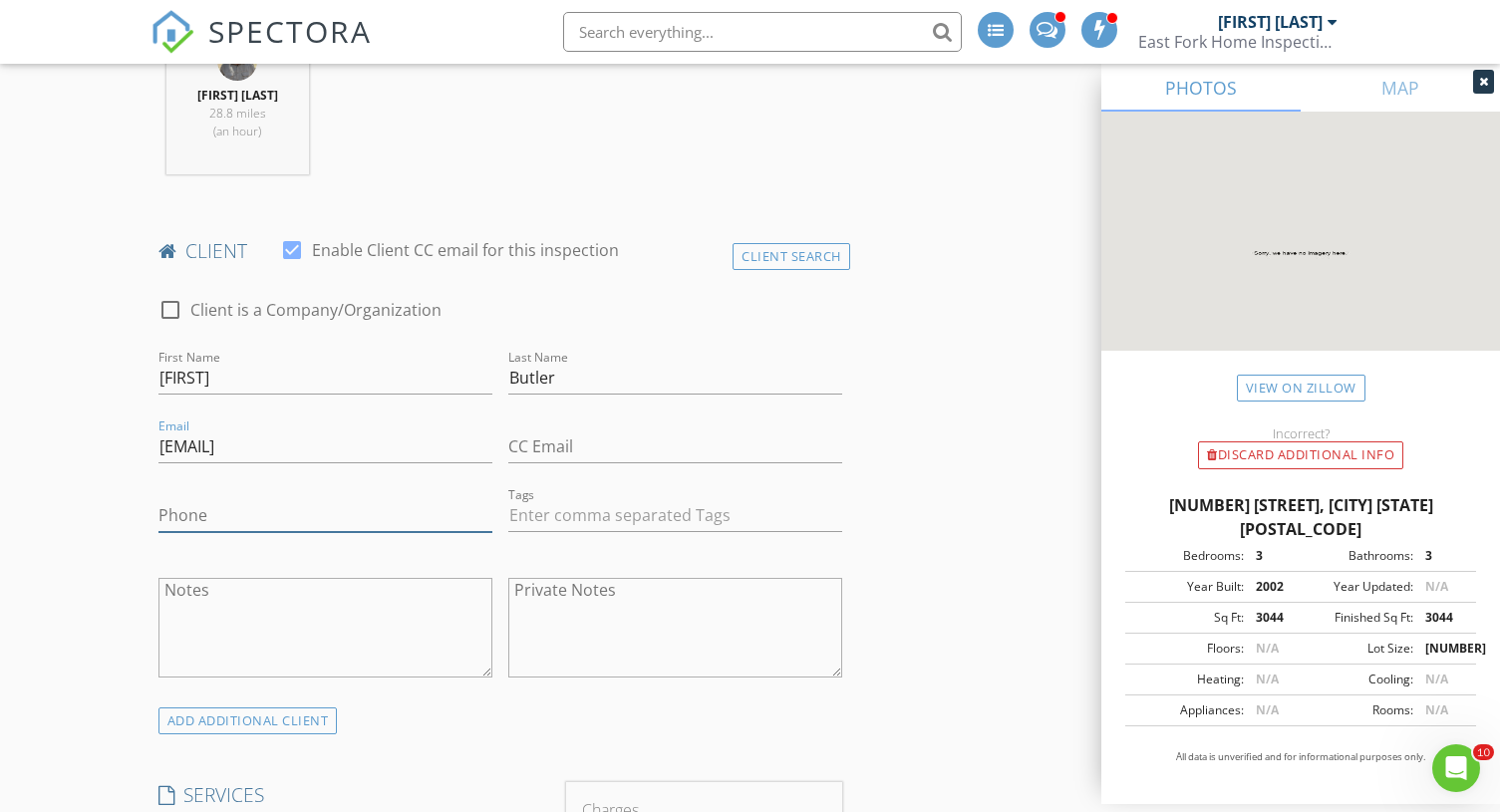 click on "Phone" at bounding box center [325, 515] 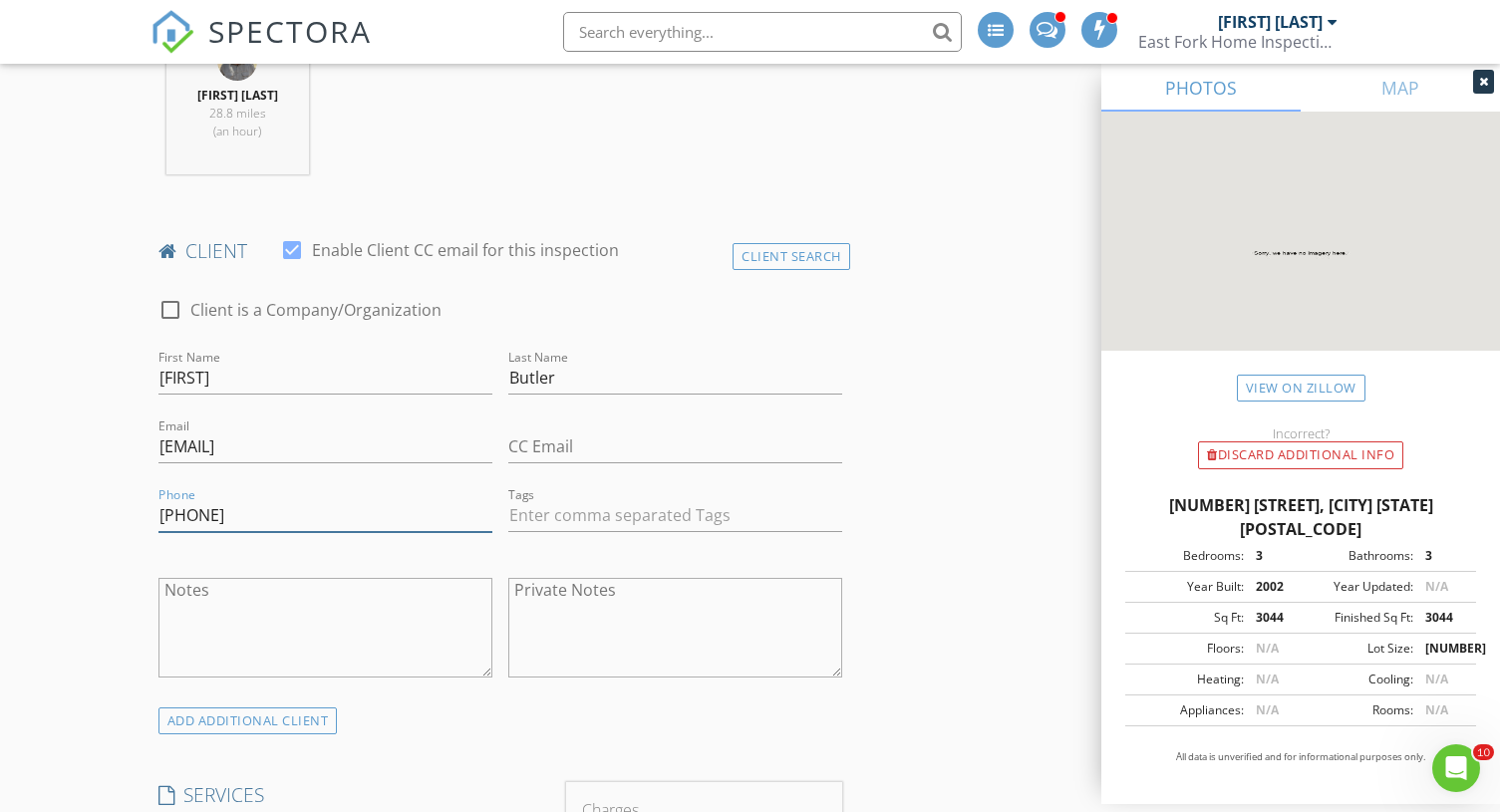 type on "[PHONE]" 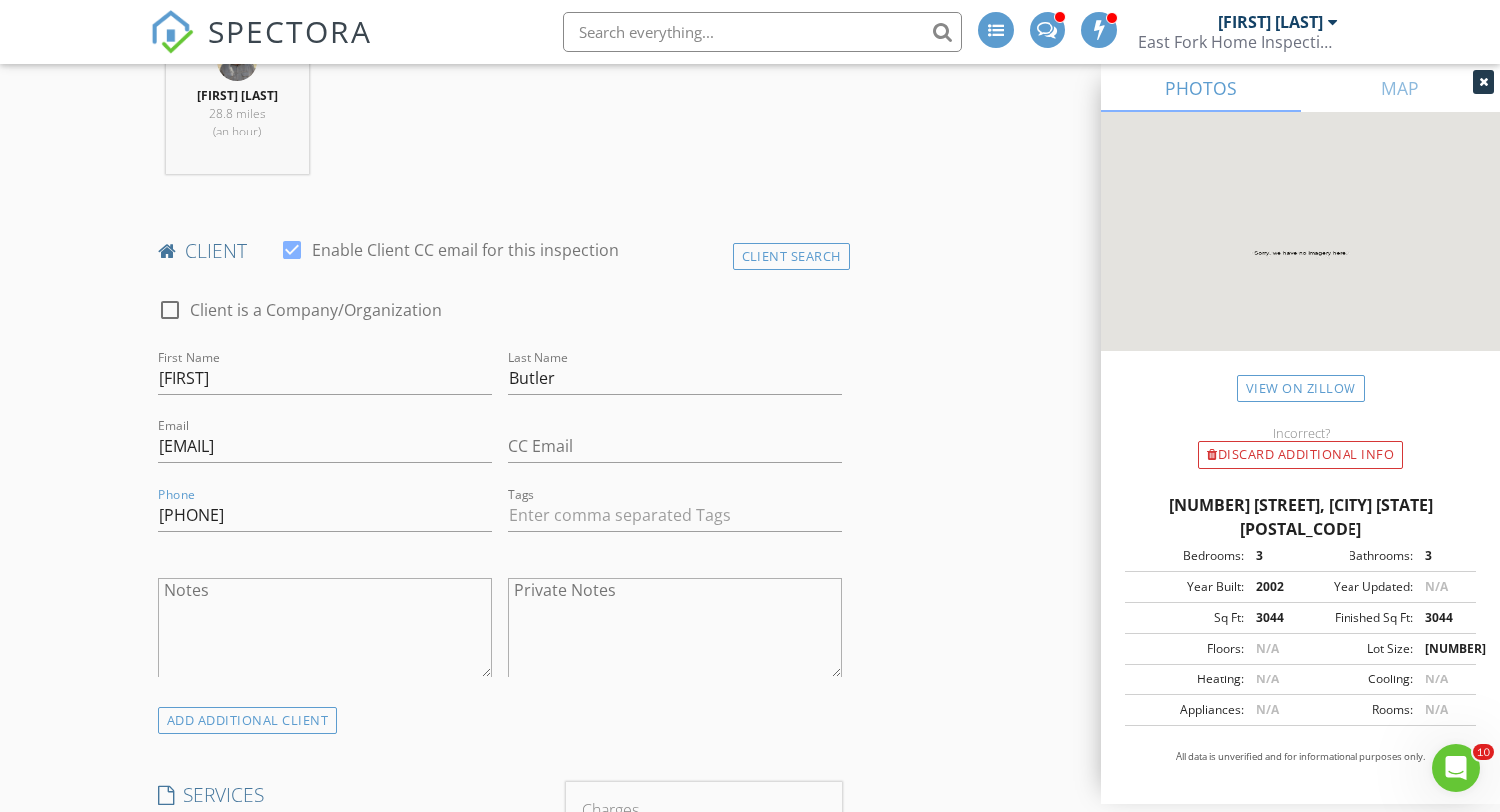 click on "New Inspection
INSPECTOR(S)
check_box   Ryan Bales   PRIMARY   Ryan Bales arrow_drop_down   check_box_outline_blank Ryan Bales specifically requested
Date/Time
08/08/2025 9:00 AM
Location
Address Search       Address 5665 SW Obsidian Ave   Unit   City Redmond   State OR   Zip 97756   County Deschutes     Square Feet 3044   Year Built 2002   Foundation Crawlspace arrow_drop_down     Ryan Bales     28.8 miles     (an hour)
client
check_box Enable Client CC email for this inspection   Client Search     check_box_outline_blank Client is a Company/Organization     First Name Kim   Last Name Butler   Email kimbutler@oregonfirst.com   CC Email   Phone 503-522-6422         Tags         Notes   Private Notes
ADD ADDITIONAL client
SERVICES
check_box_outline_blank" at bounding box center (750, 1172) 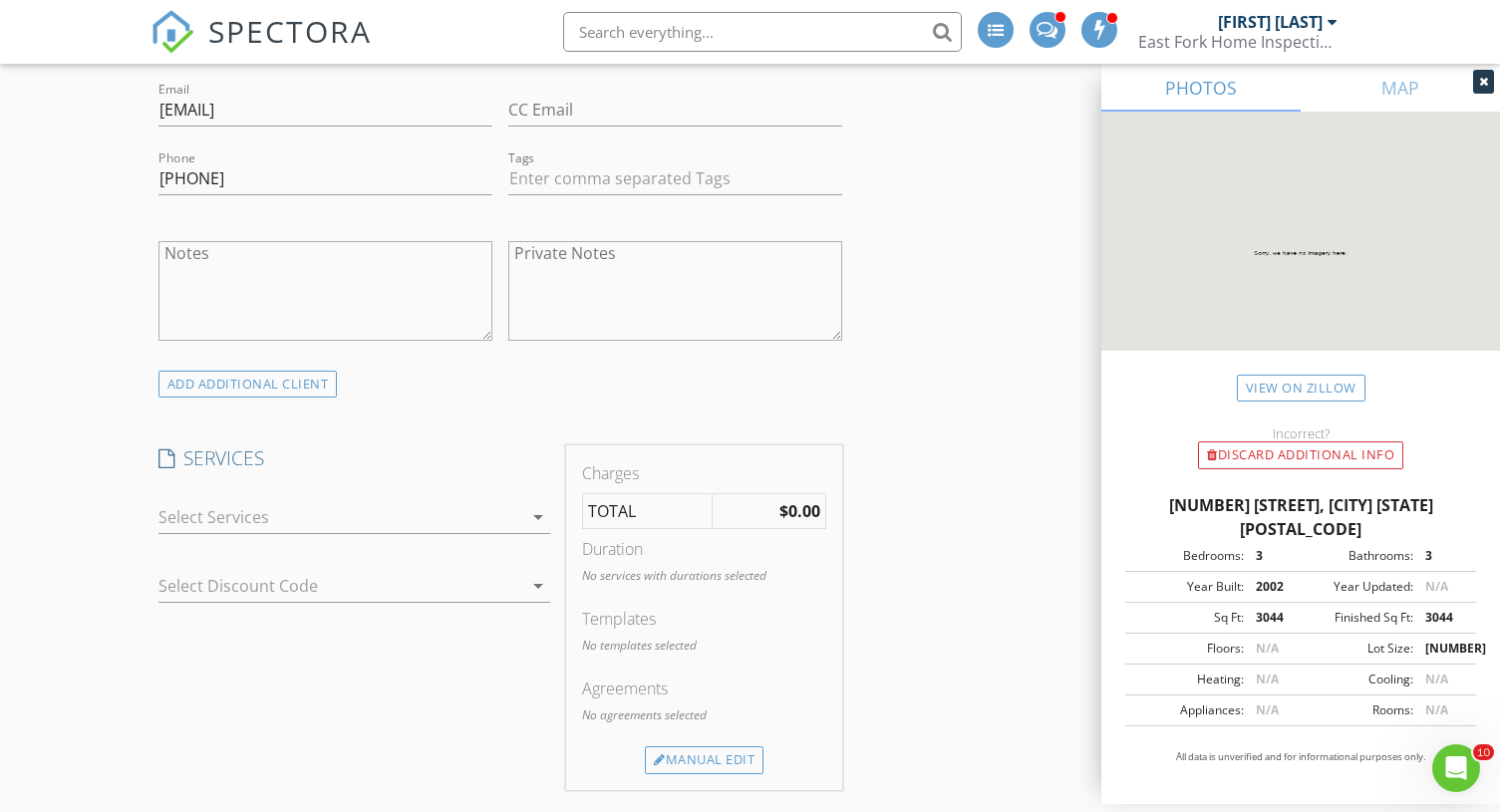 scroll, scrollTop: 1177, scrollLeft: 0, axis: vertical 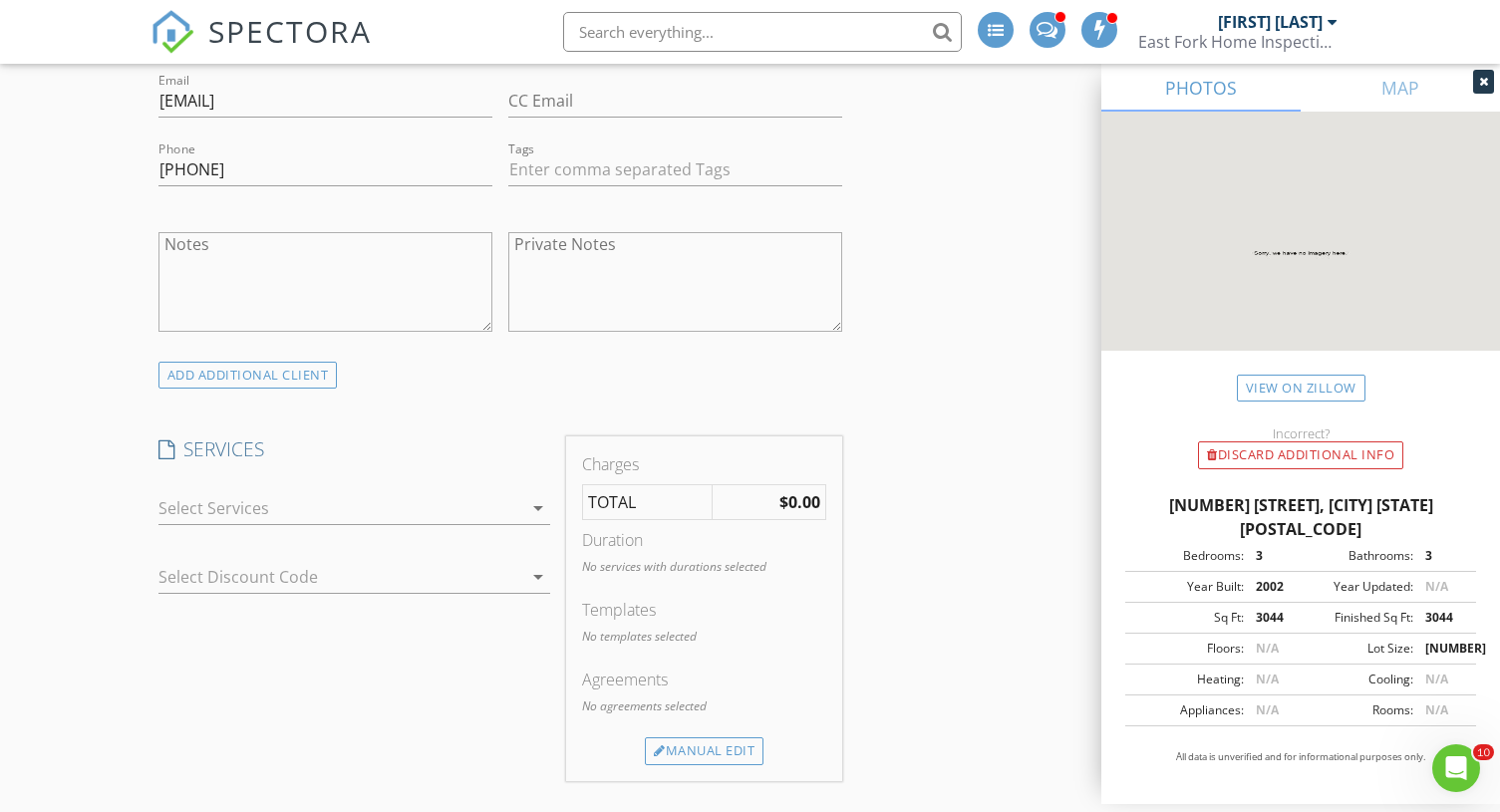 click at bounding box center (341, 508) 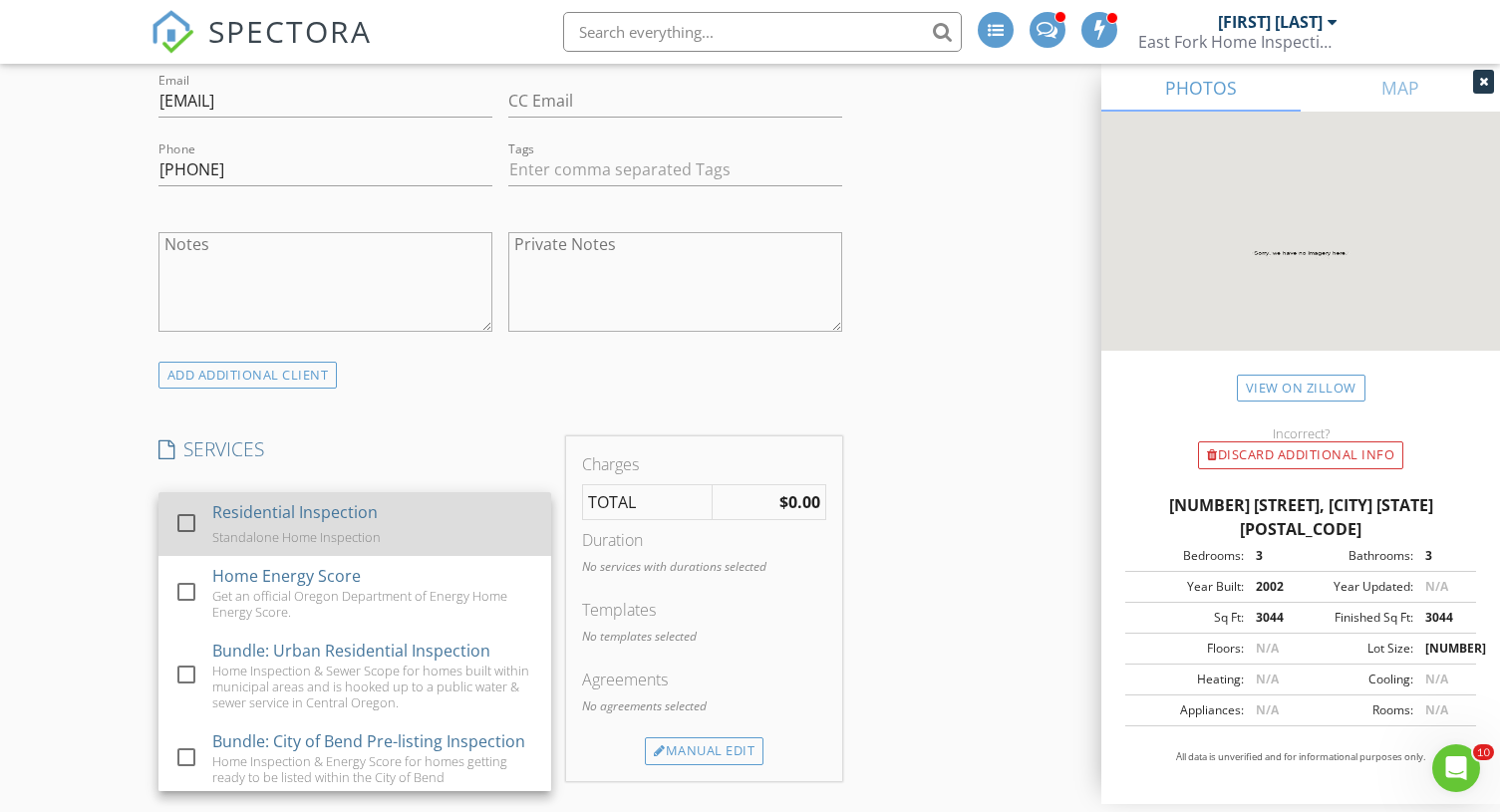 click at bounding box center (186, 523) 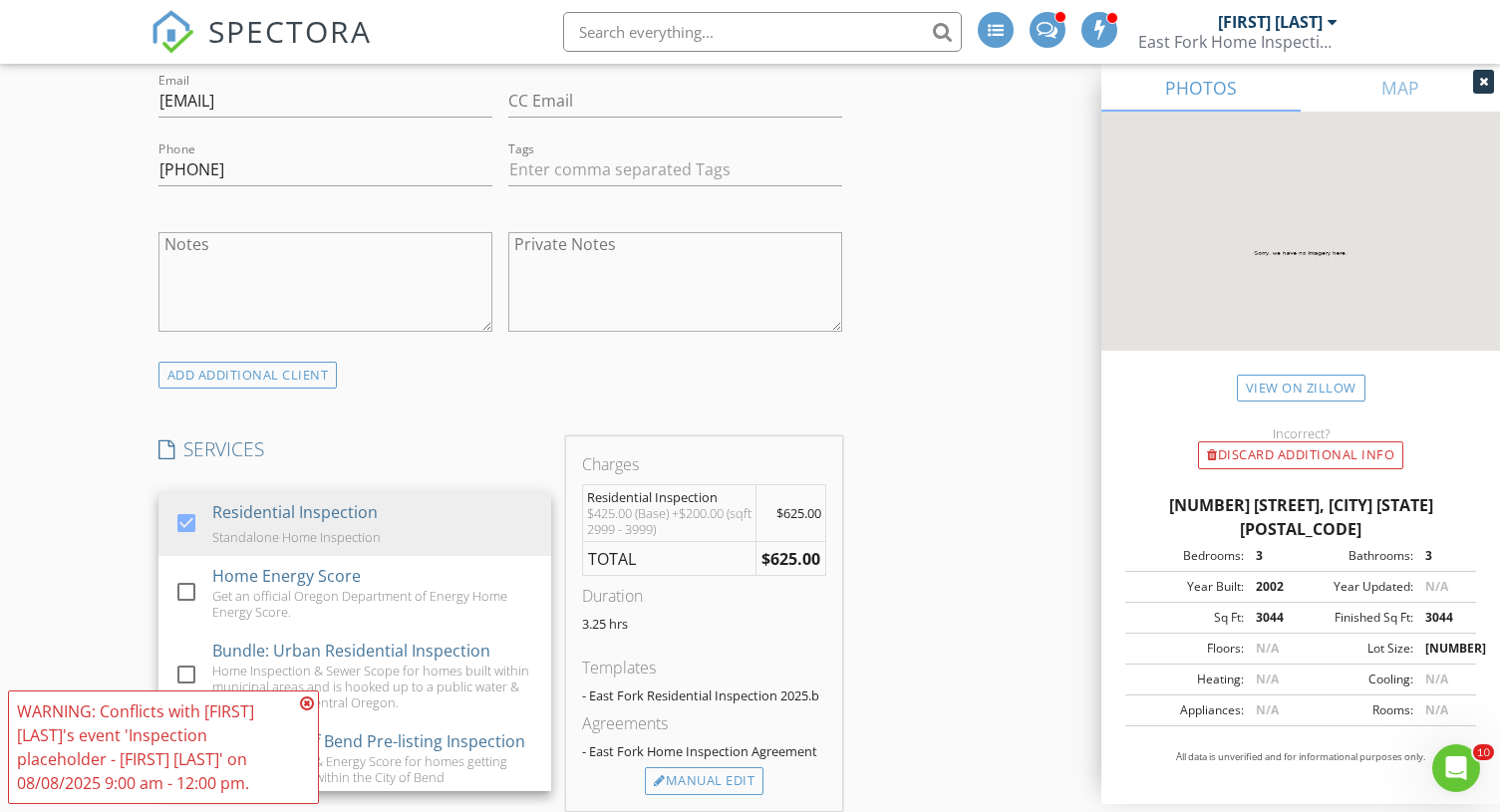 click at bounding box center (307, 703) 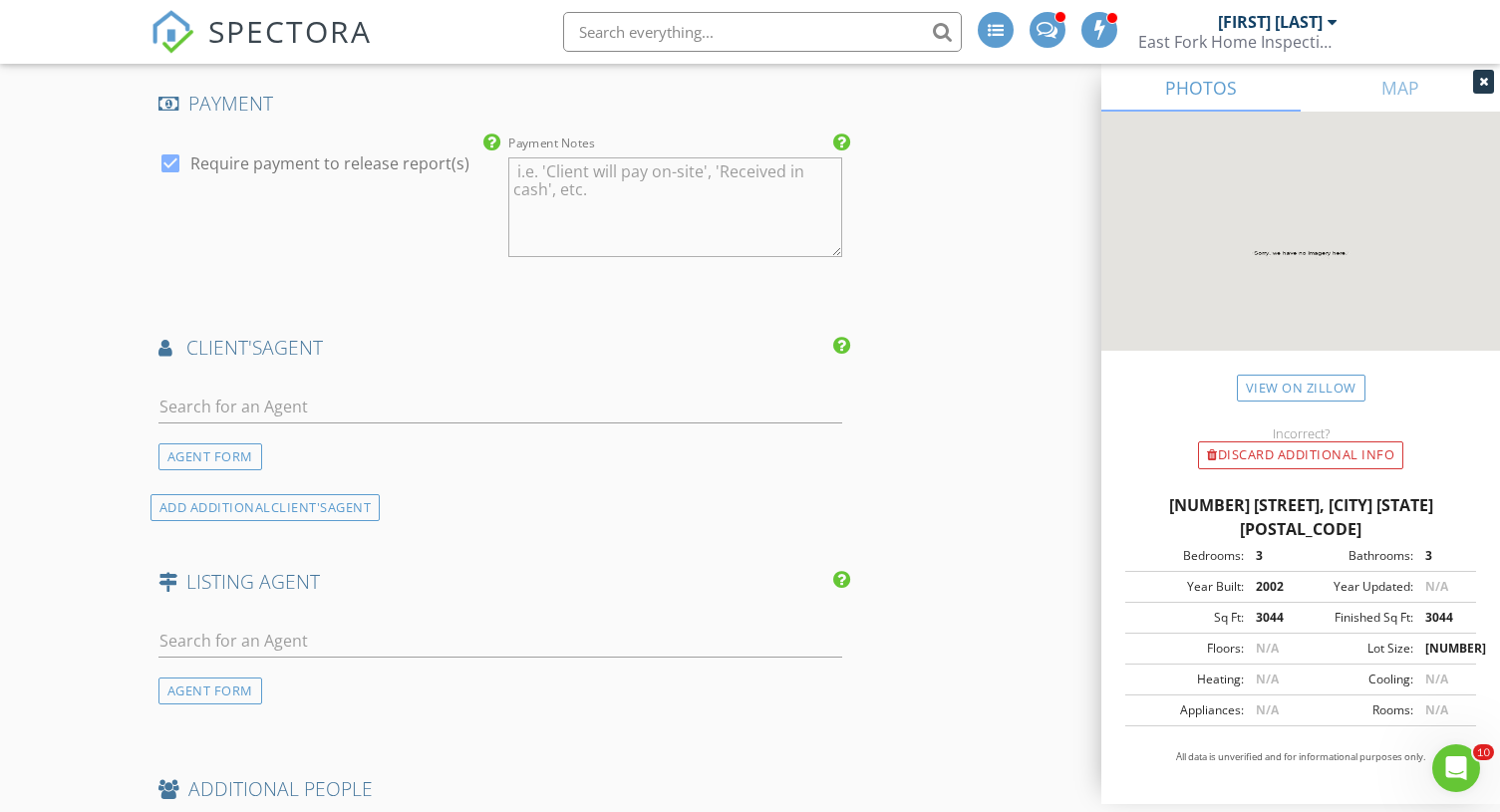 scroll, scrollTop: 2168, scrollLeft: 0, axis: vertical 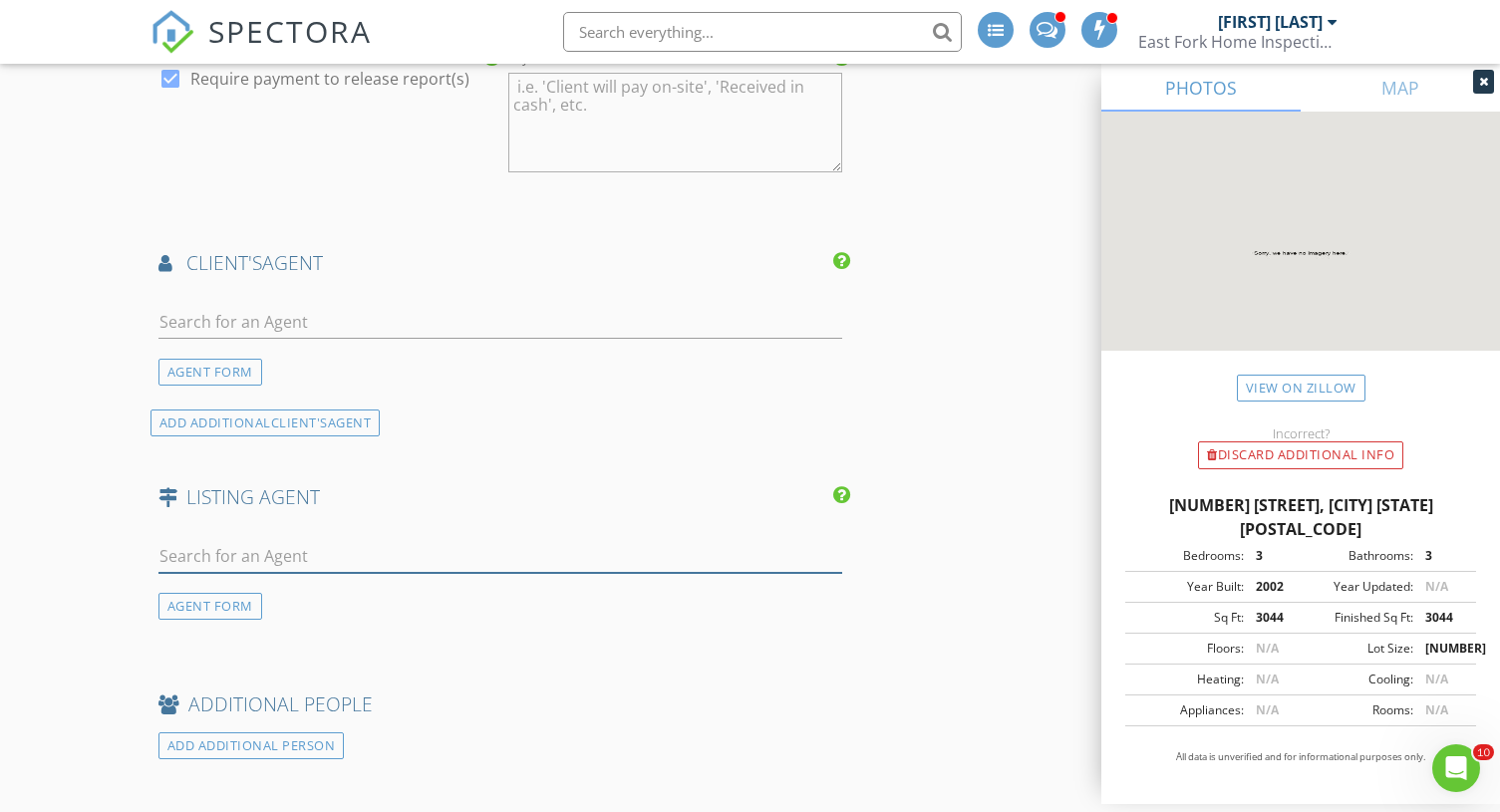 click at bounding box center [500, 556] 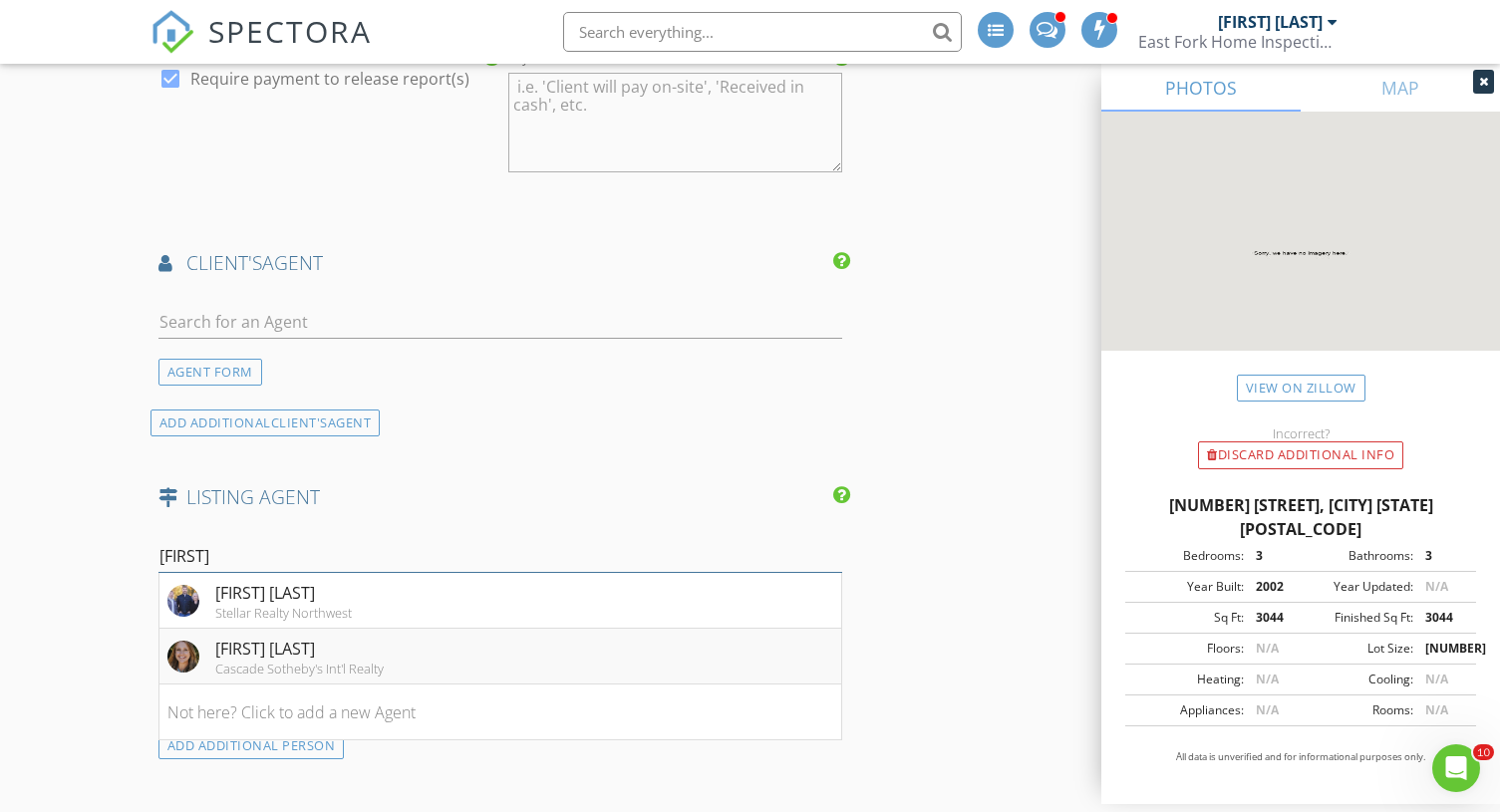 type on "Erik" 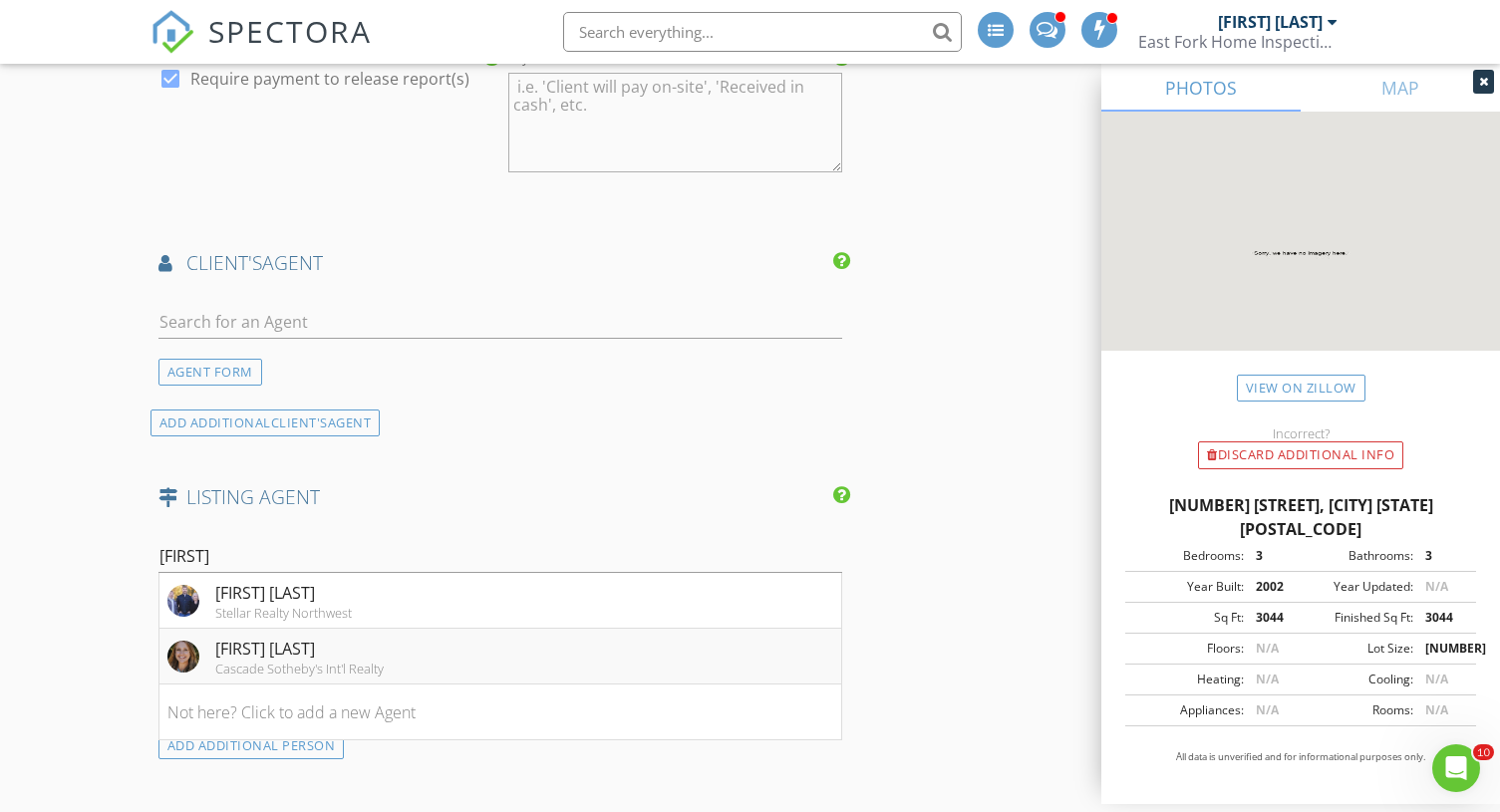 click on "Cascade Sotheby's Int'l Realty" at bounding box center [299, 669] 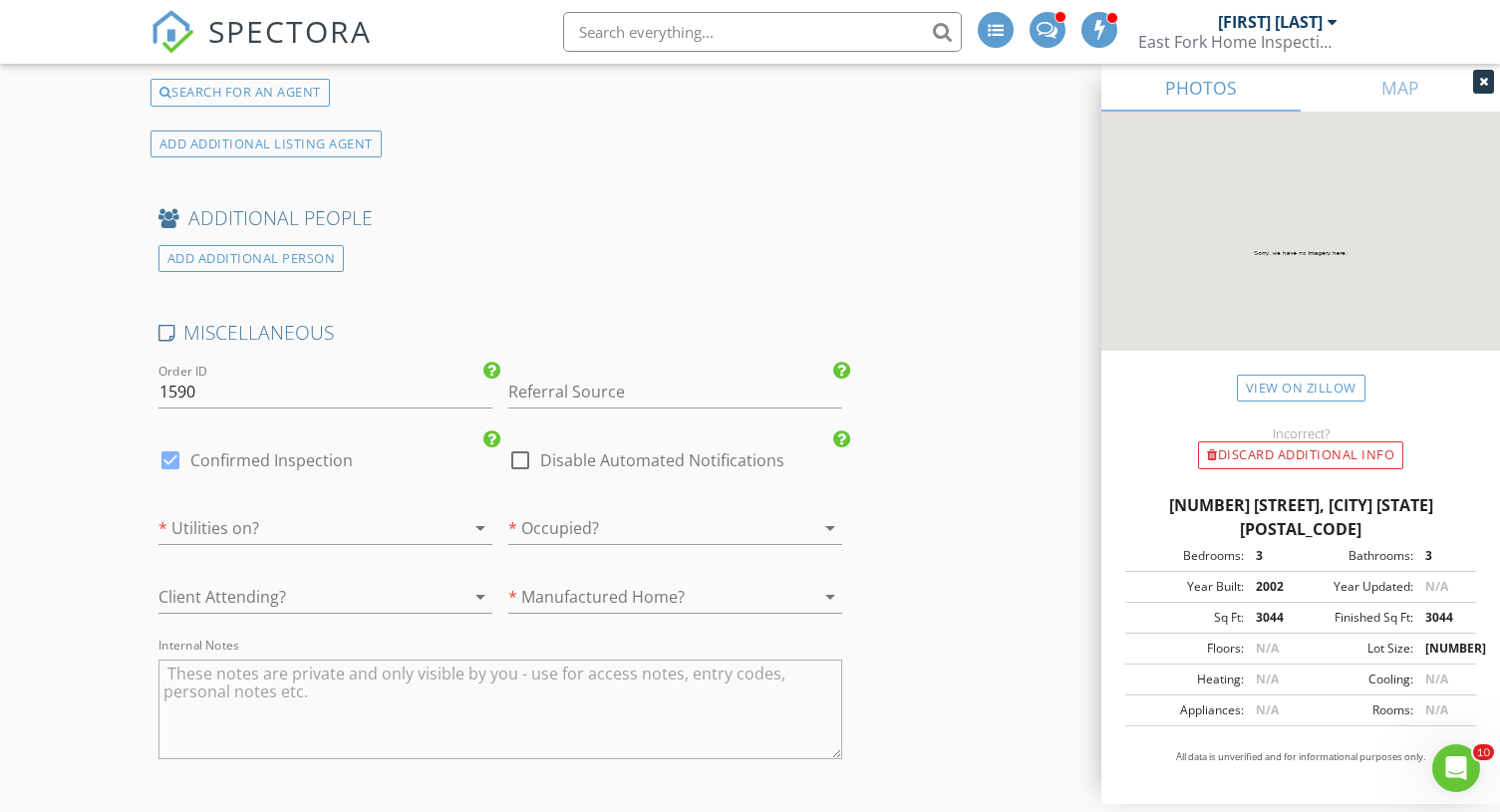 scroll, scrollTop: 3085, scrollLeft: 0, axis: vertical 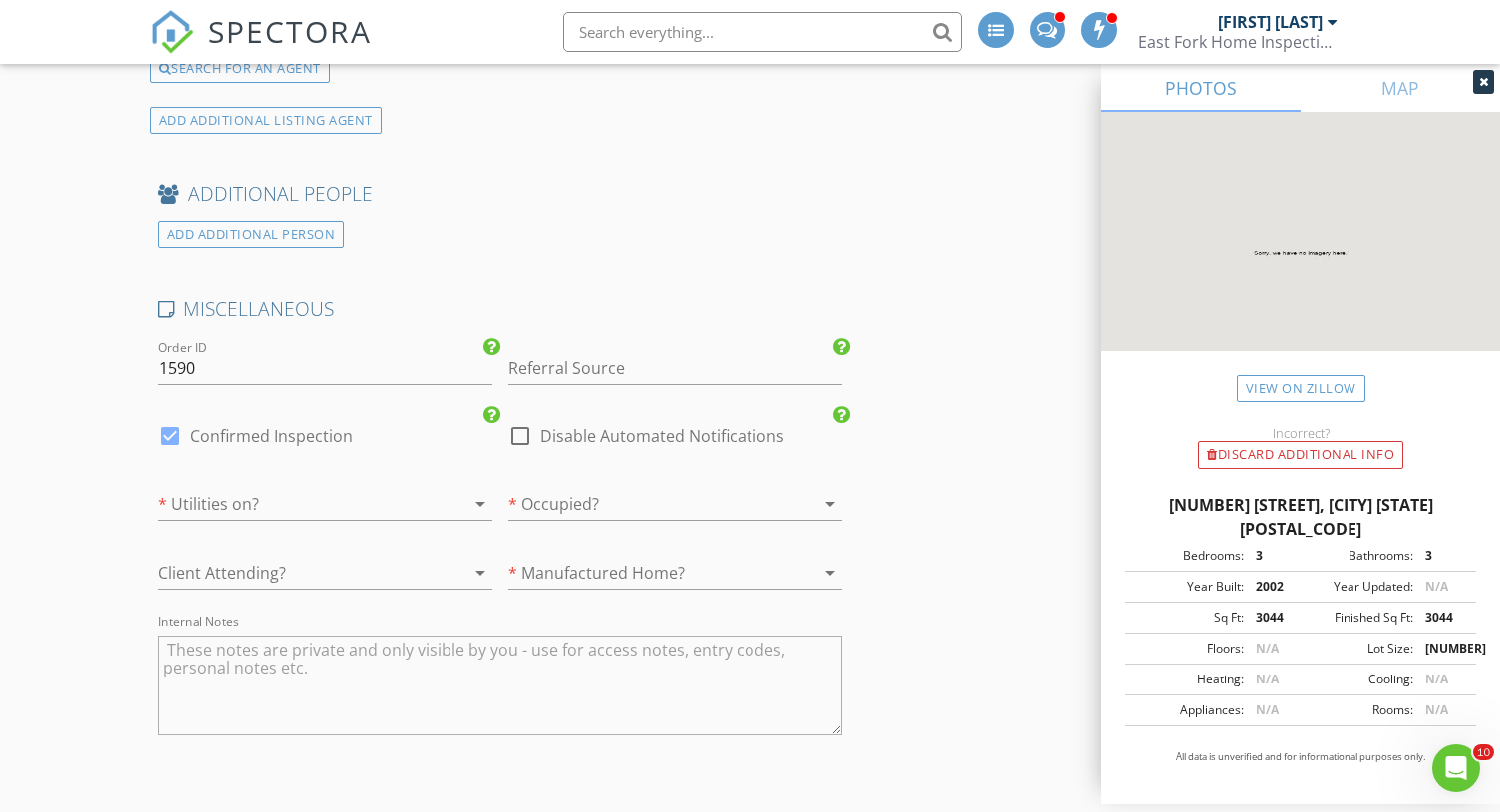 click at bounding box center [297, 504] 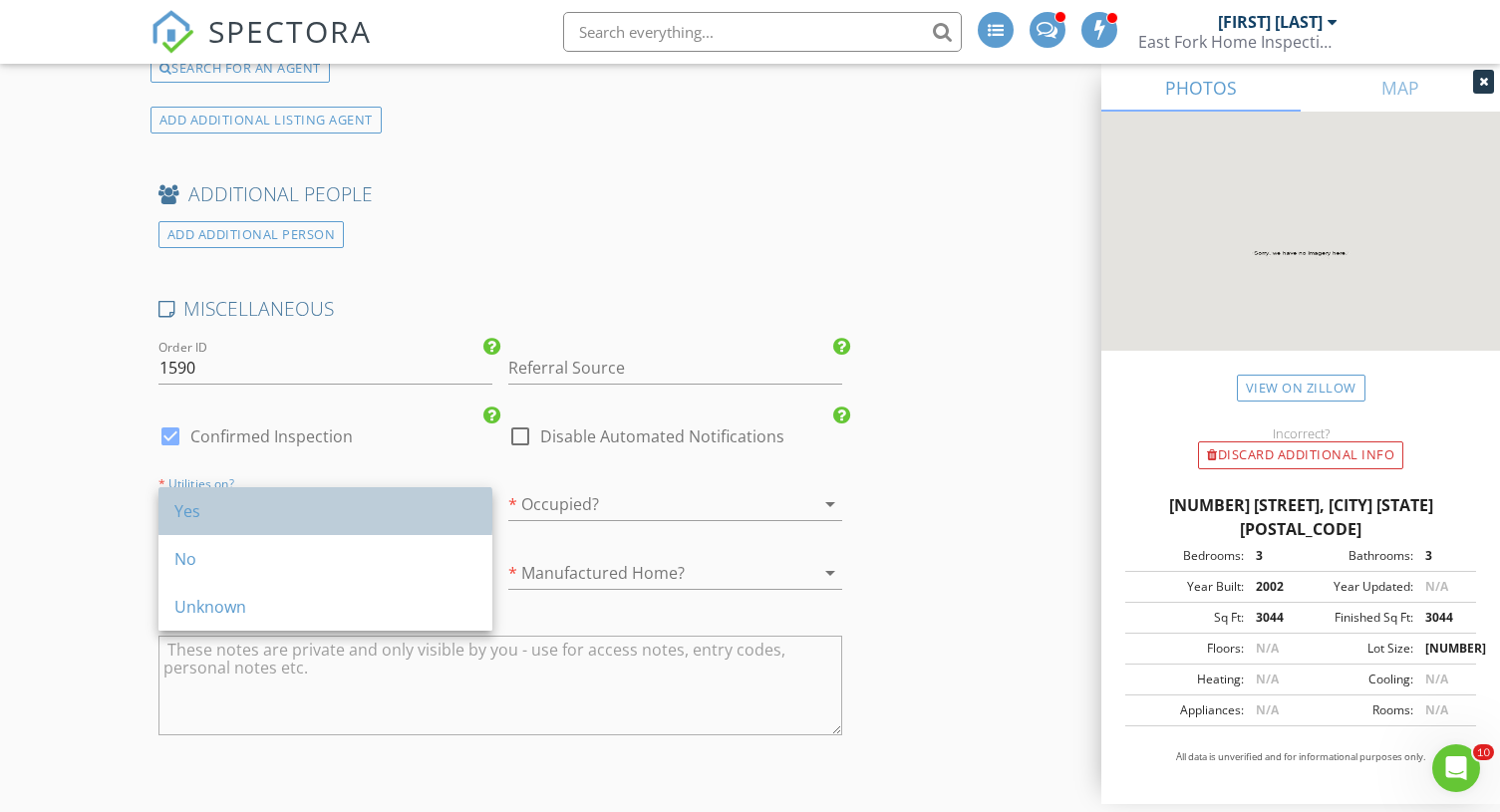 click on "Yes" at bounding box center [325, 511] 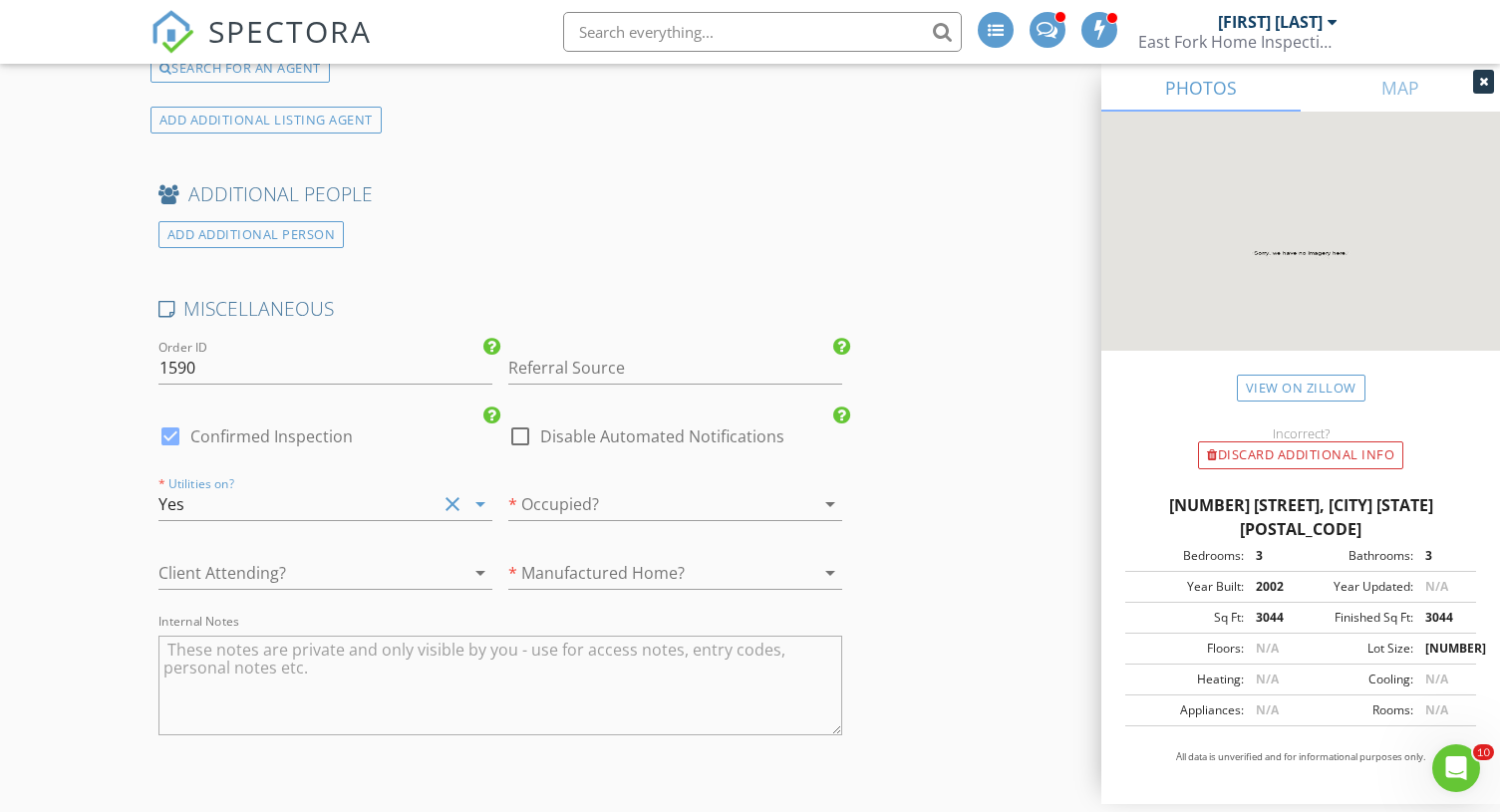 click at bounding box center (647, 504) 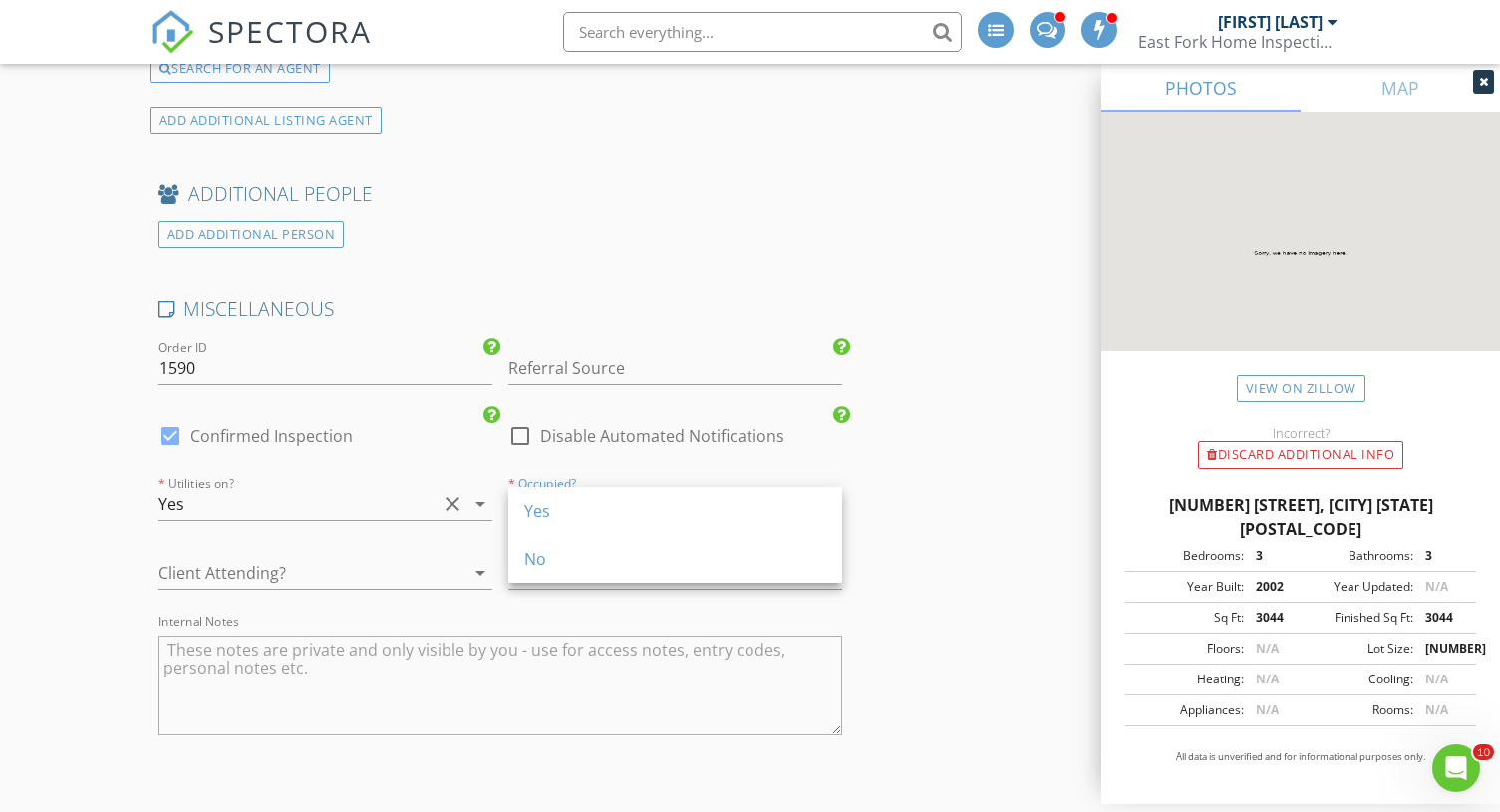 click on "Yes" at bounding box center [675, 511] 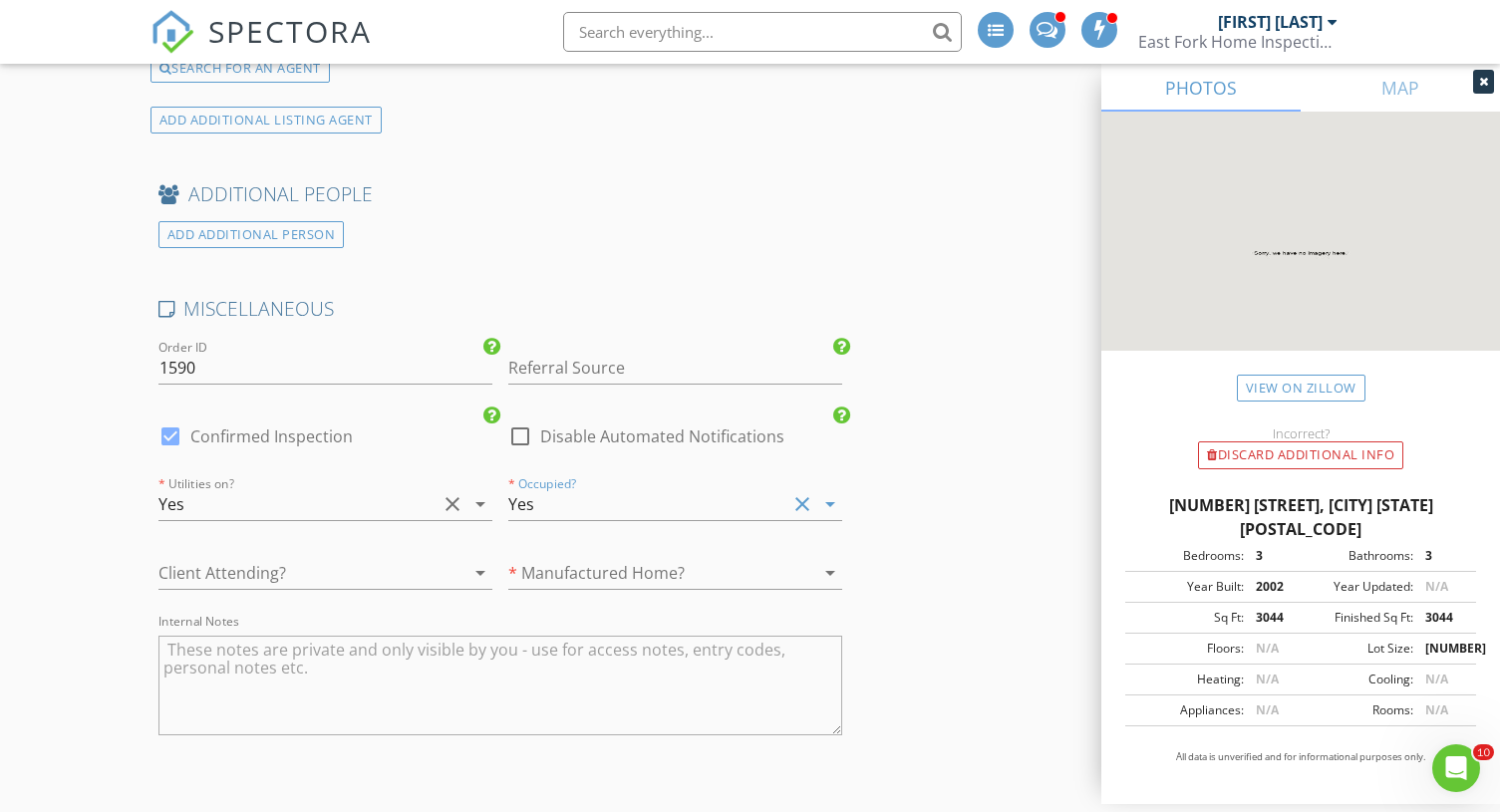 click at bounding box center [297, 573] 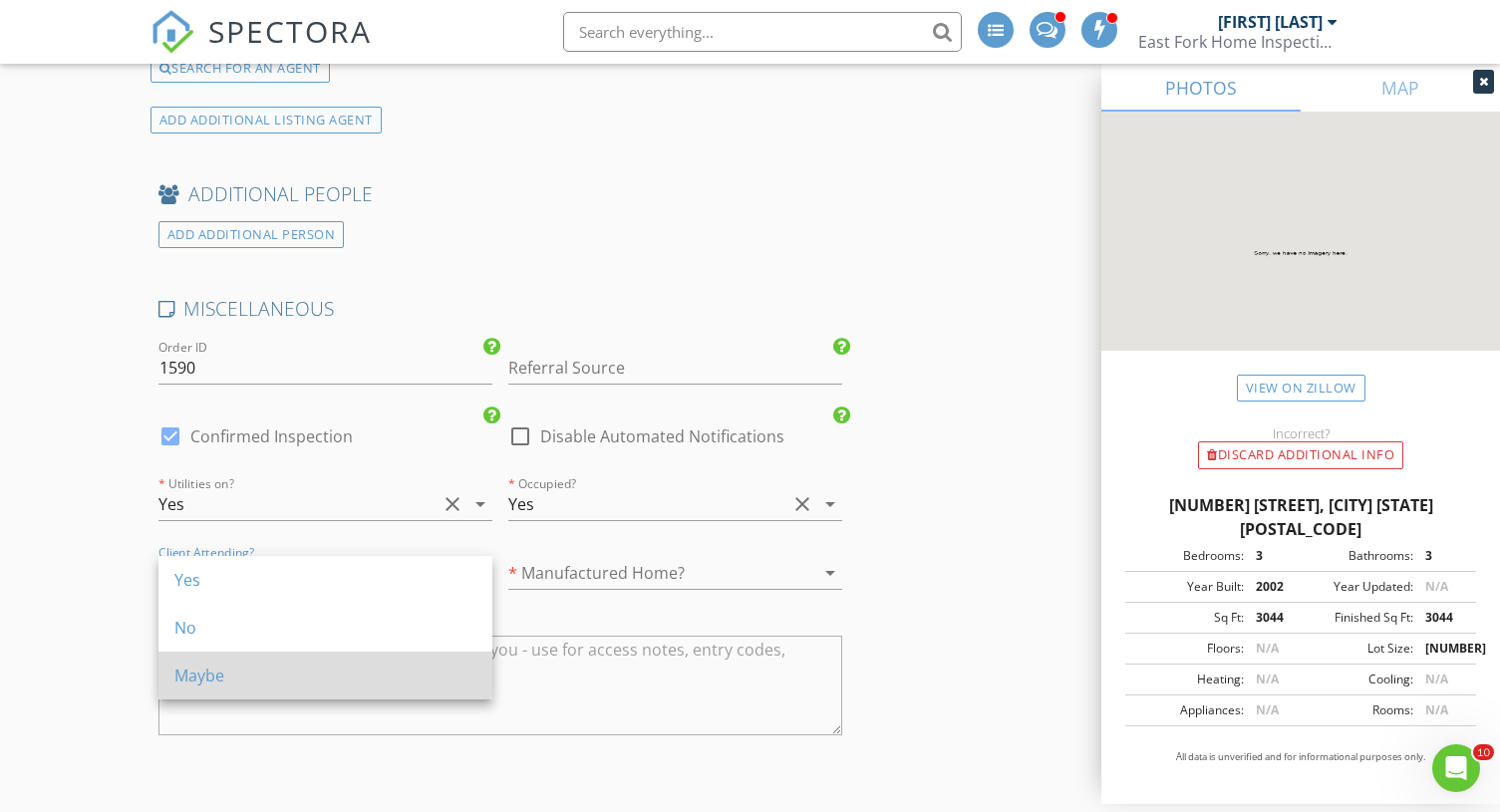 click on "Maybe" at bounding box center (325, 676) 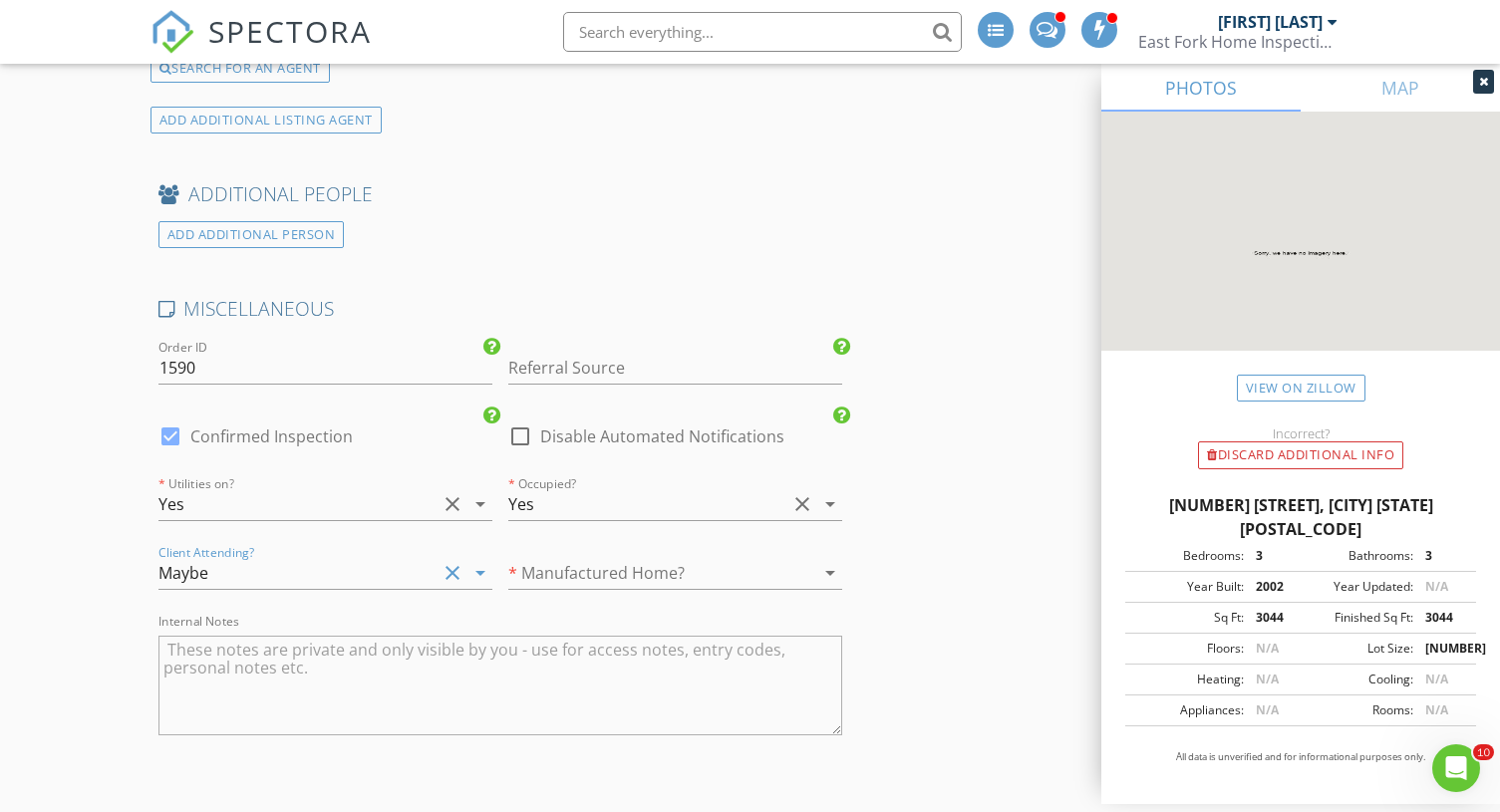 click at bounding box center (647, 573) 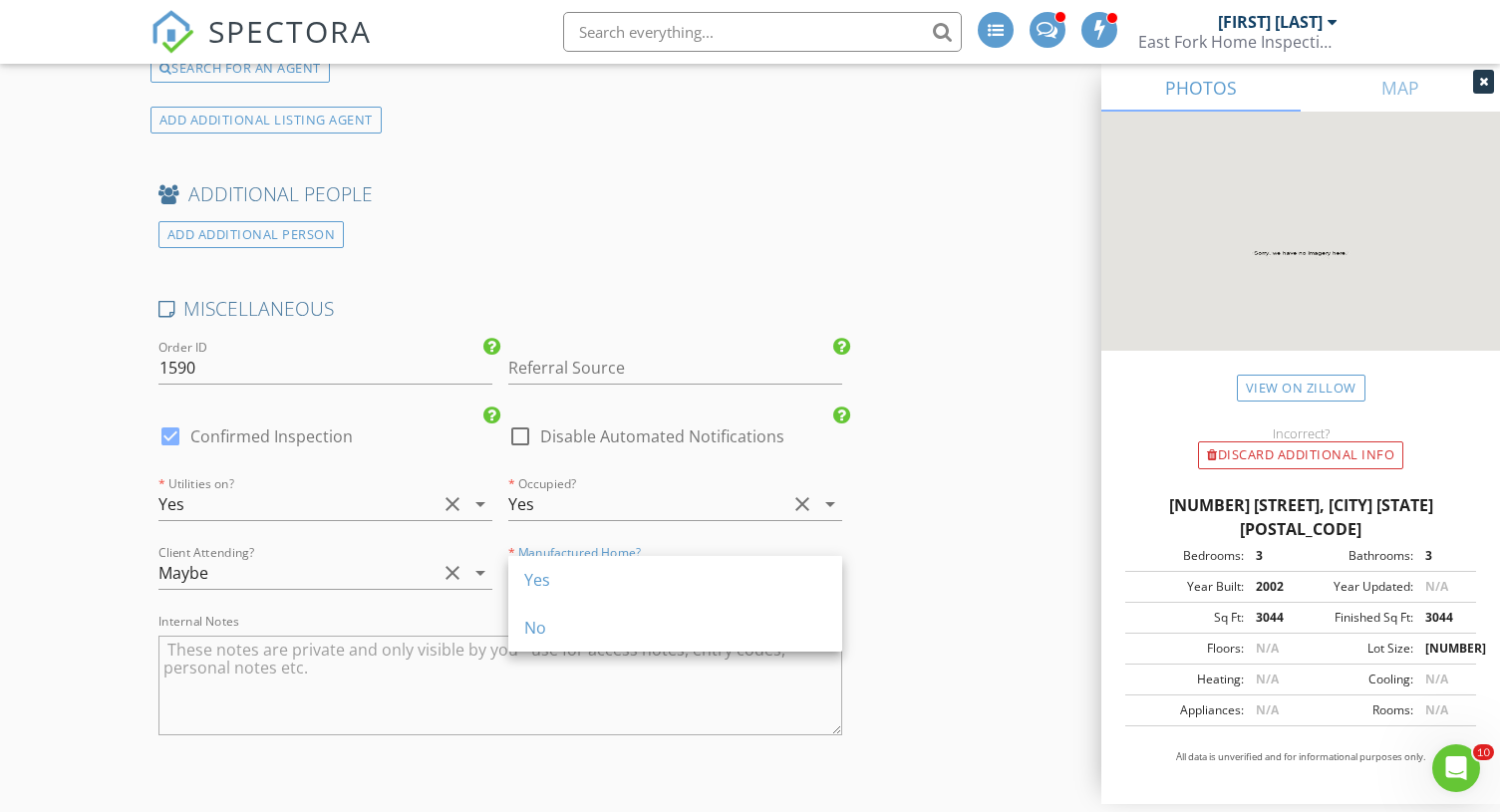 click on "Yes" at bounding box center (675, 580) 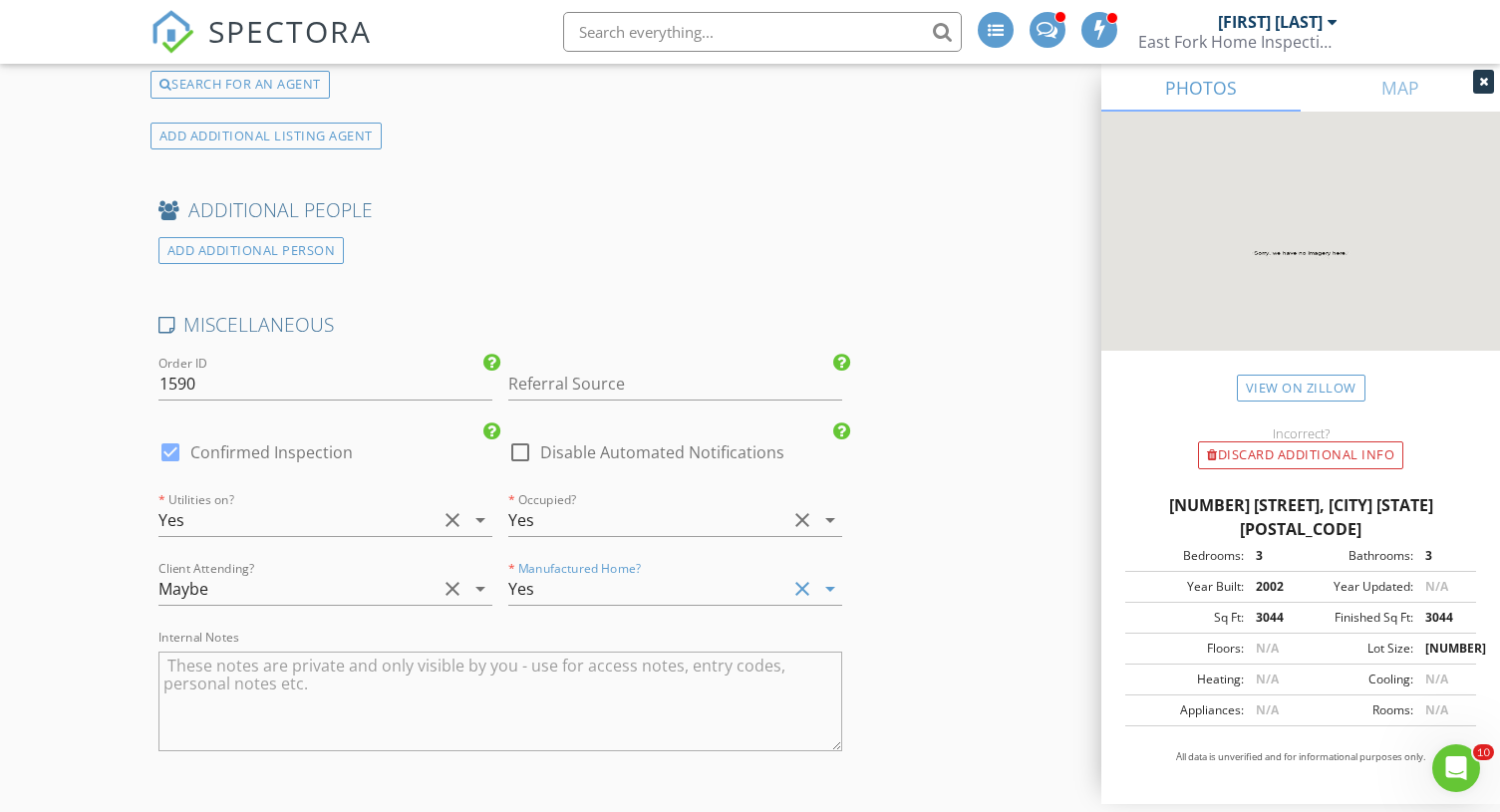 scroll, scrollTop: 3101, scrollLeft: 0, axis: vertical 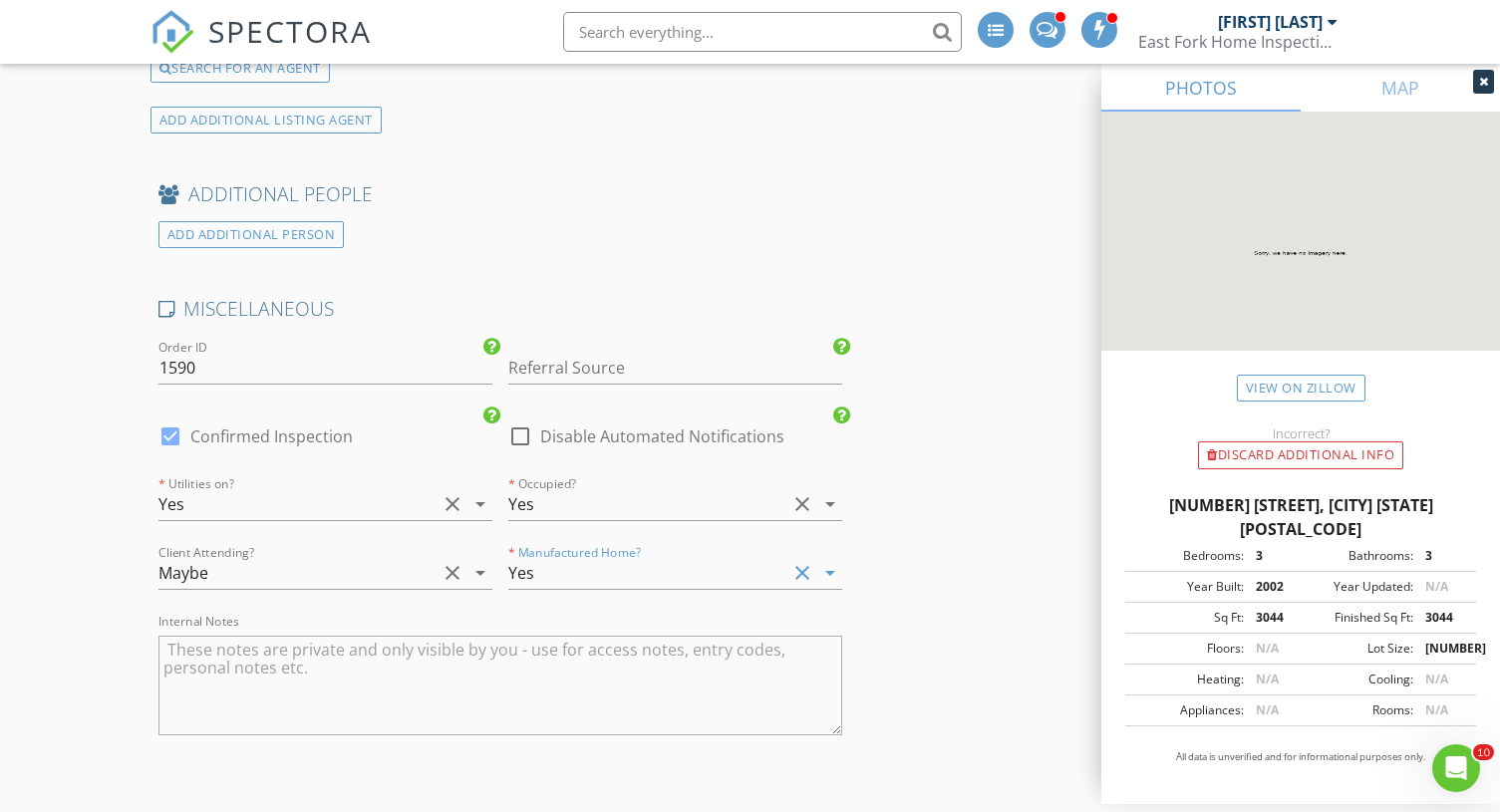 click on "Maybe" at bounding box center (297, 573) 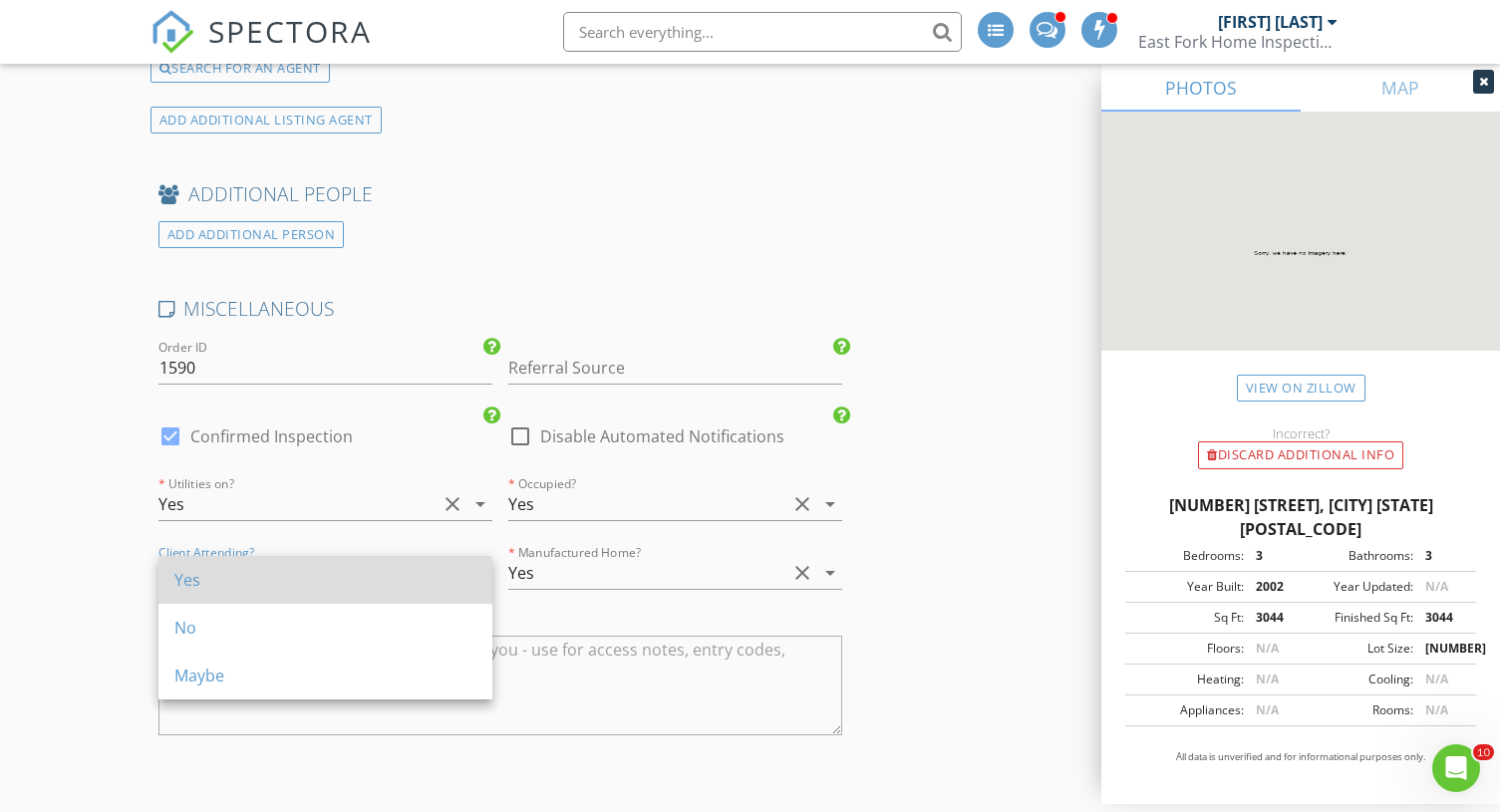 click on "Yes" at bounding box center (325, 580) 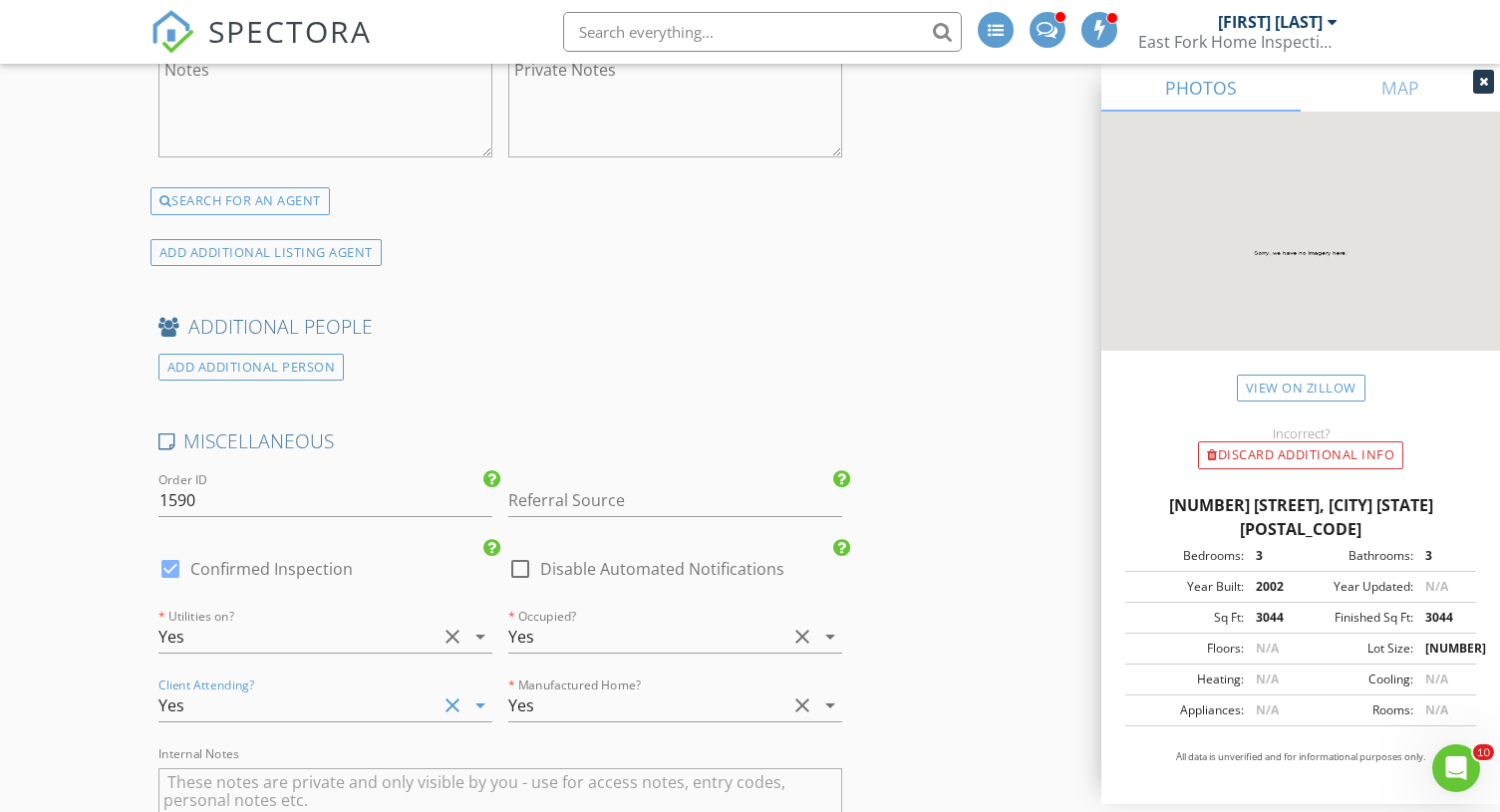 scroll, scrollTop: 2974, scrollLeft: 0, axis: vertical 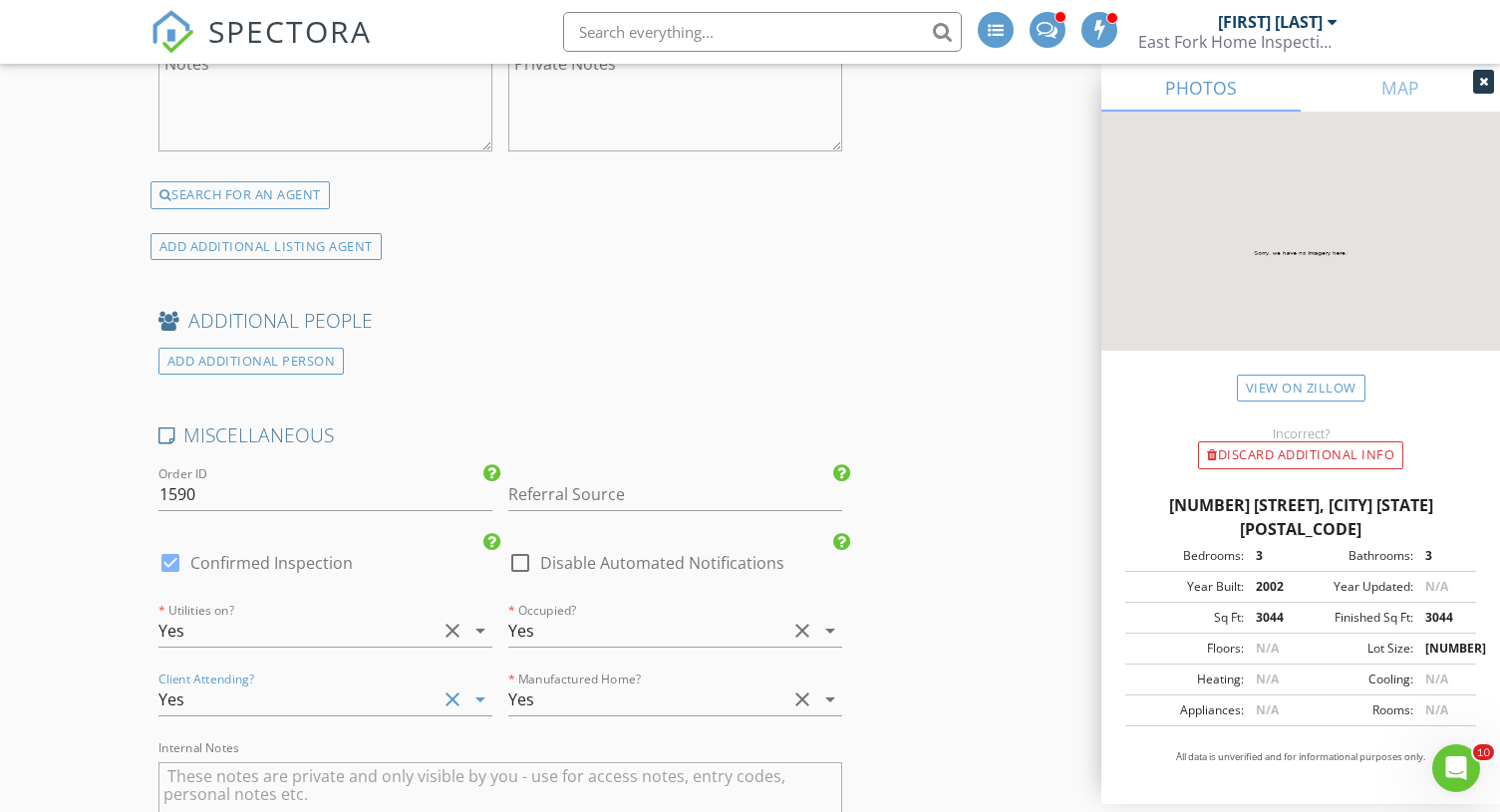 click on "Yes" at bounding box center [521, 699] 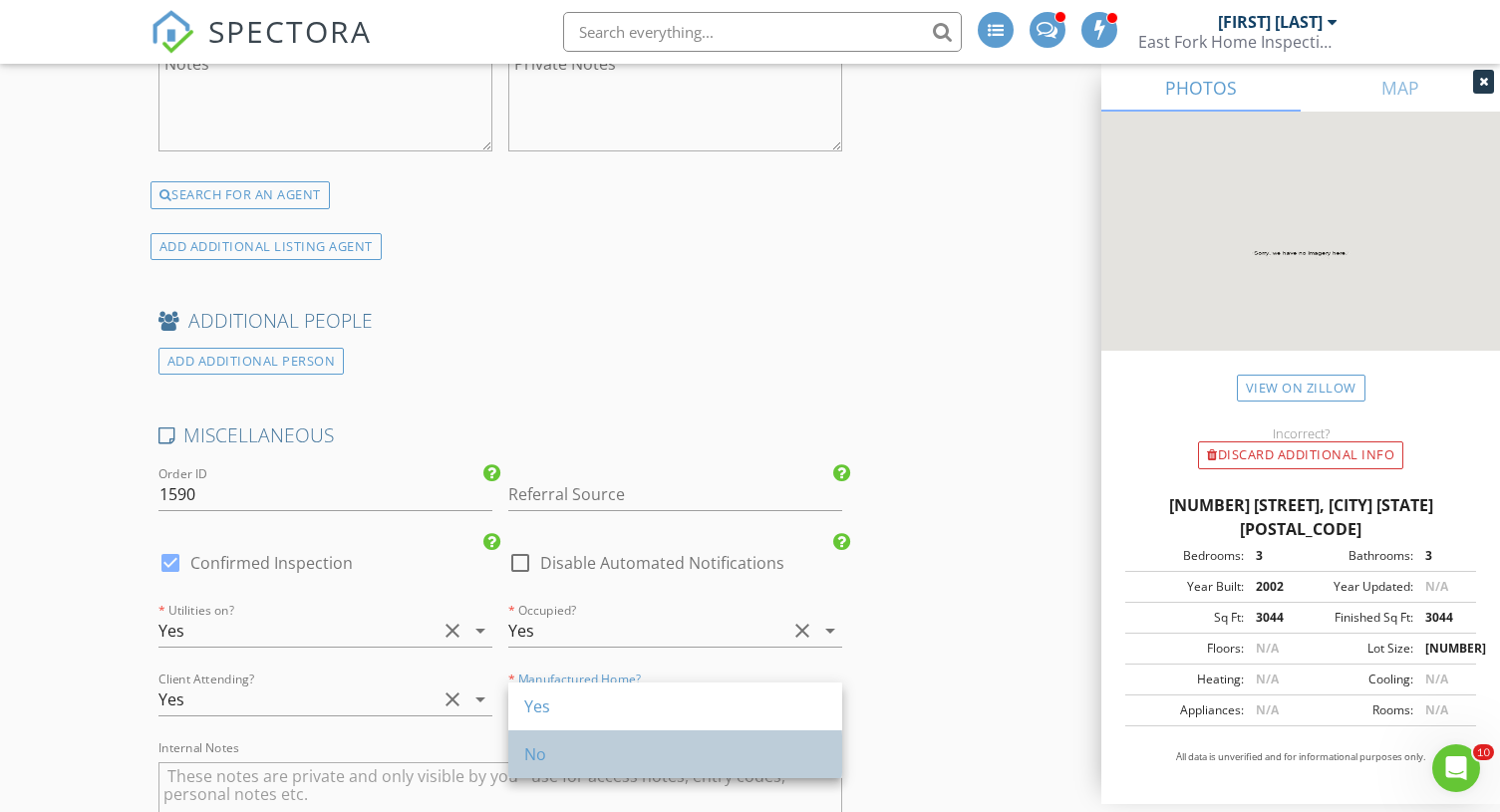 click on "No" at bounding box center (675, 754) 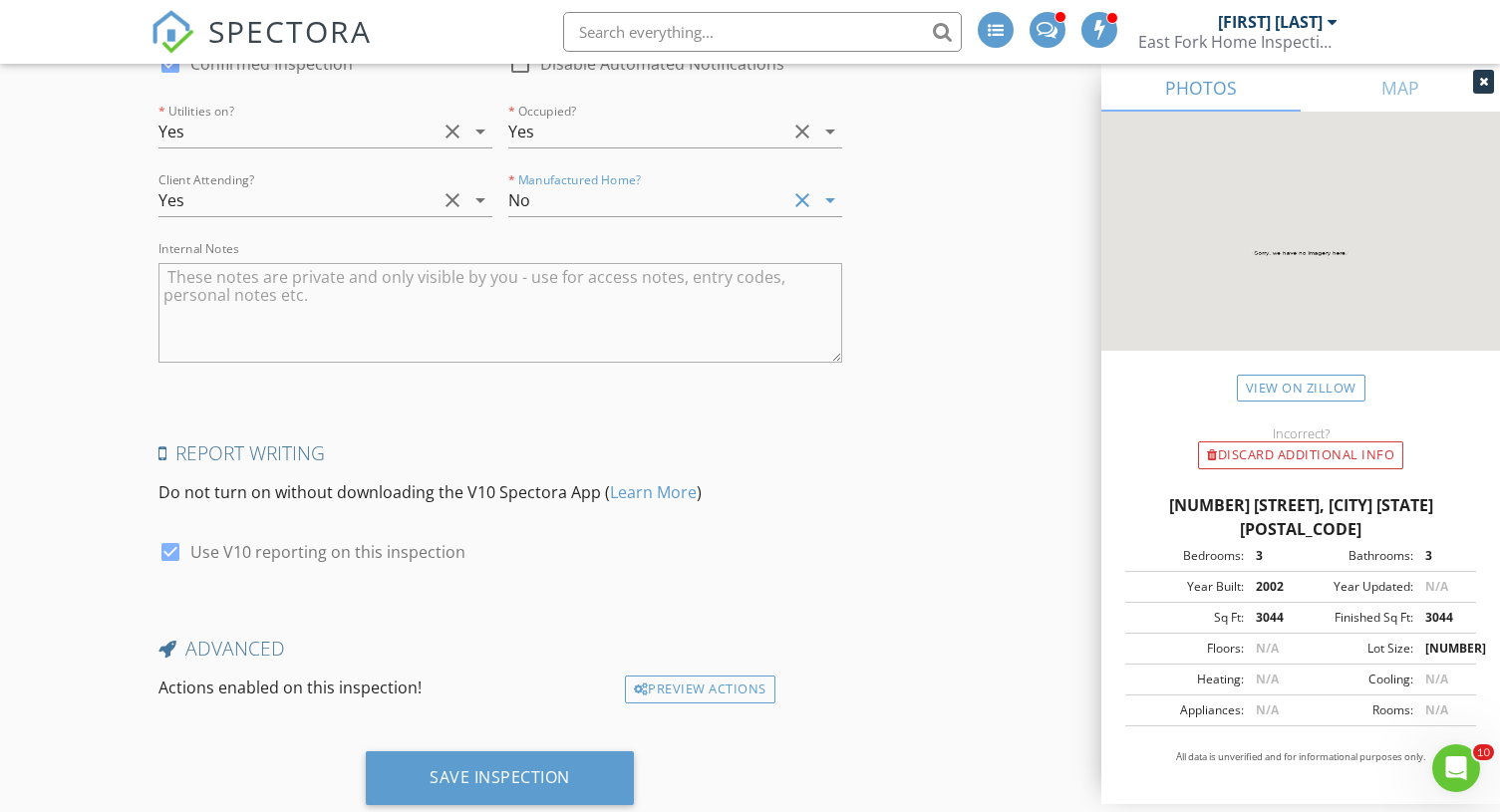 scroll, scrollTop: 3512, scrollLeft: 0, axis: vertical 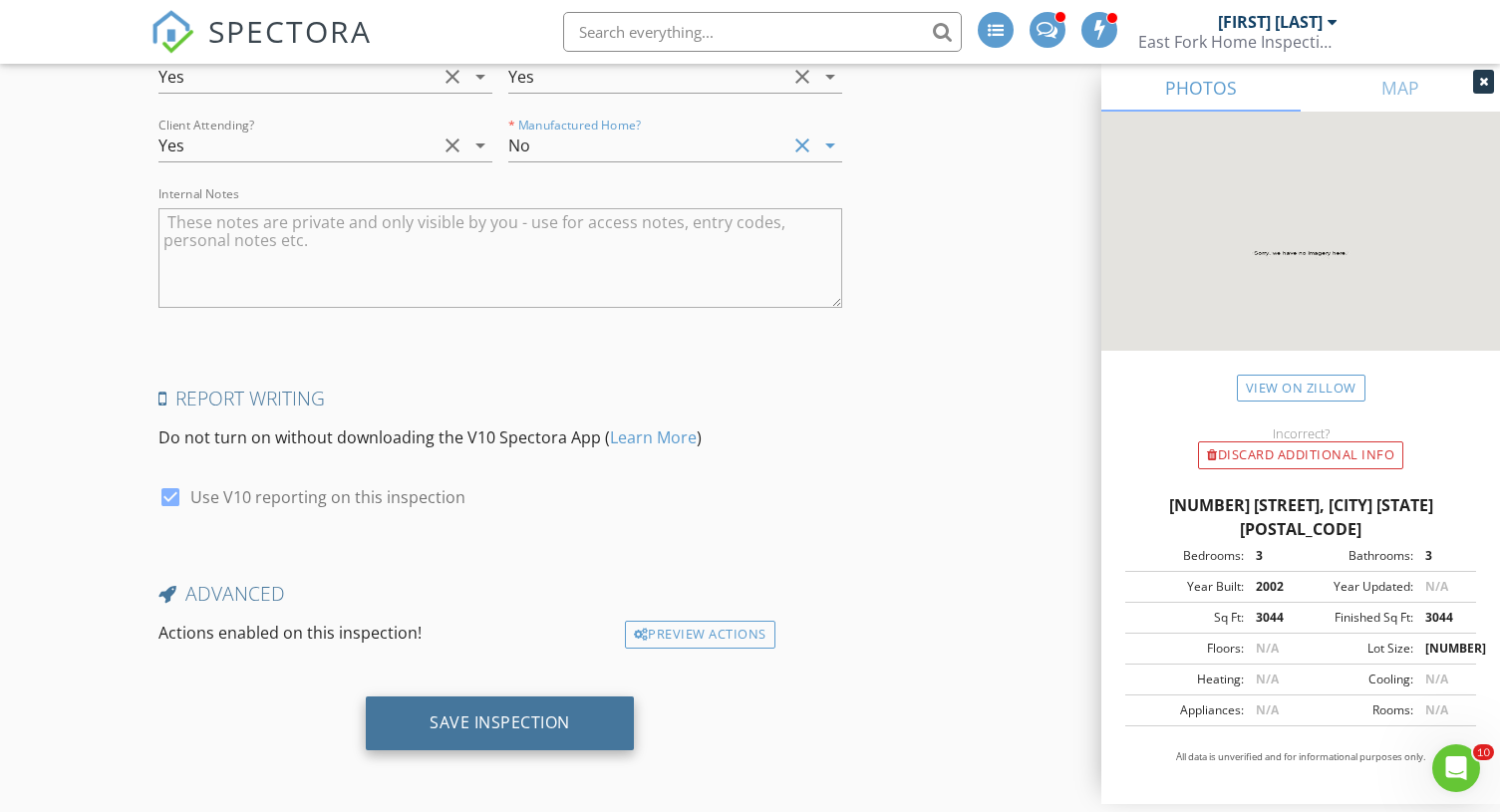 click on "Save Inspection" at bounding box center [499, 722] 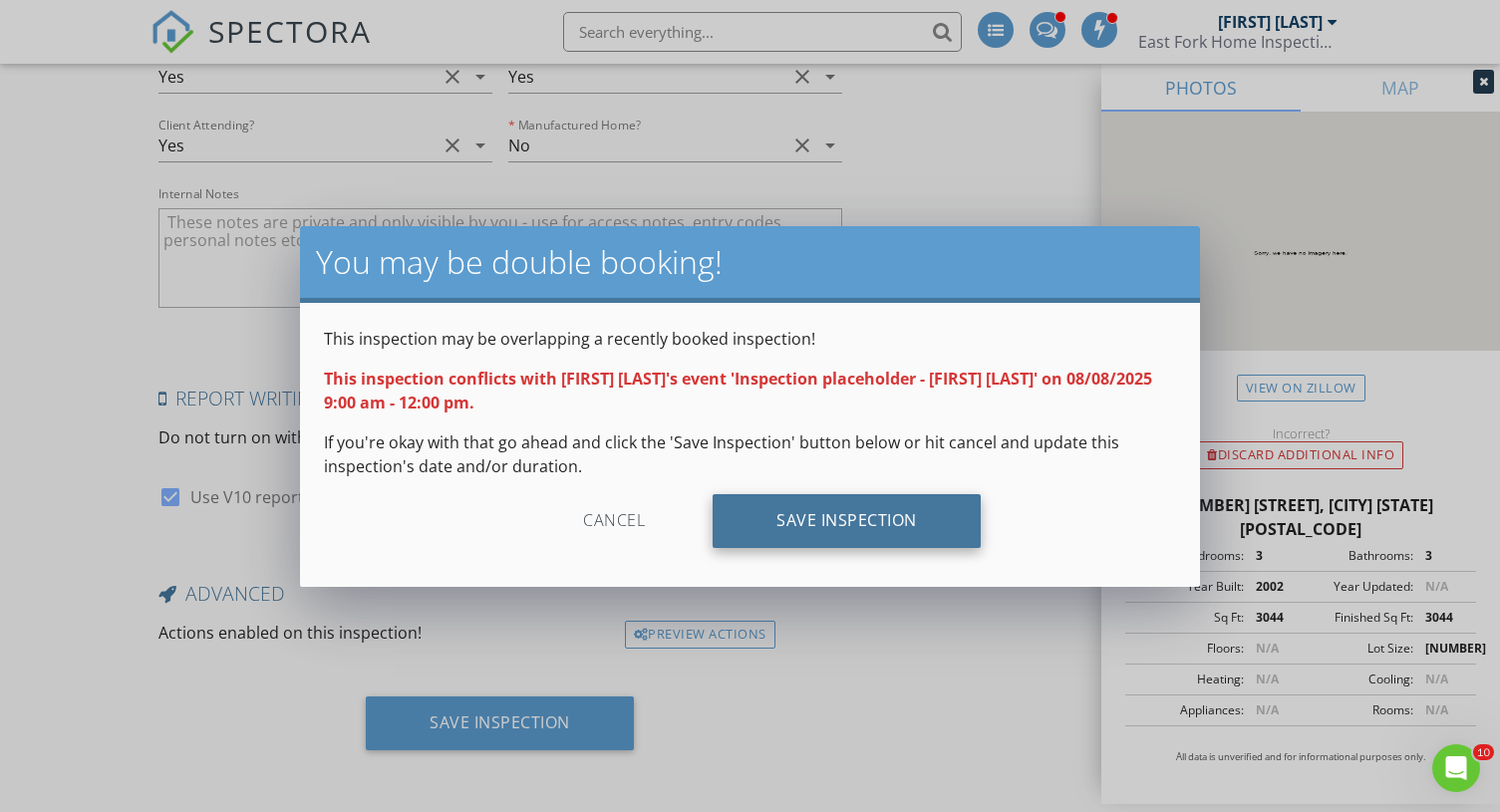 click on "Save Inspection" at bounding box center (846, 521) 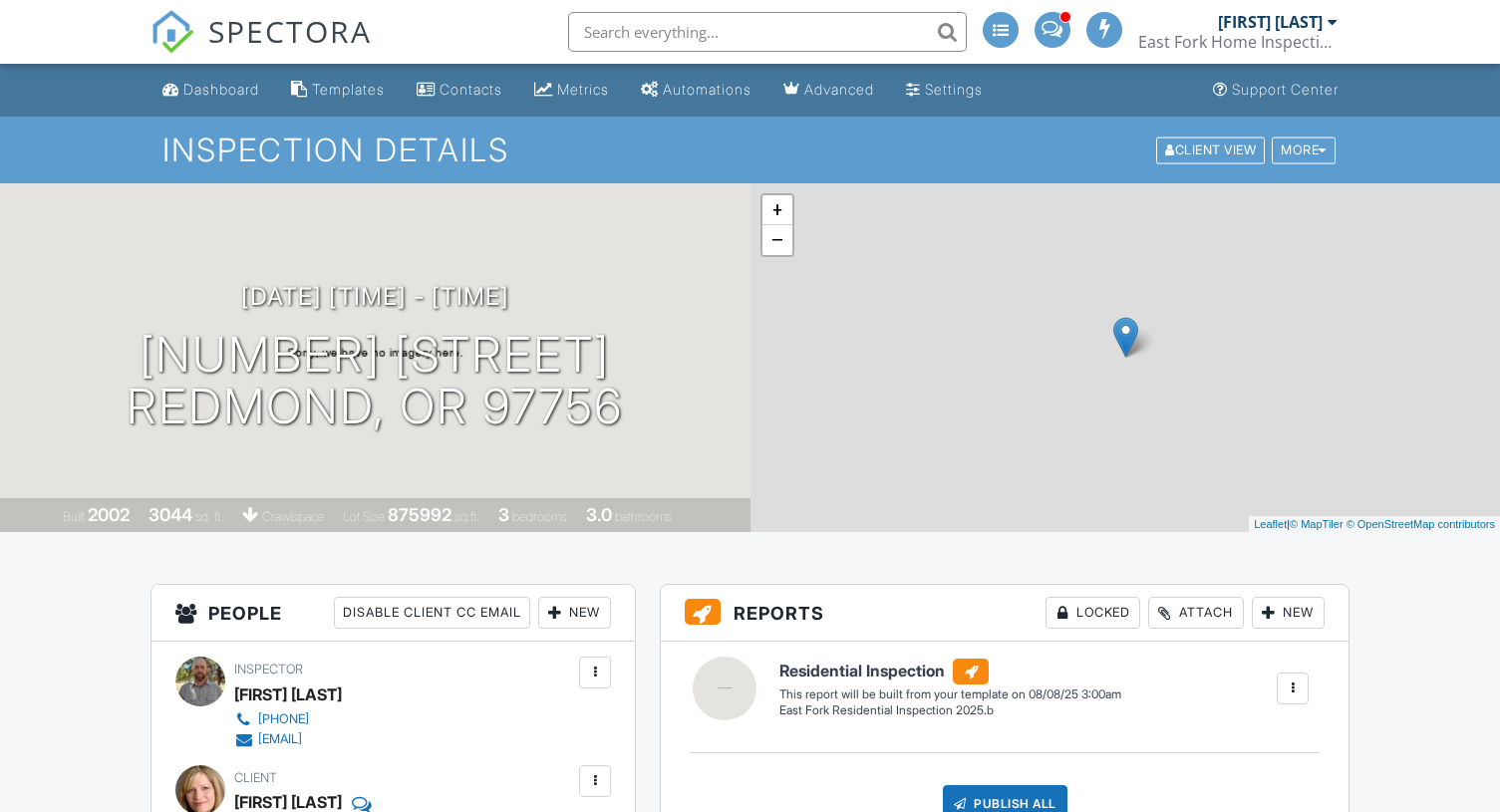 scroll, scrollTop: 0, scrollLeft: 0, axis: both 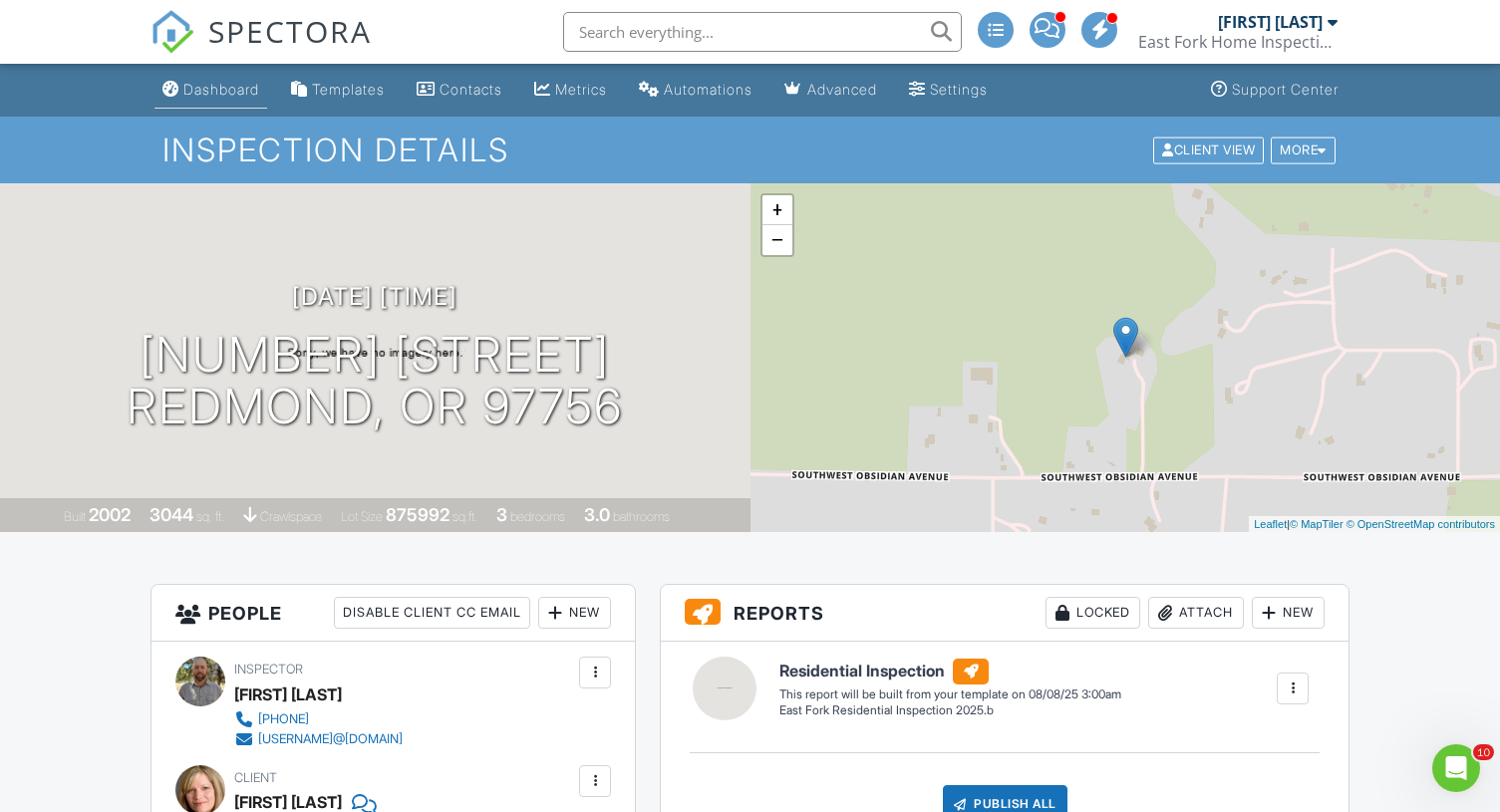 click on "Dashboard" at bounding box center [210, 90] 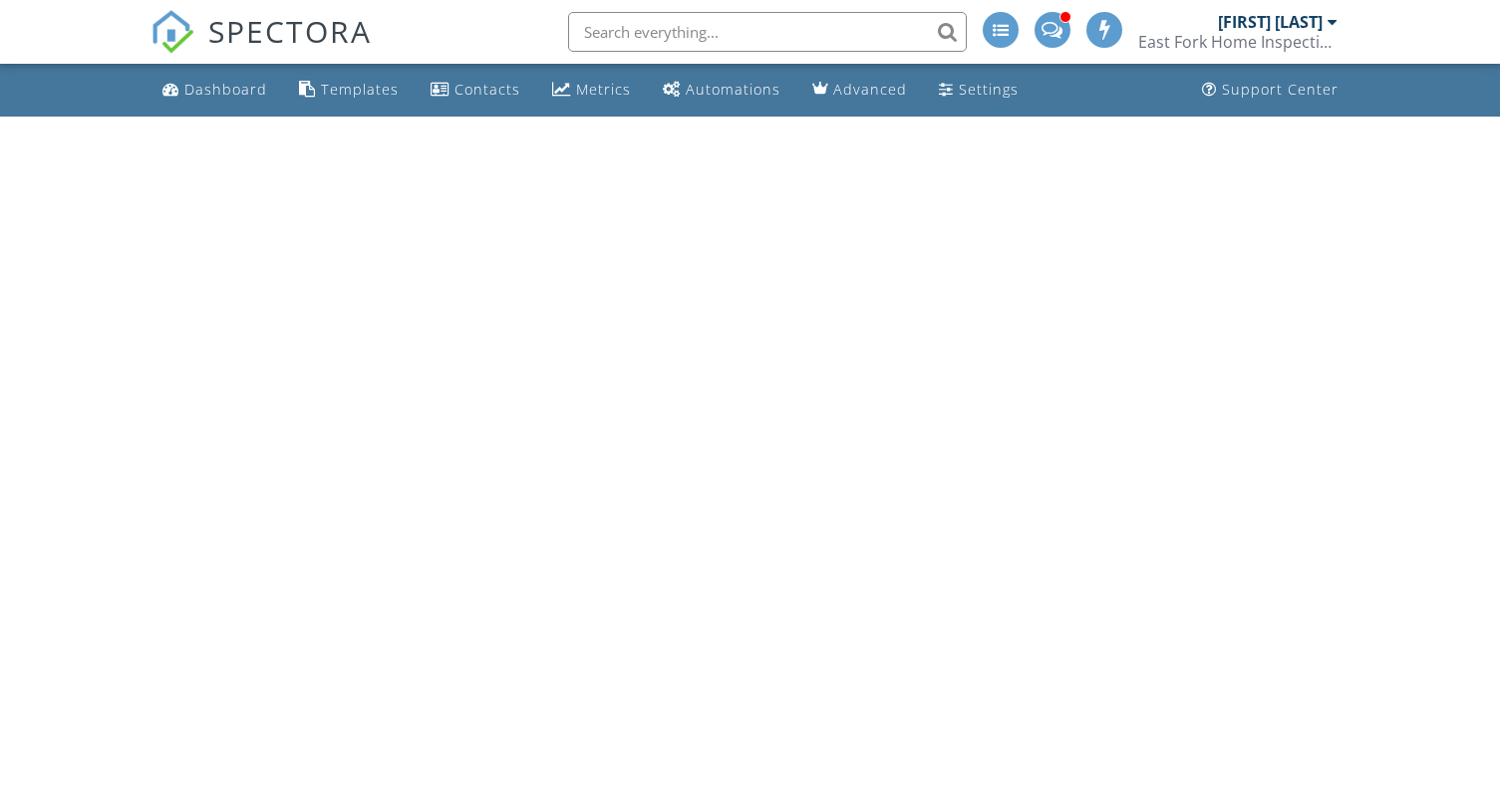 scroll, scrollTop: 0, scrollLeft: 0, axis: both 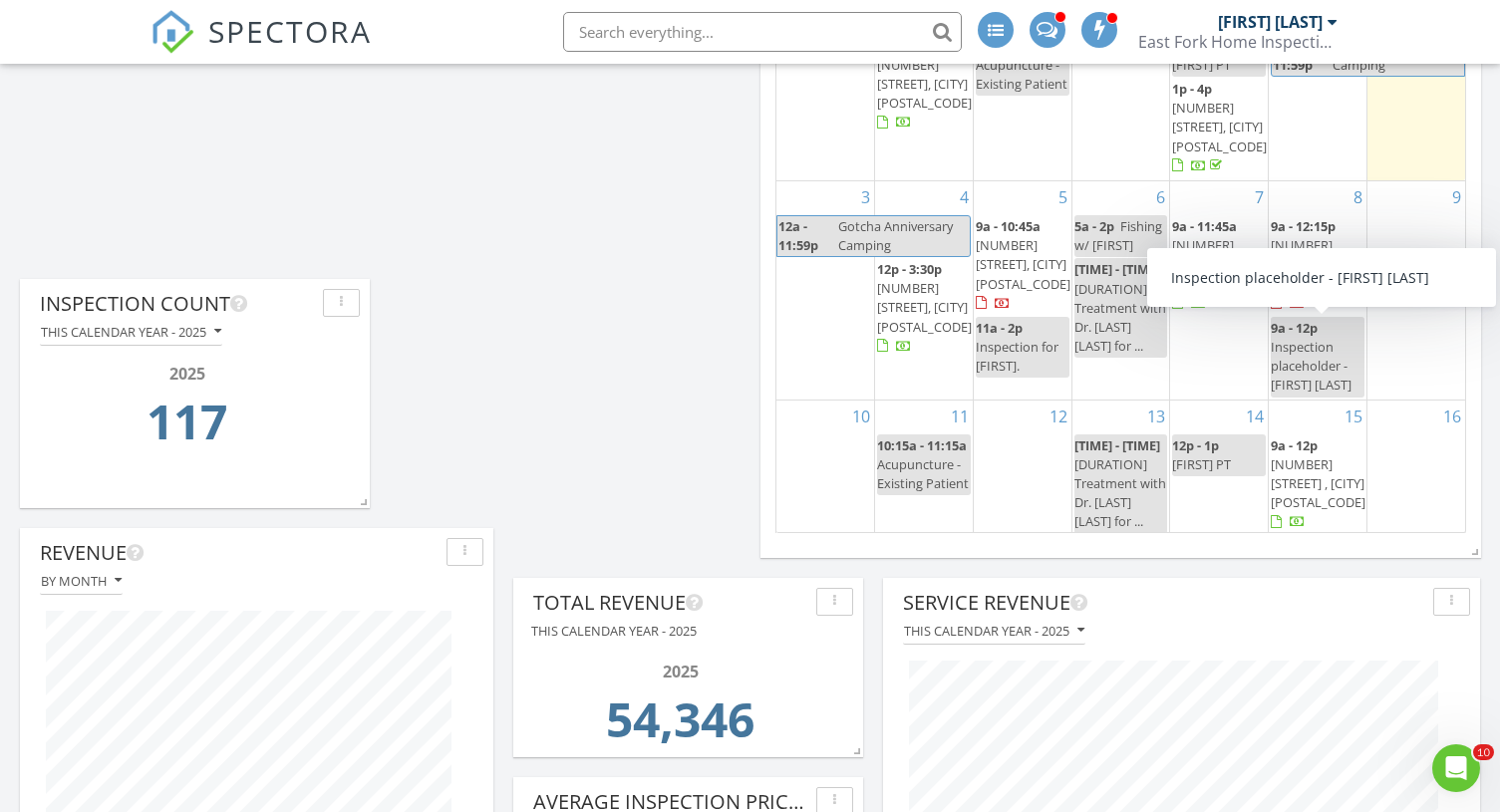 click on "Inspection placeholder - Kim Butler" at bounding box center (1311, 366) 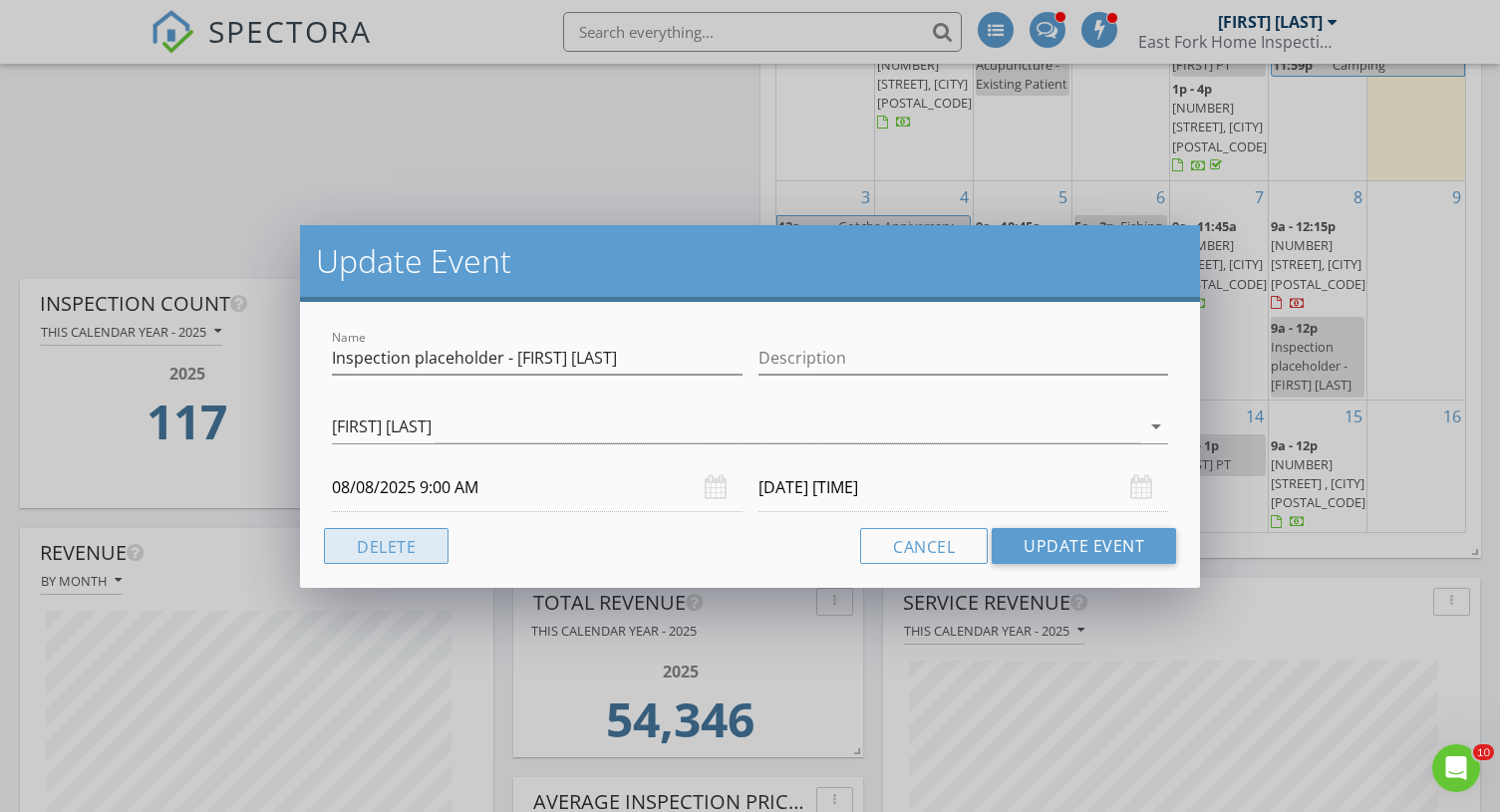 click on "Delete" at bounding box center [386, 546] 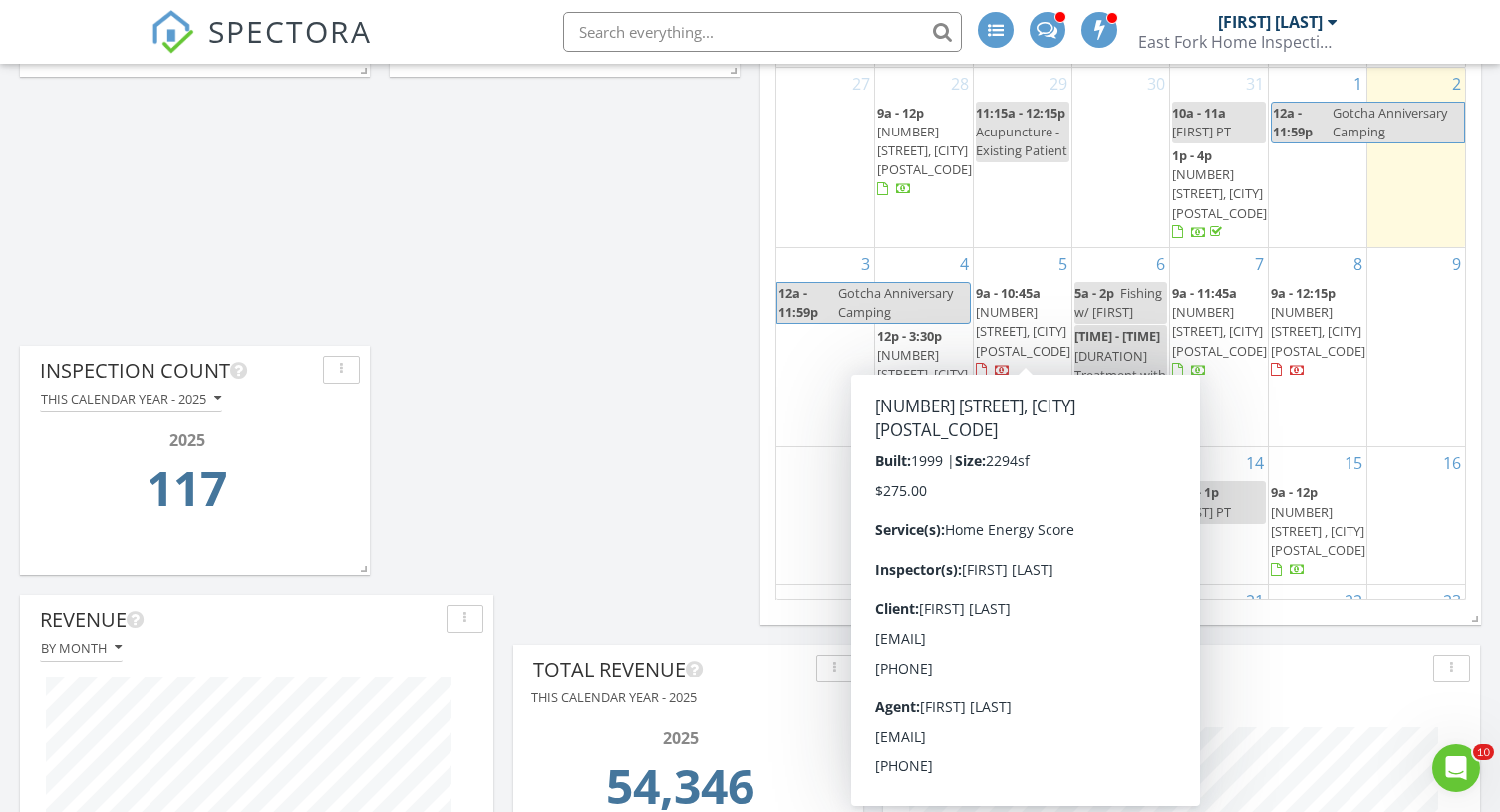scroll, scrollTop: 678, scrollLeft: 0, axis: vertical 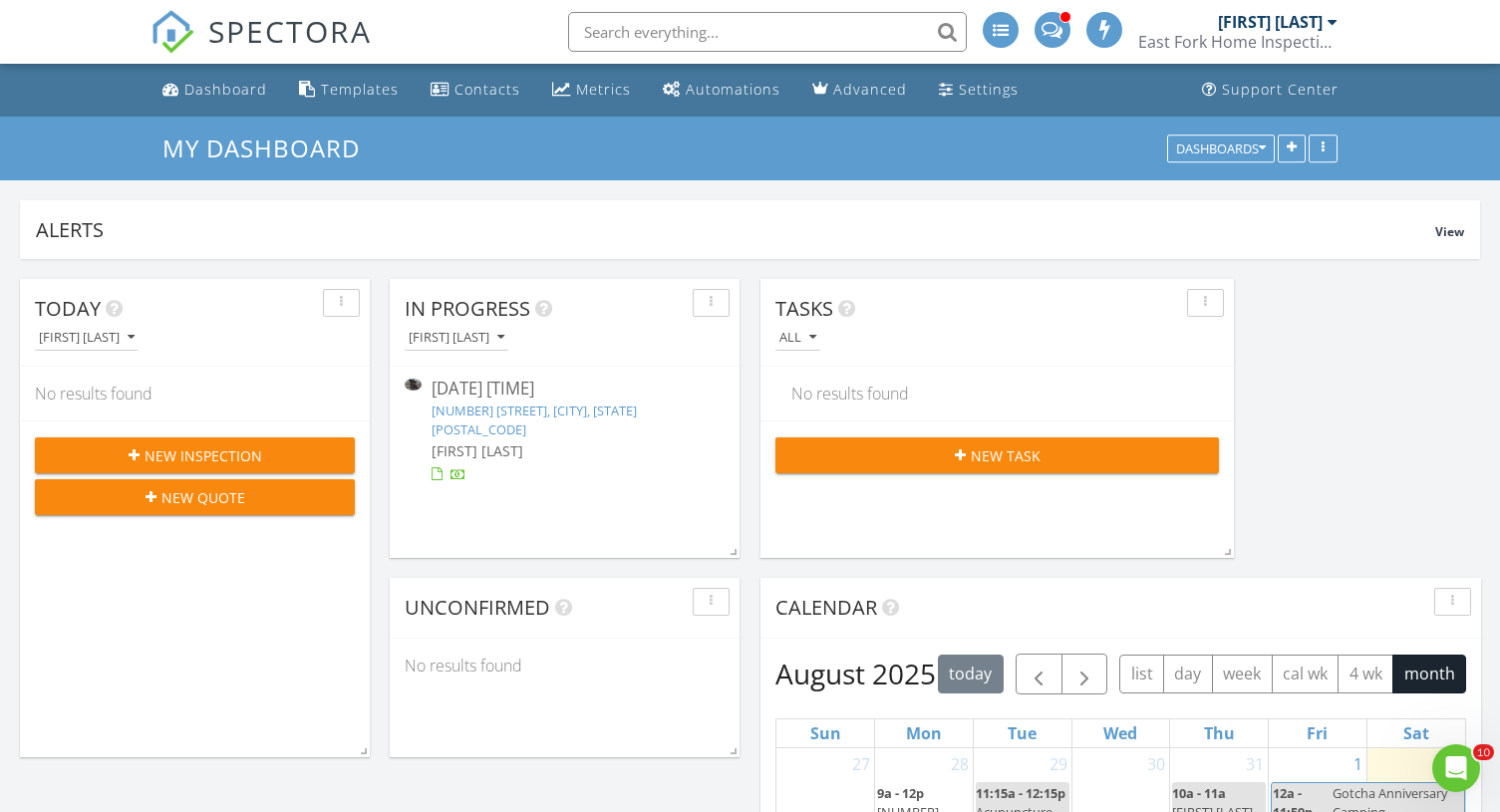 click on "Today
Ryan Bales
No results found       New Inspection     New Quote         In Progress
Ryan Bales
07/28/25 9:00 am   55402 Homestead way, Bend, OR 97702
Ryan Bales
Calendar                 August 2025 today list day week cal wk 4 wk month Sun Mon Tue Wed Thu Fri Sat 27 28
9a - 12p
55402 Homestead way, Bend 97702
29
11:15a - 12:15p
Acupuncture - Existing Patient
30 31
10a - 11a
Ryan PT
1p - 4p
4707 SW Coyote Ave, Redmond 97756" at bounding box center (750, 1838) 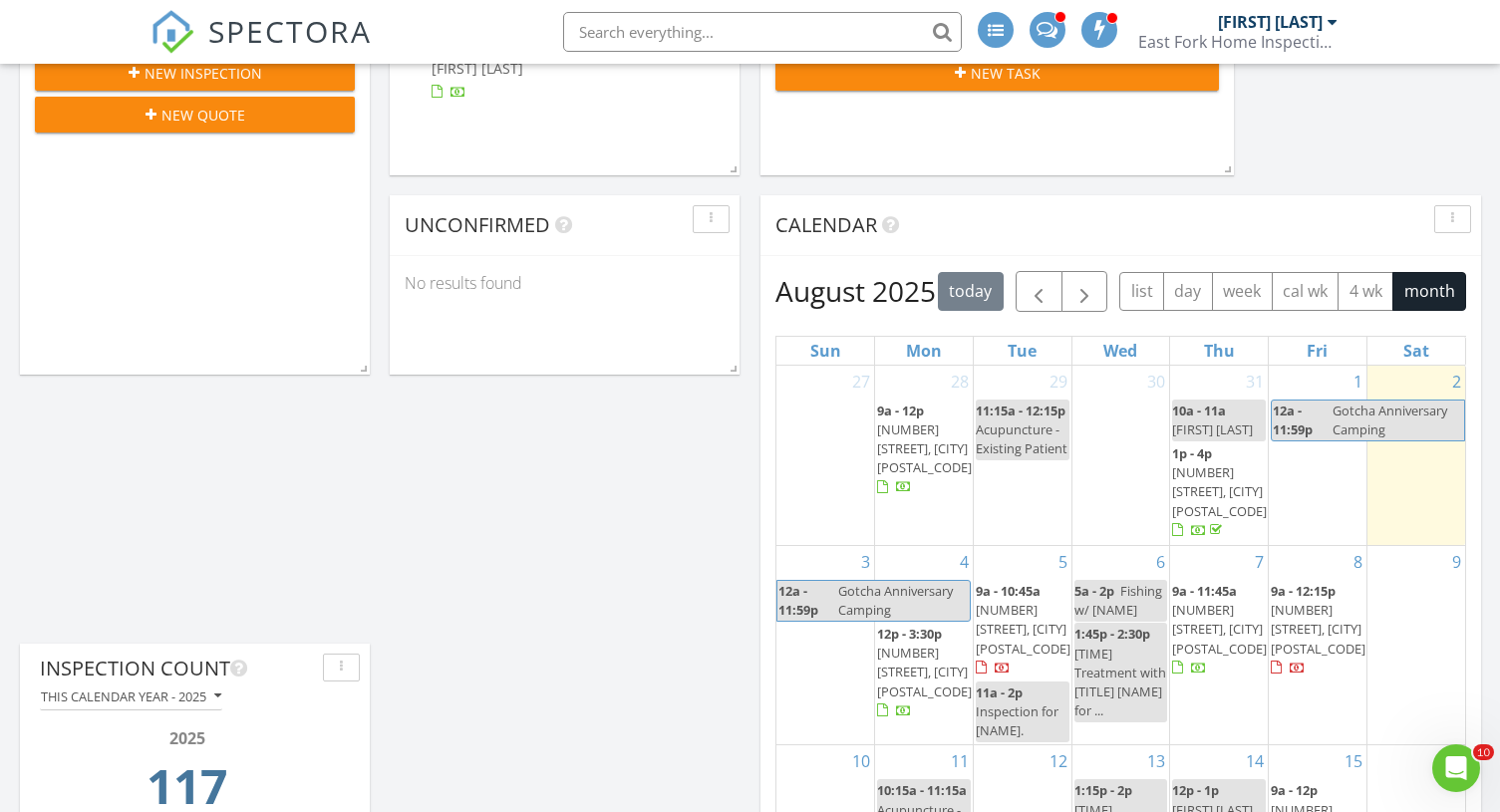 scroll, scrollTop: 525, scrollLeft: 0, axis: vertical 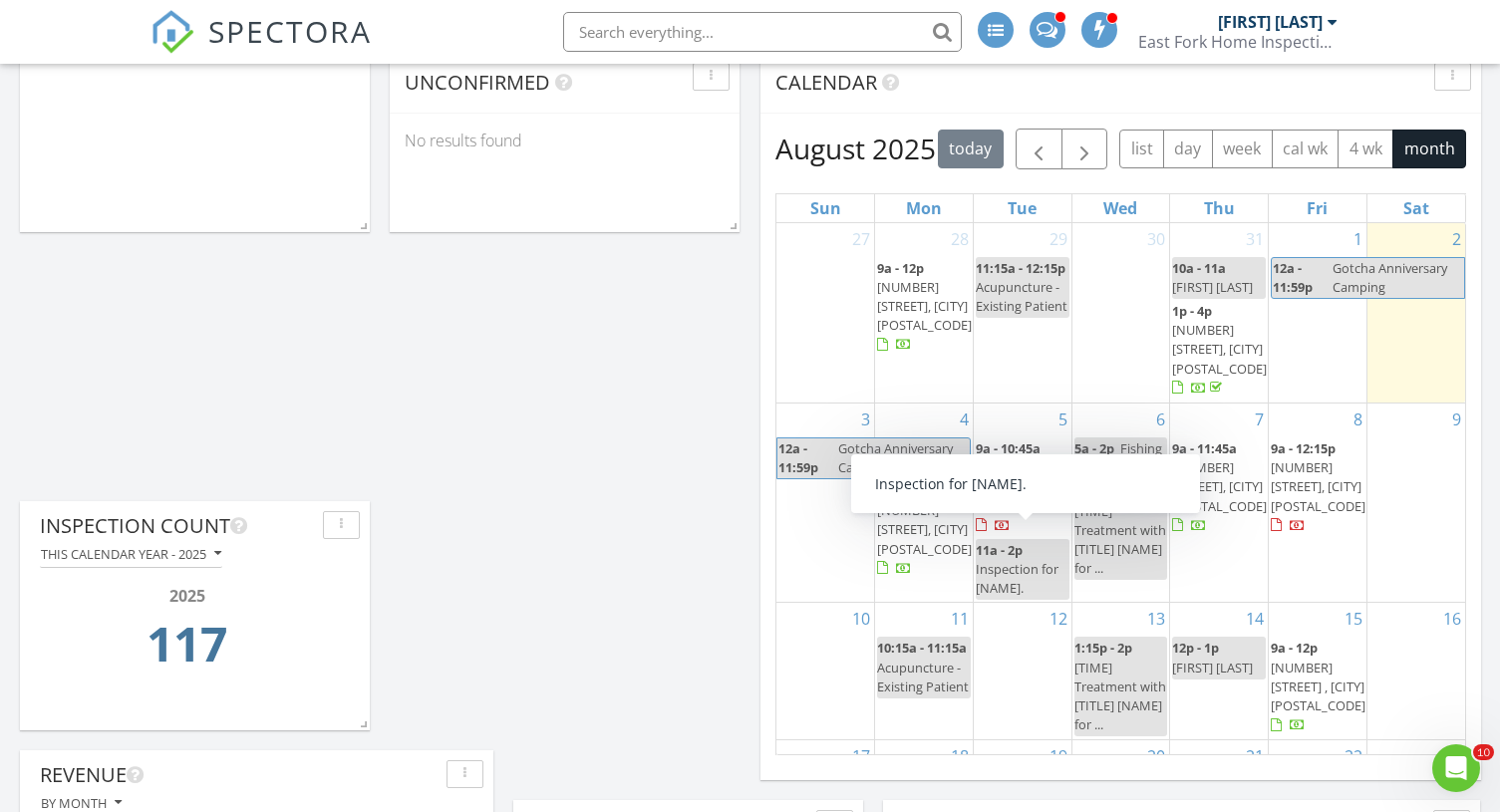 click on "Inspection for Taylor." at bounding box center (1017, 578) 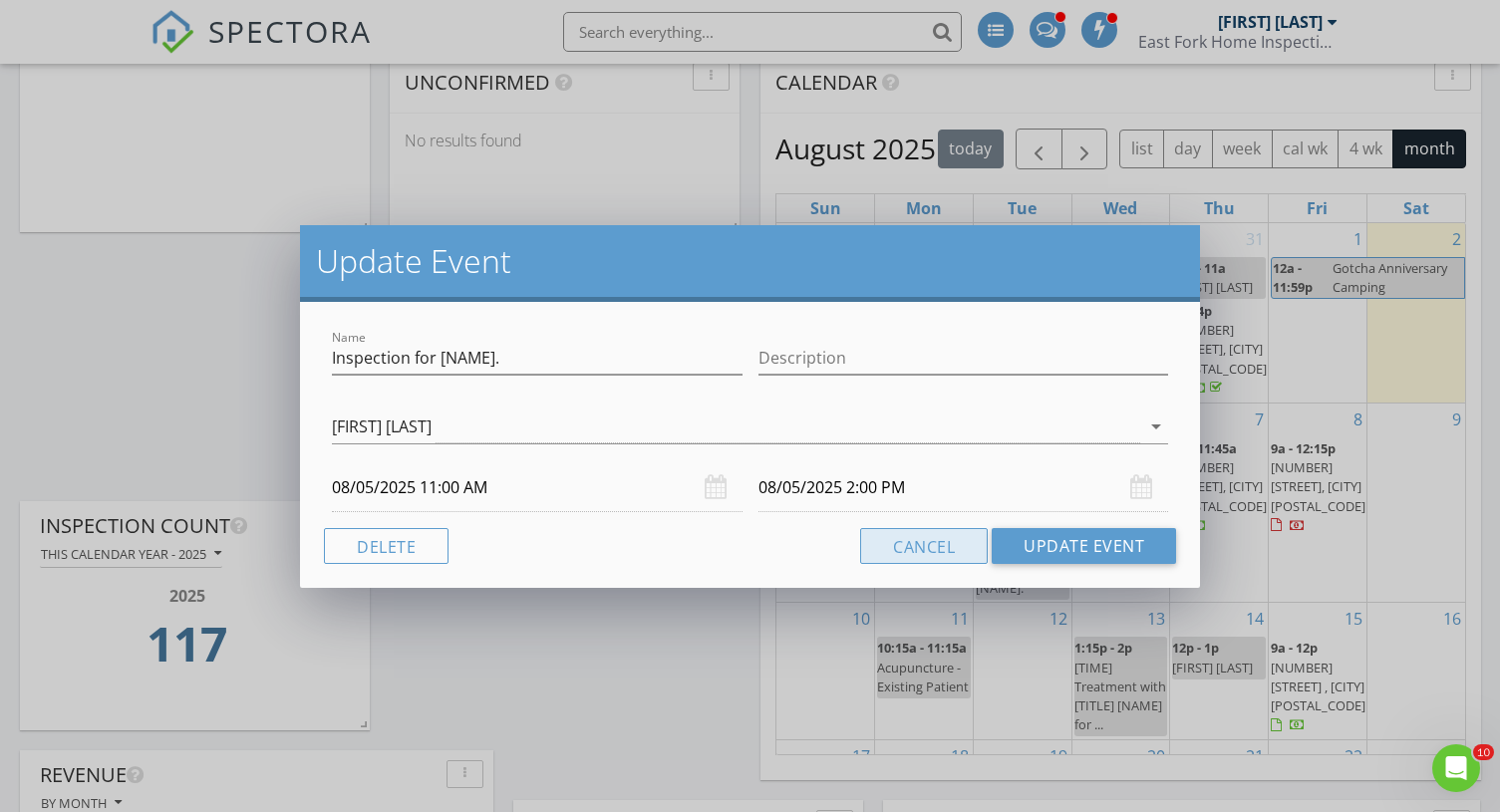 click on "Cancel" at bounding box center [924, 546] 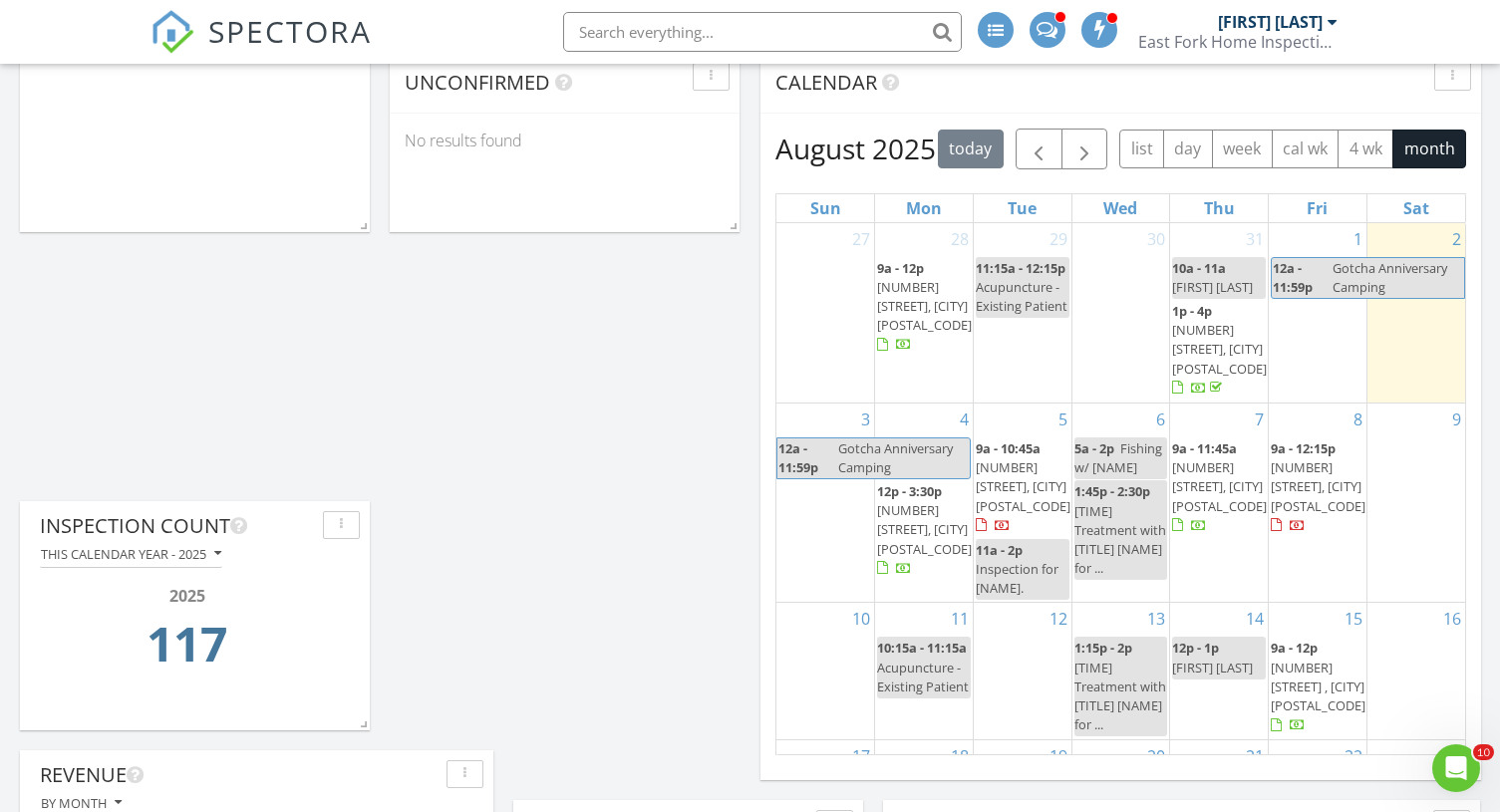 click on "Today
Ryan Bales
No results found       New Inspection     New Quote         In Progress
Ryan Bales
07/28/25 9:00 am   55402 Homestead way, Bend, OR 97702
Ryan Bales
Calendar                 August 2025 today list day week cal wk 4 wk month Sun Mon Tue Wed Thu Fri Sat 27 28
9a - 12p
55402 Homestead way, Bend 97702
29
11:15a - 12:15p
Acupuncture - Existing Patient
30 31
10a - 11a
Ryan PT
1p - 4p
4707 SW Coyote Ave, Redmond 97756" at bounding box center (750, 1313) 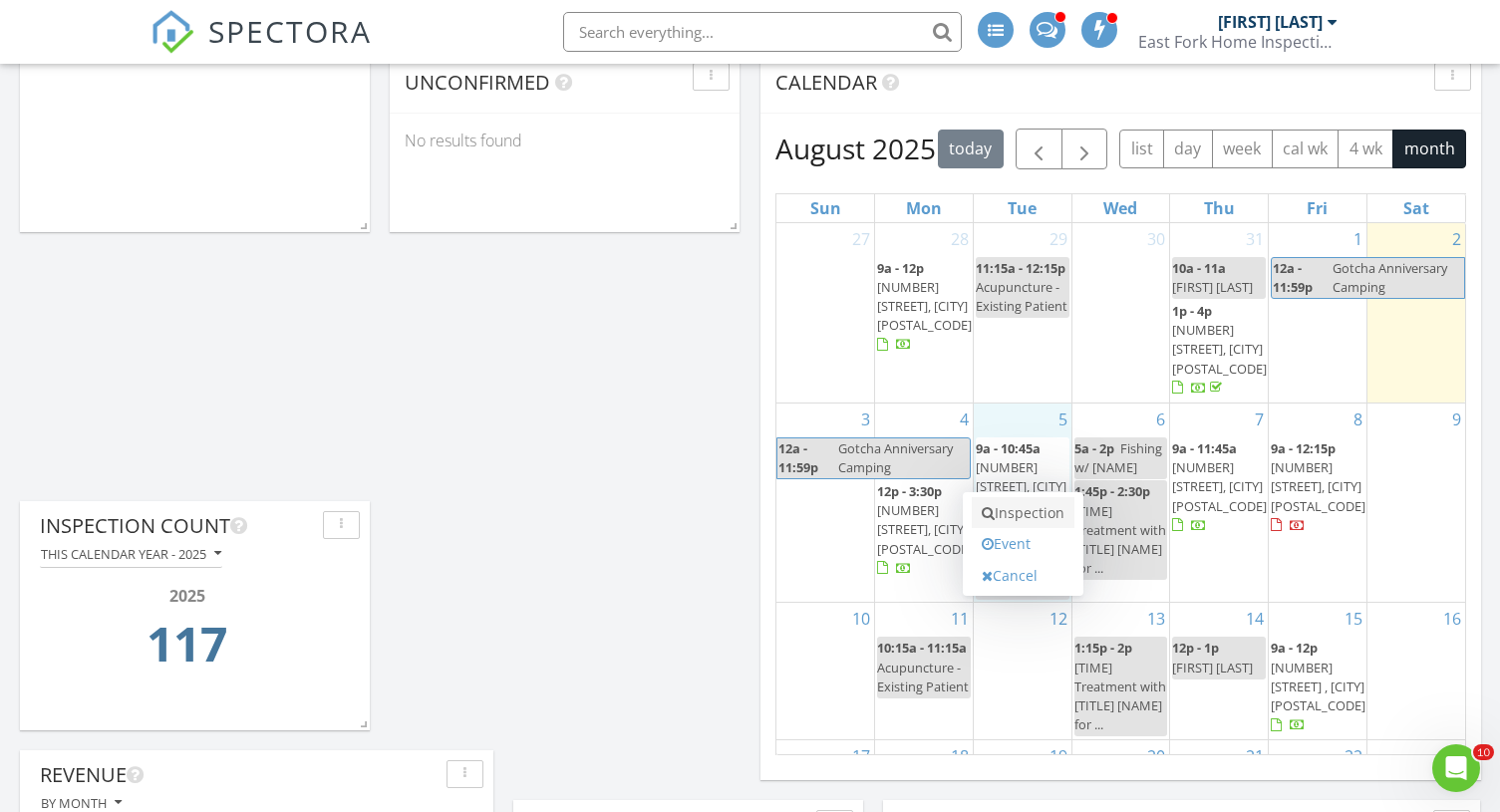 click on "Inspection" at bounding box center [1023, 513] 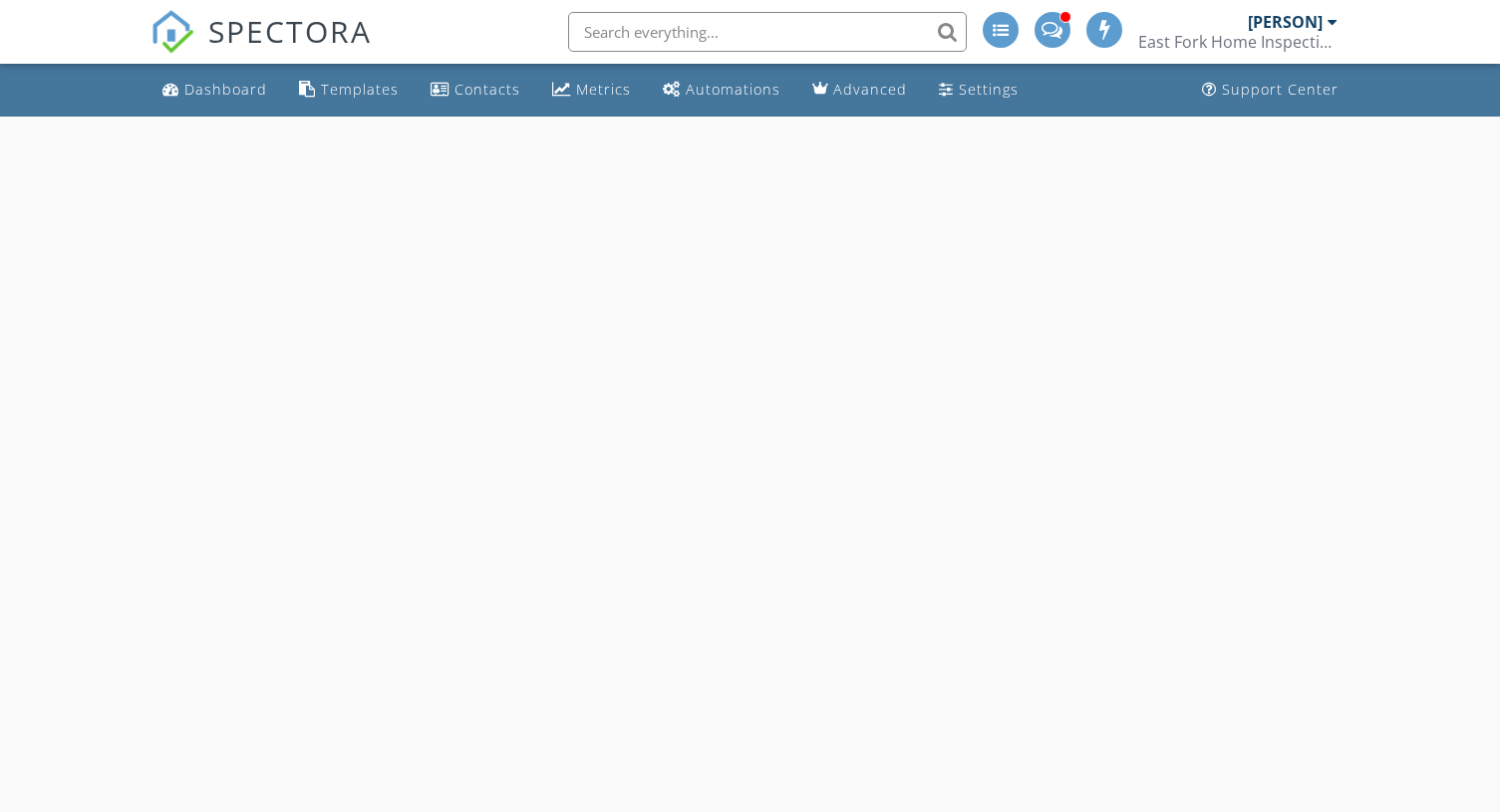 scroll, scrollTop: 0, scrollLeft: 0, axis: both 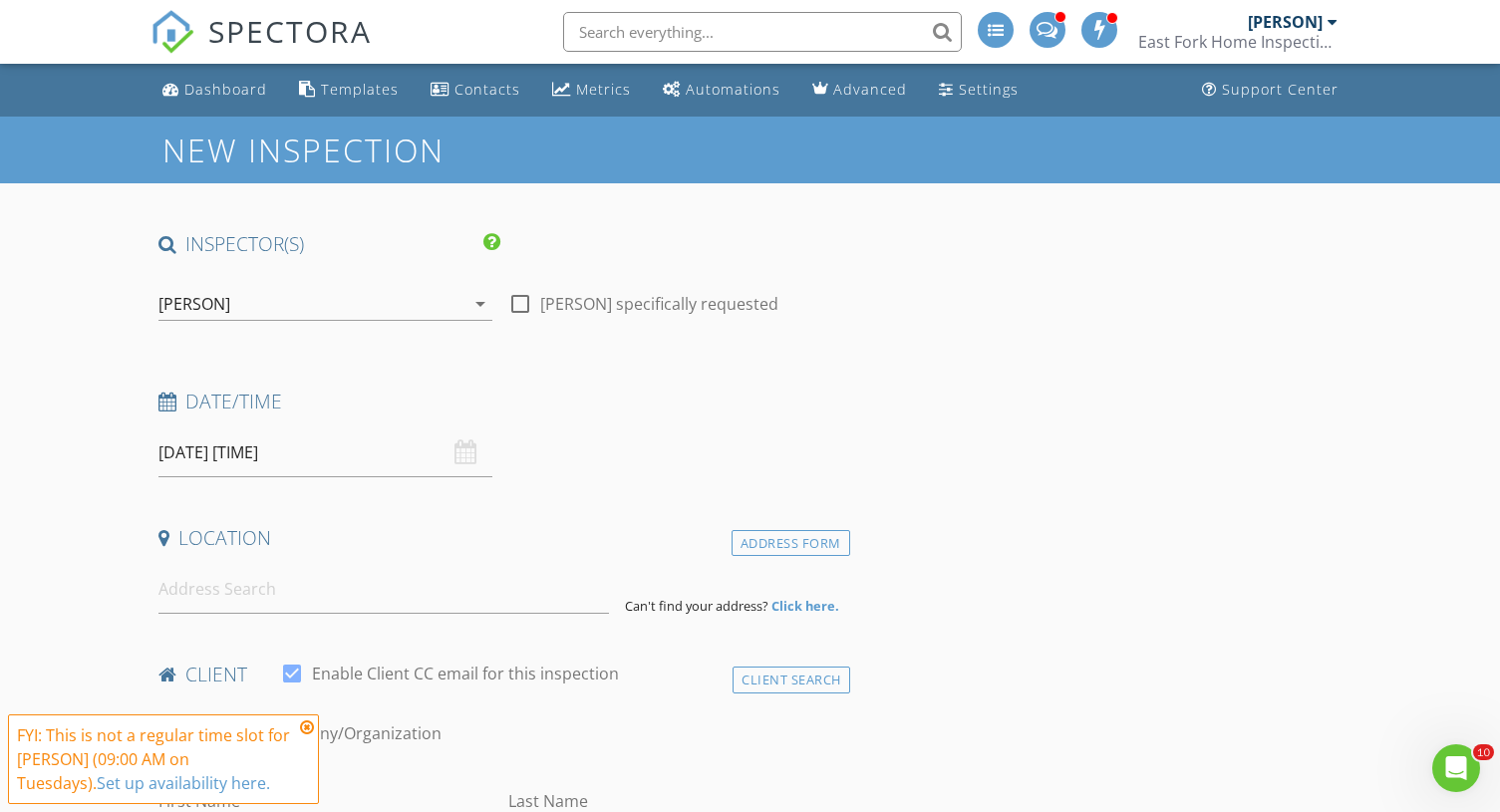 click on "[DATE] [TIME]" at bounding box center [325, 452] 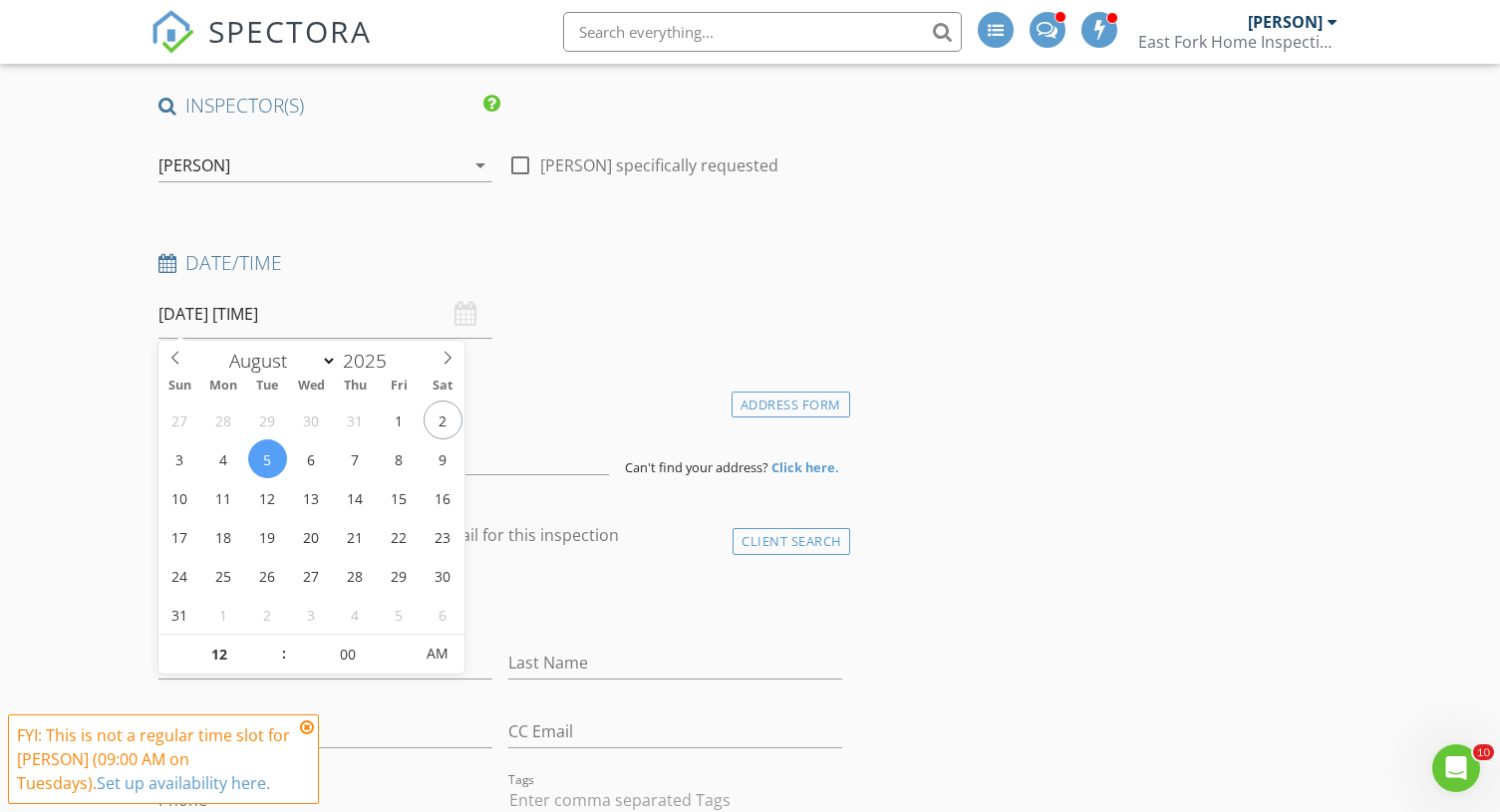 scroll, scrollTop: 157, scrollLeft: 0, axis: vertical 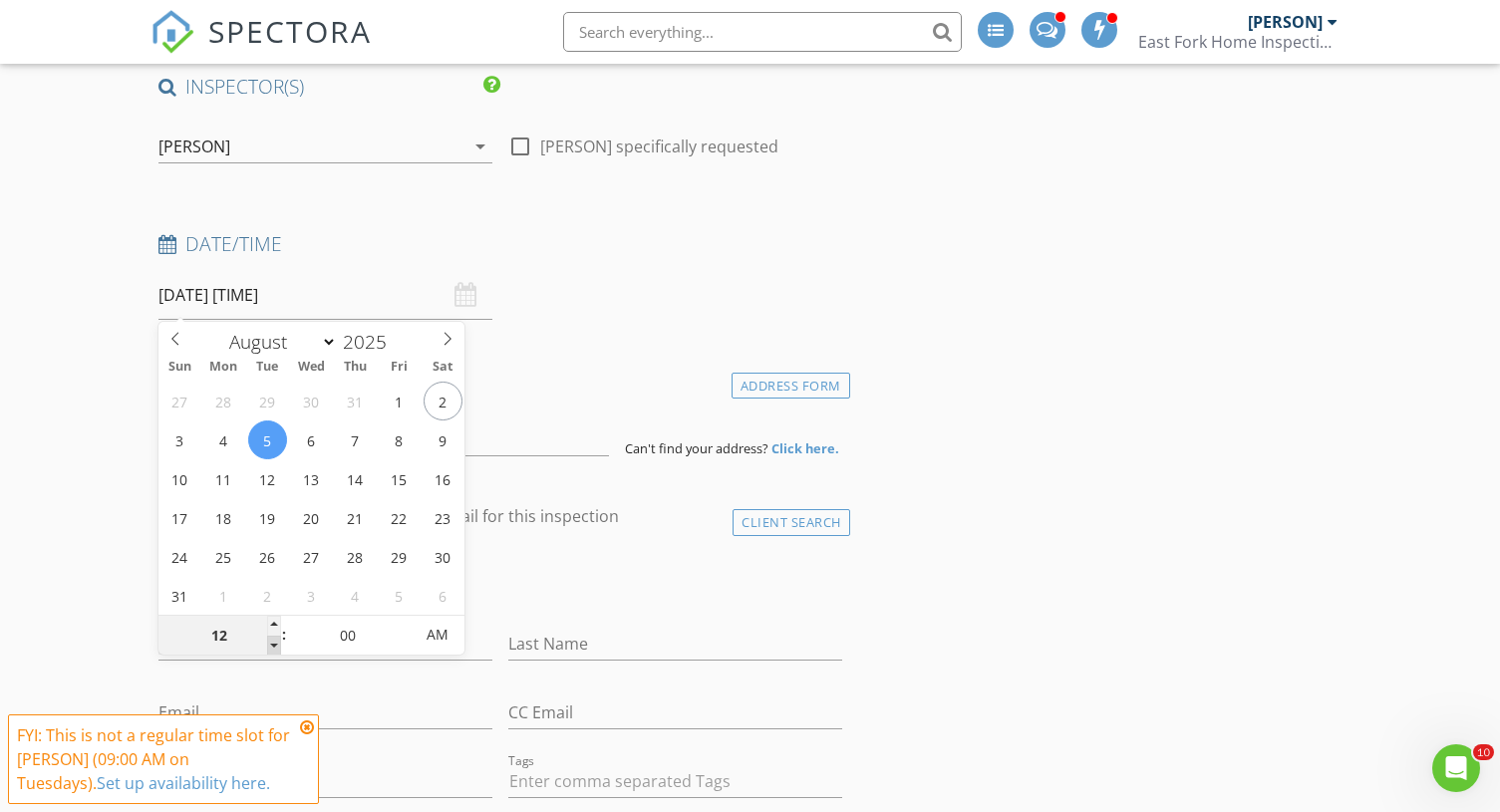 type on "11" 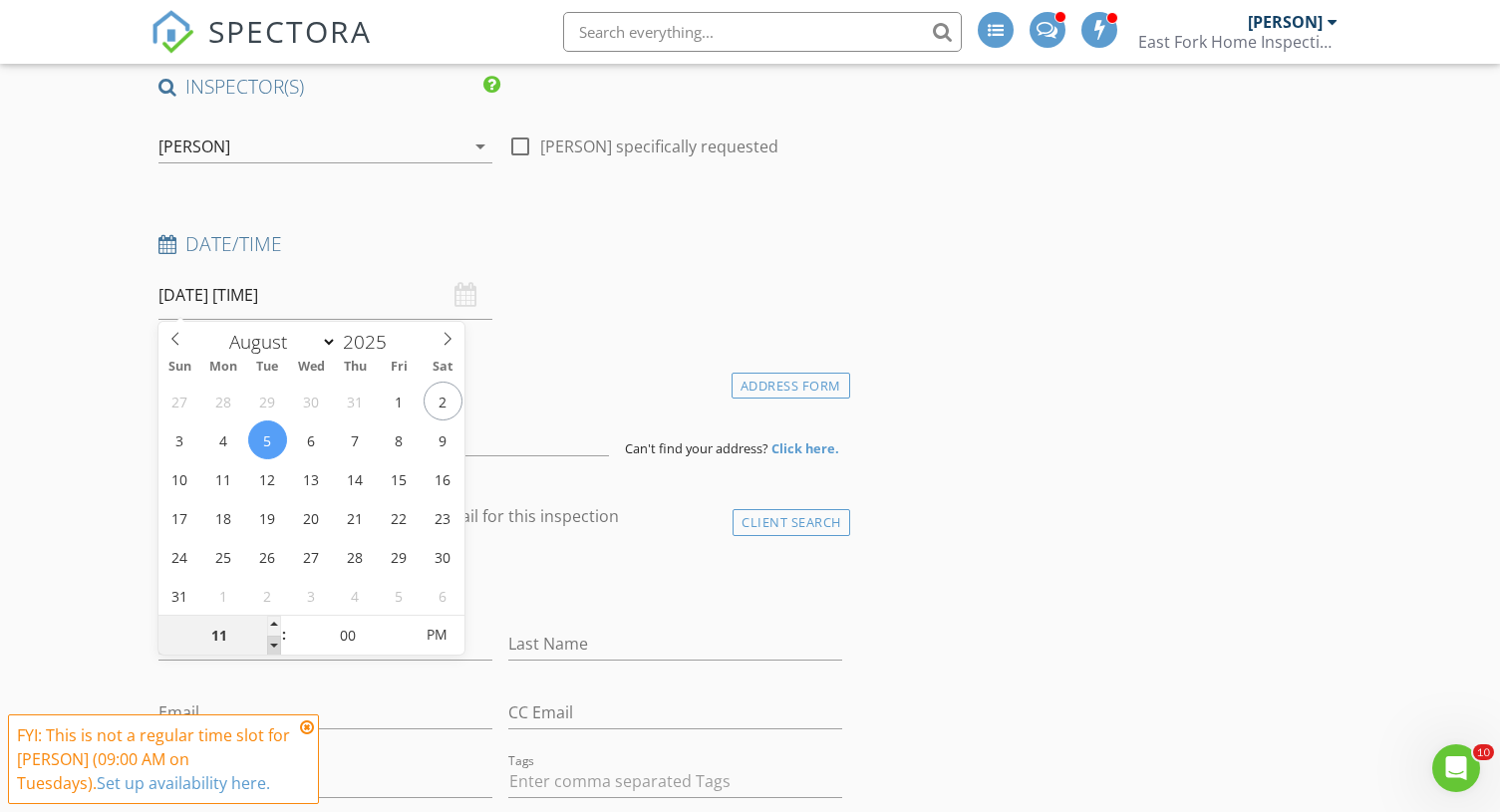 click at bounding box center (274, 646) 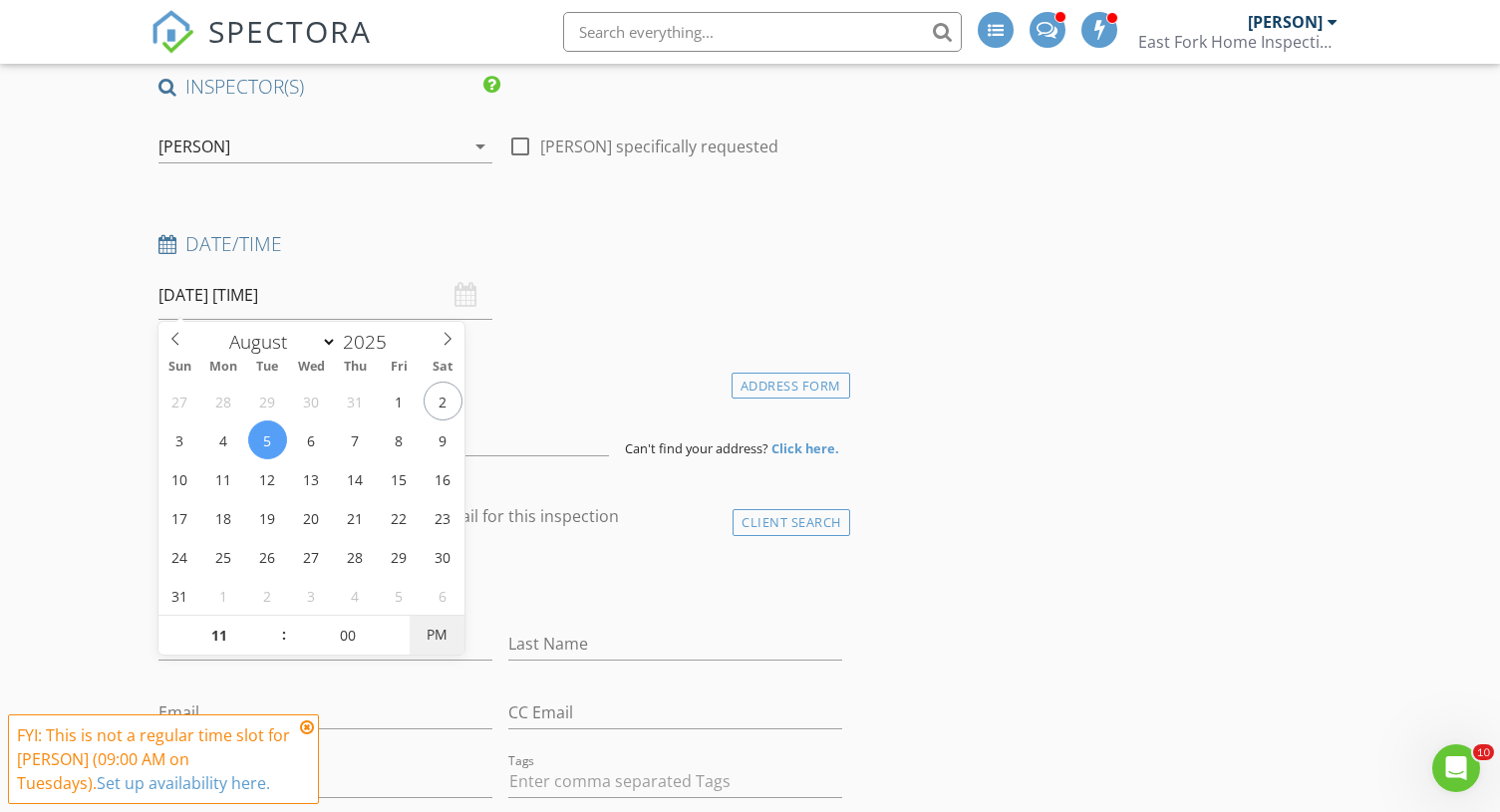 type on "08/05/2025 11:00 AM" 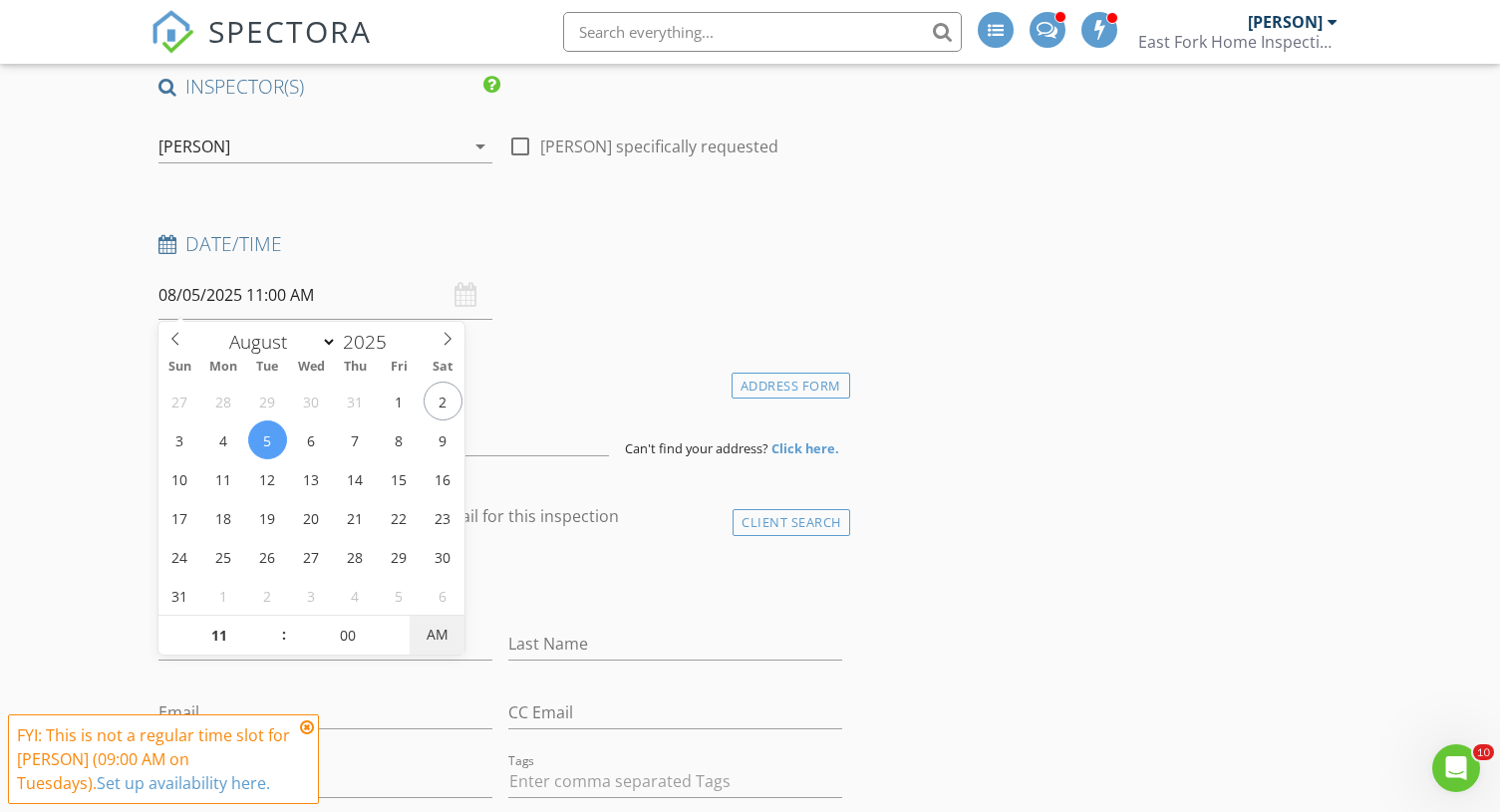 click on "AM" at bounding box center [437, 635] 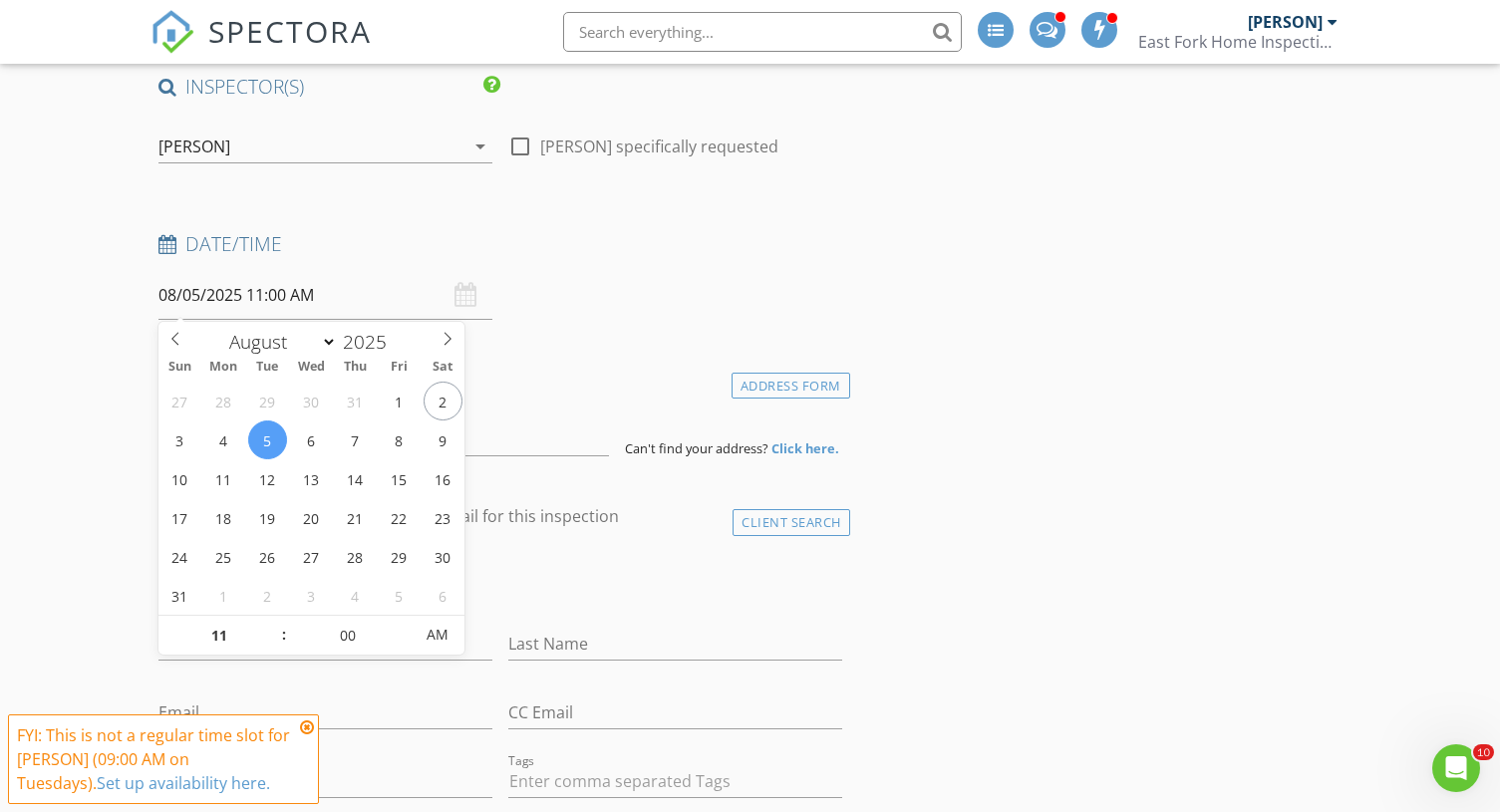 click on "New Inspection
INSPECTOR(S)
check_box   Ryan Bales   PRIMARY   Ryan Bales arrow_drop_down   check_box_outline_blank Ryan Bales specifically requested
Date/Time
08/05/2025 11:00 AM
Location
Address Form       Can't find your address?   Click here.
client
check_box Enable Client CC email for this inspection   Client Search     check_box_outline_blank Client is a Company/Organization     First Name   Last Name   Email   CC Email   Phone         Tags         Notes   Private Notes
ADD ADDITIONAL client
SERVICES
check_box_outline_blank   Residential Inspection   Standalone Home Inspection check_box_outline_blank   Home Energy Score   Get an official Oregon Department of Energy Home Energy Score. check_box_outline_blank   Bundle: Urban Residential Inspection" at bounding box center [750, 1641] 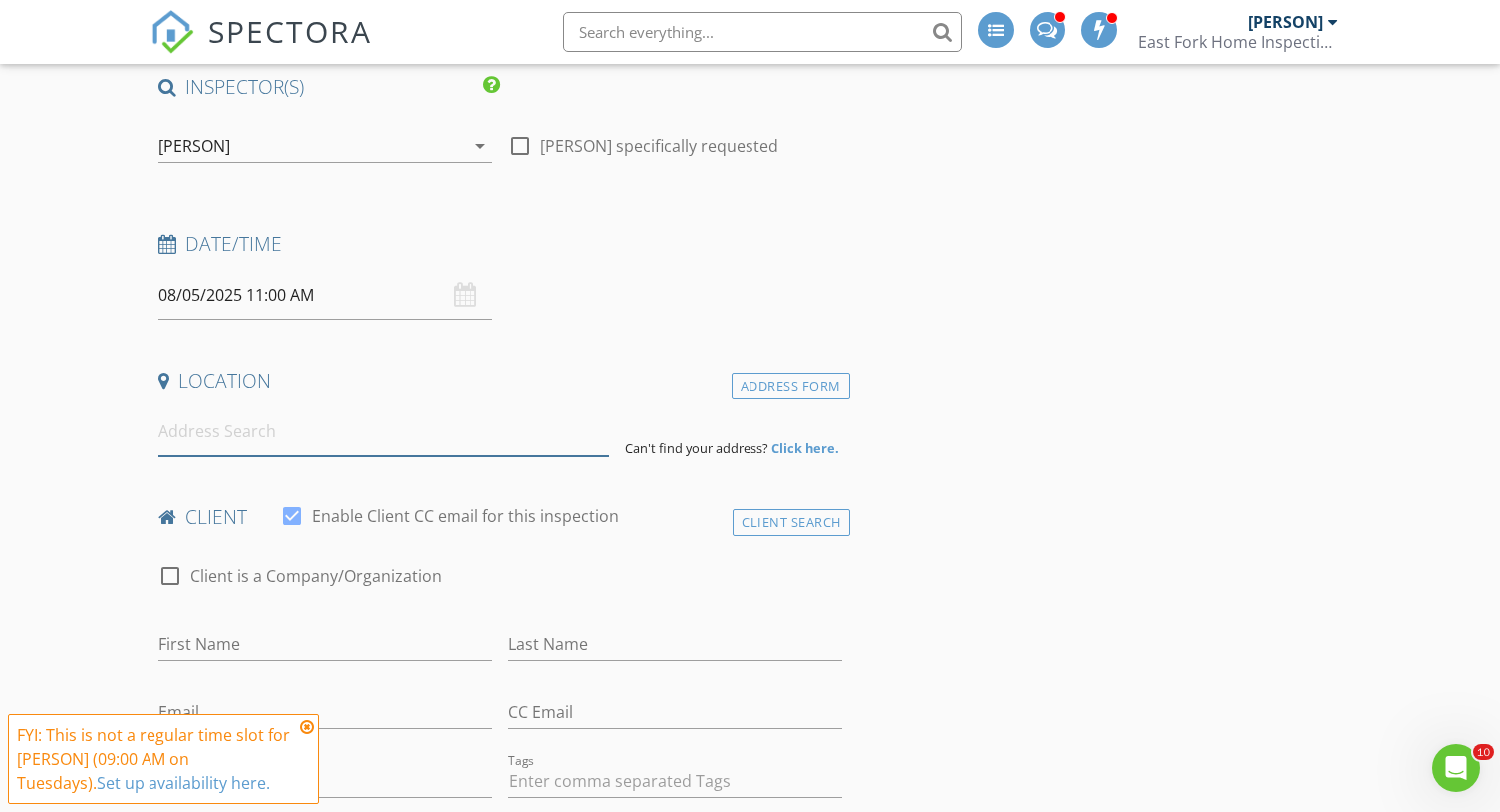 click at bounding box center (384, 431) 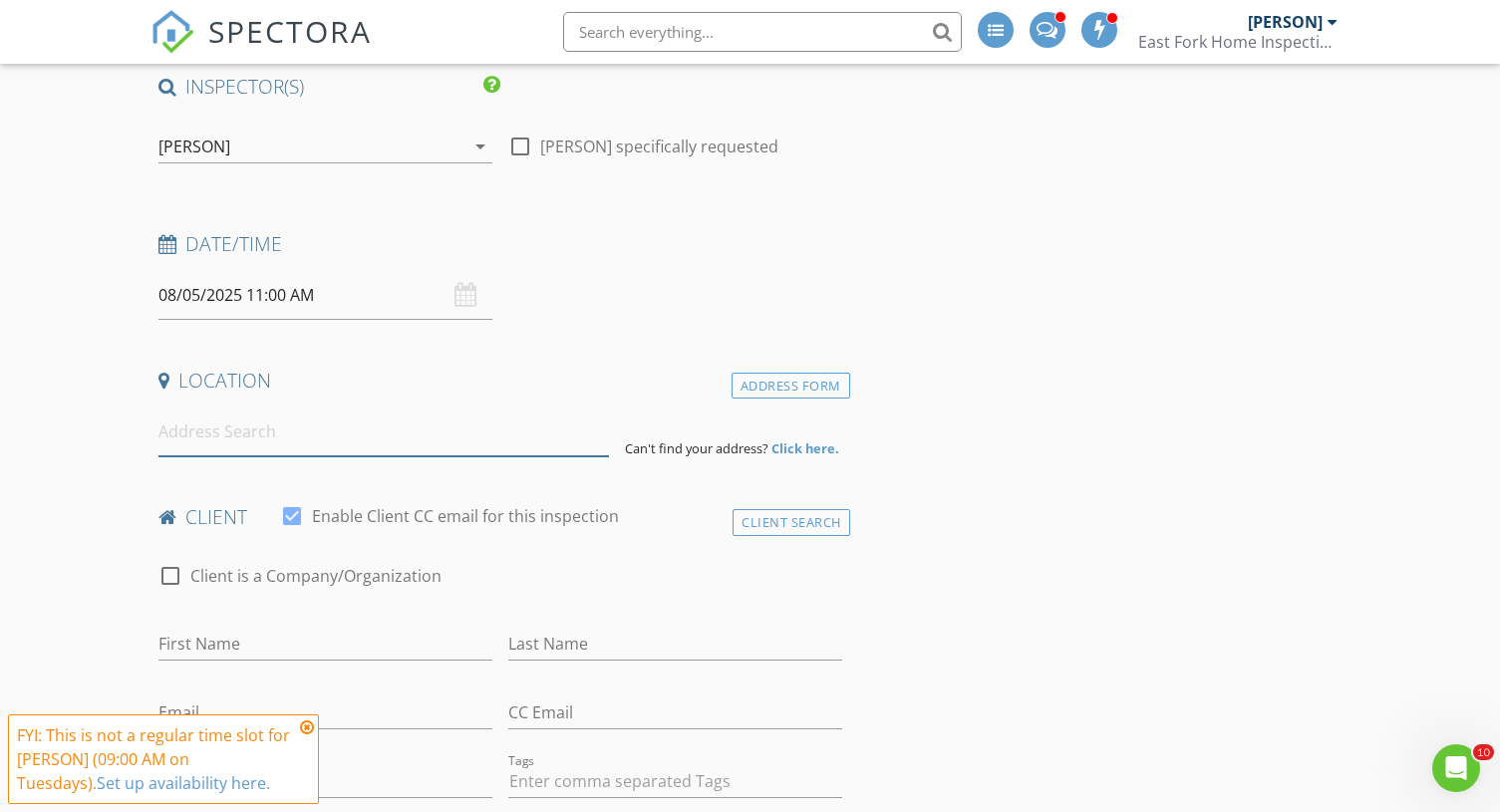 paste on "20963 Rock Park Drive Bend, OR 97701" 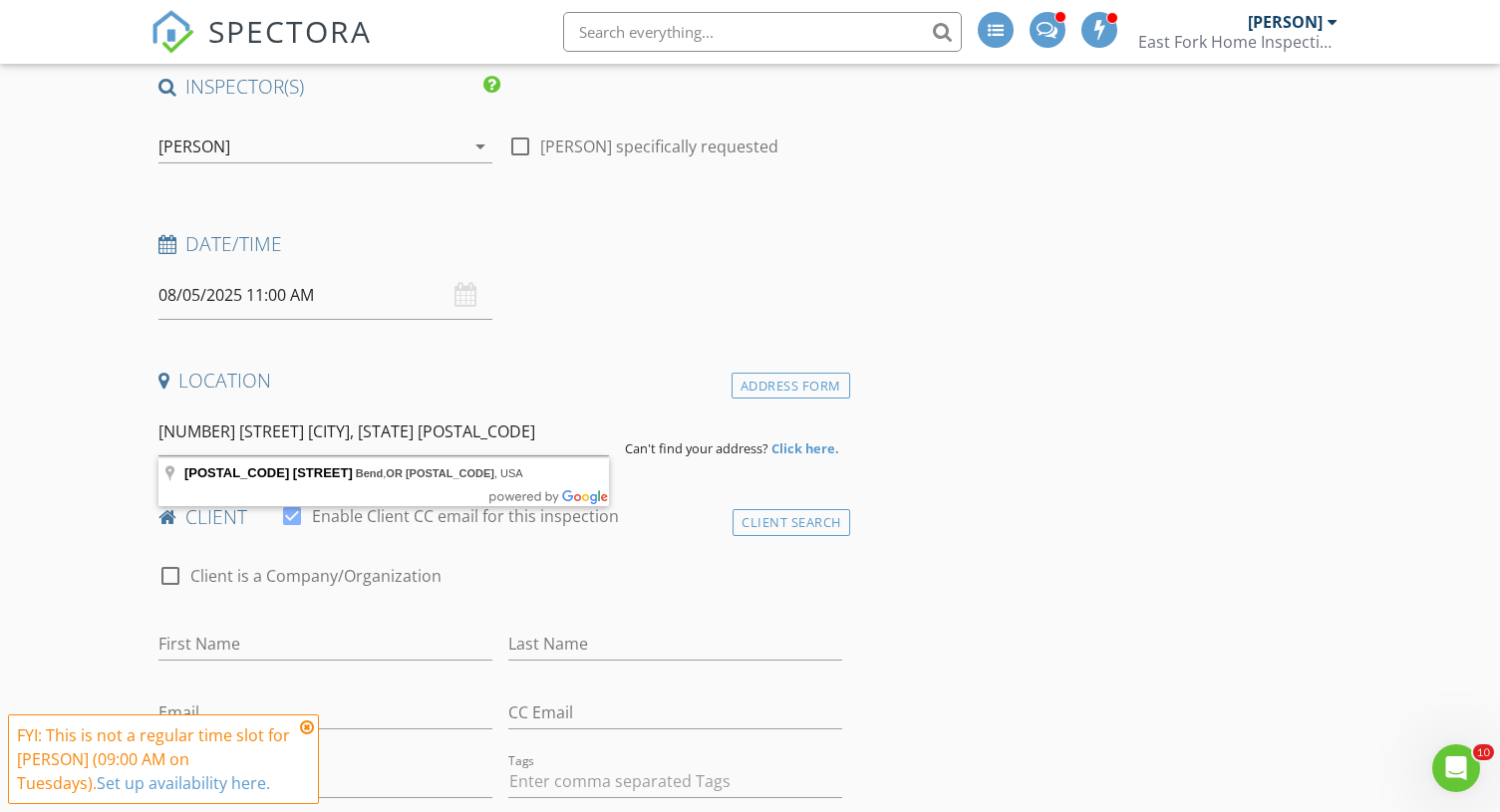 type on "20963 Rock Park Drive, Bend, OR 97701, USA" 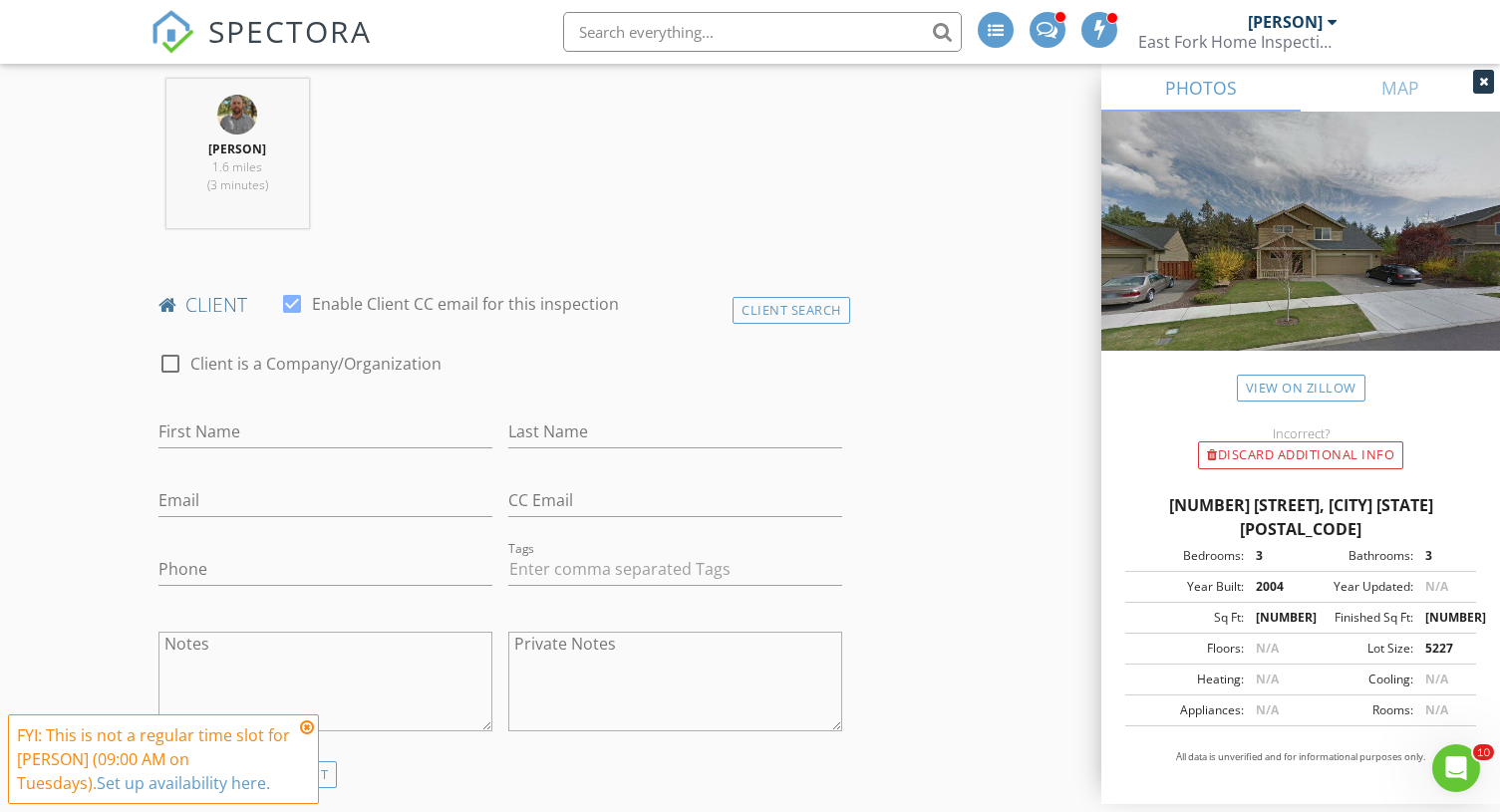 scroll, scrollTop: 825, scrollLeft: 0, axis: vertical 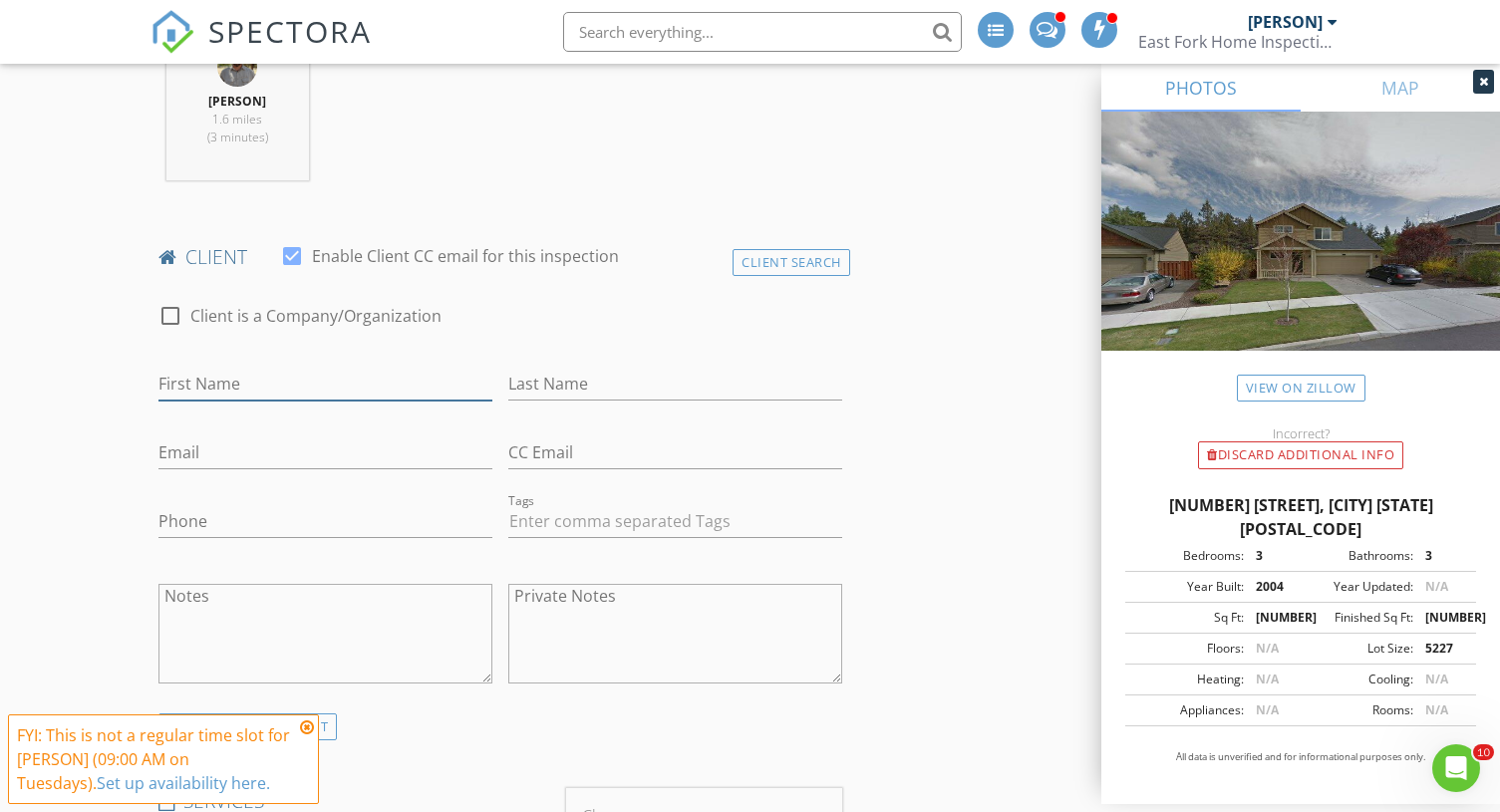 click on "First Name" at bounding box center (325, 384) 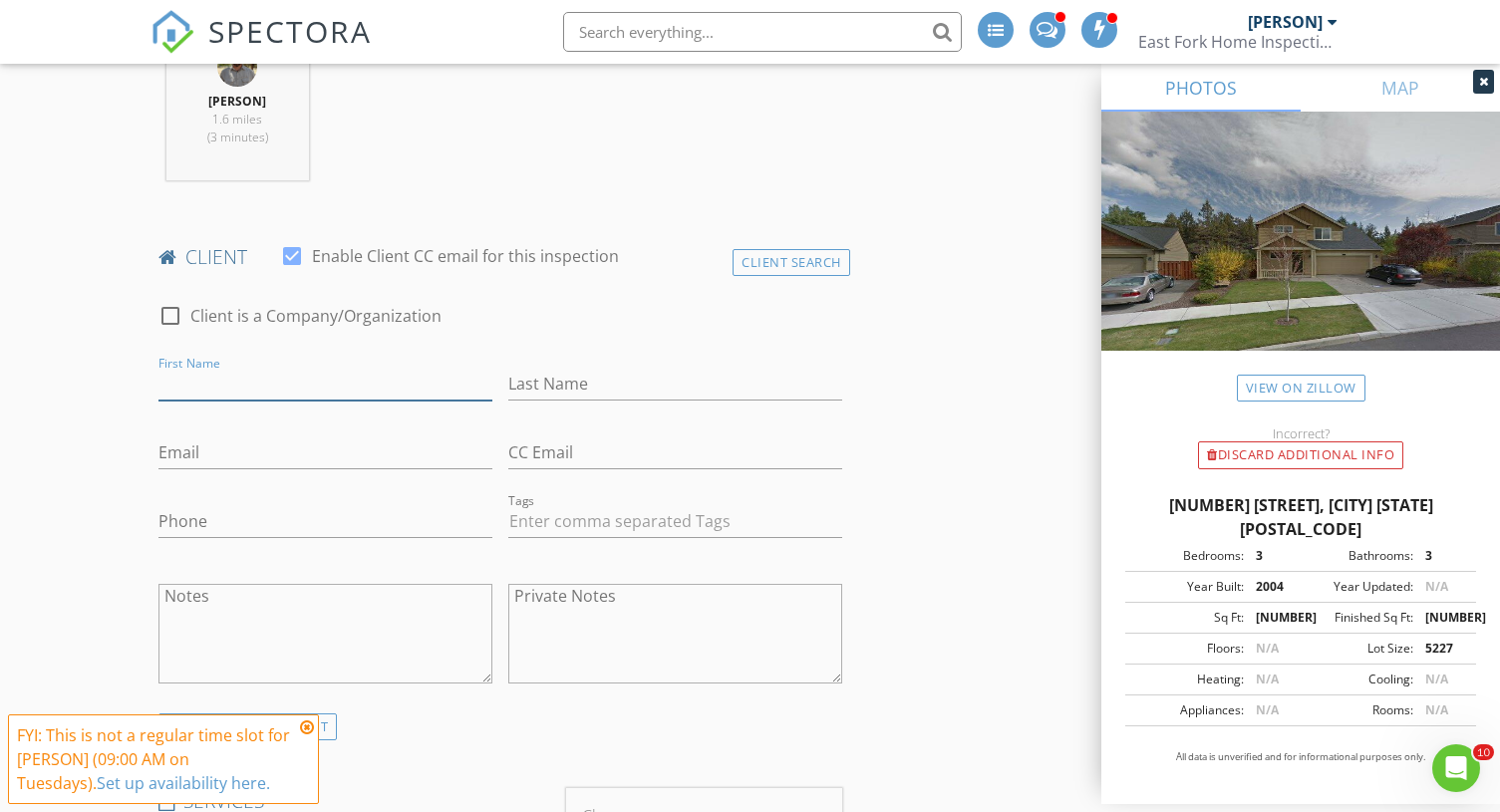 paste on "858-204-9939" 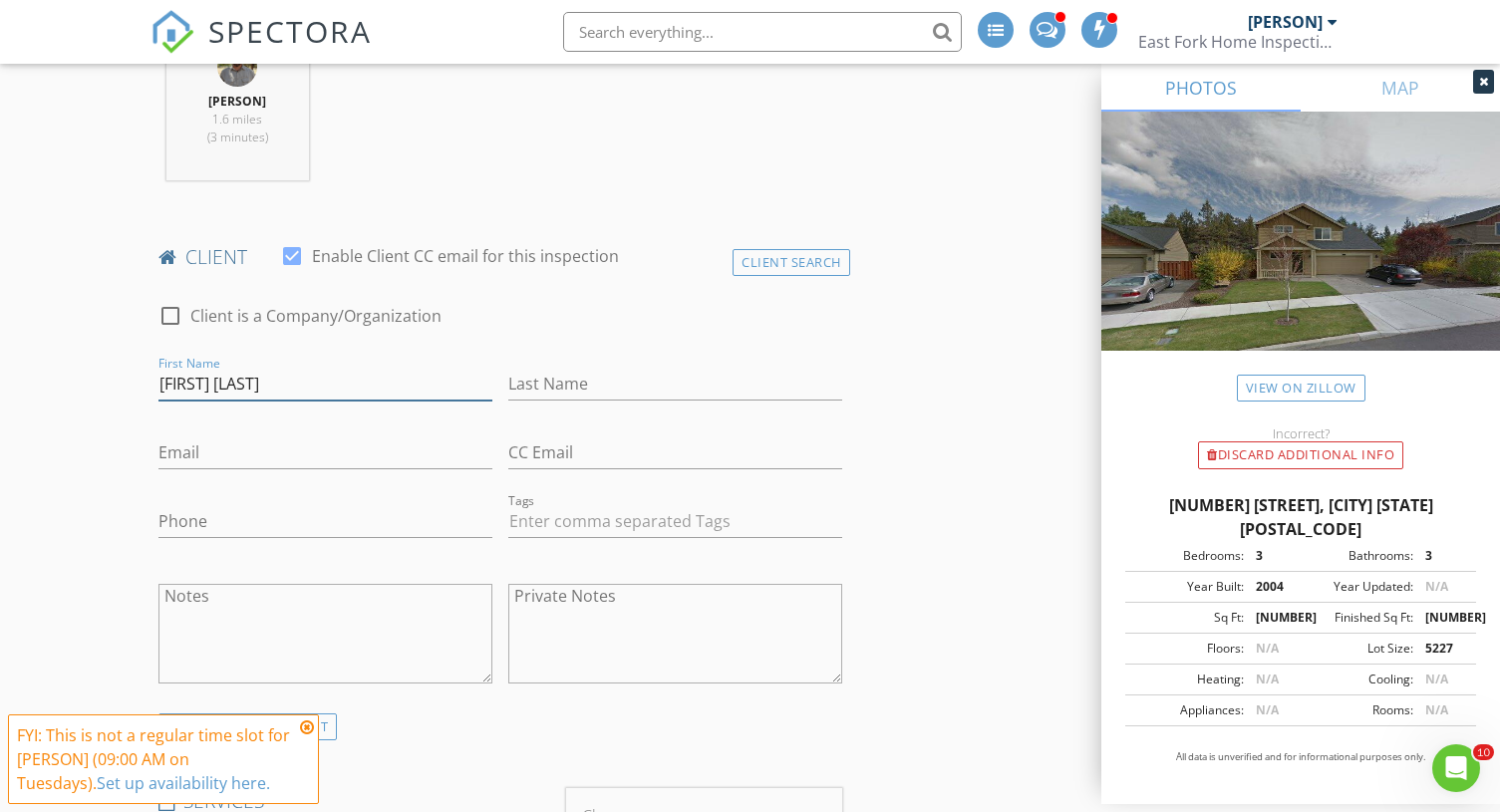 drag, startPoint x: 205, startPoint y: 378, endPoint x: 442, endPoint y: 378, distance: 237 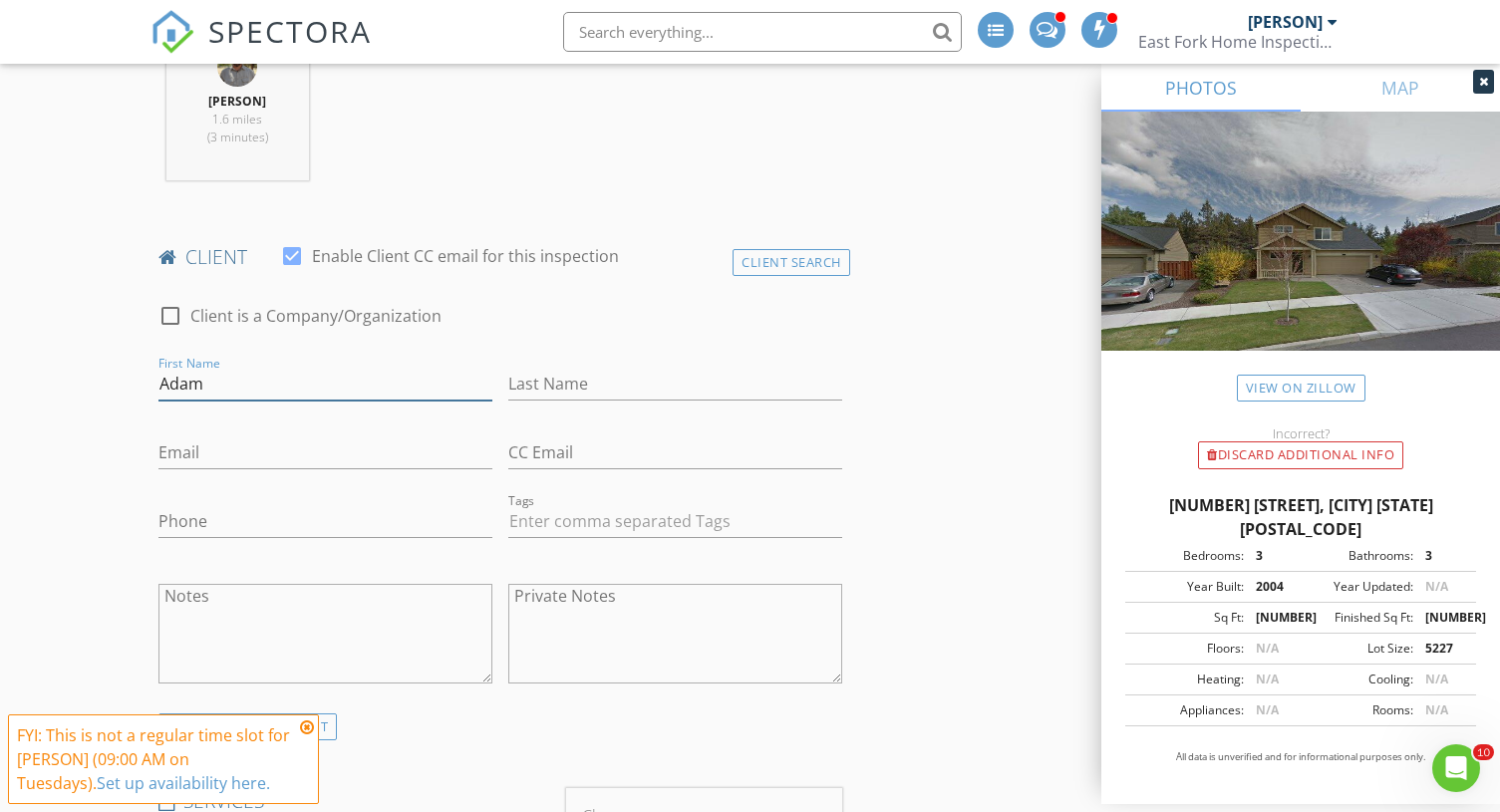 type on "Adam" 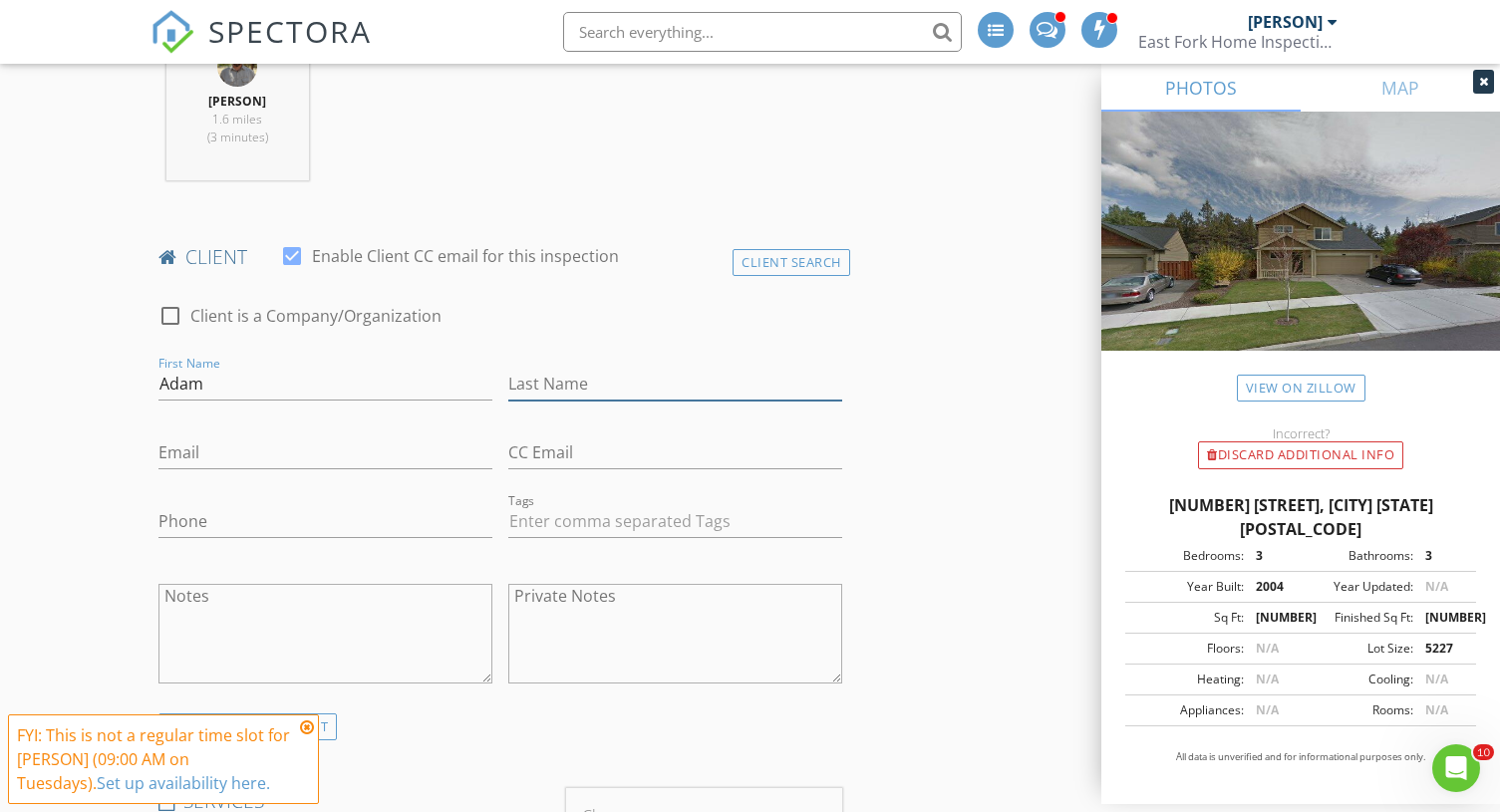 click on "Last Name" at bounding box center [675, 384] 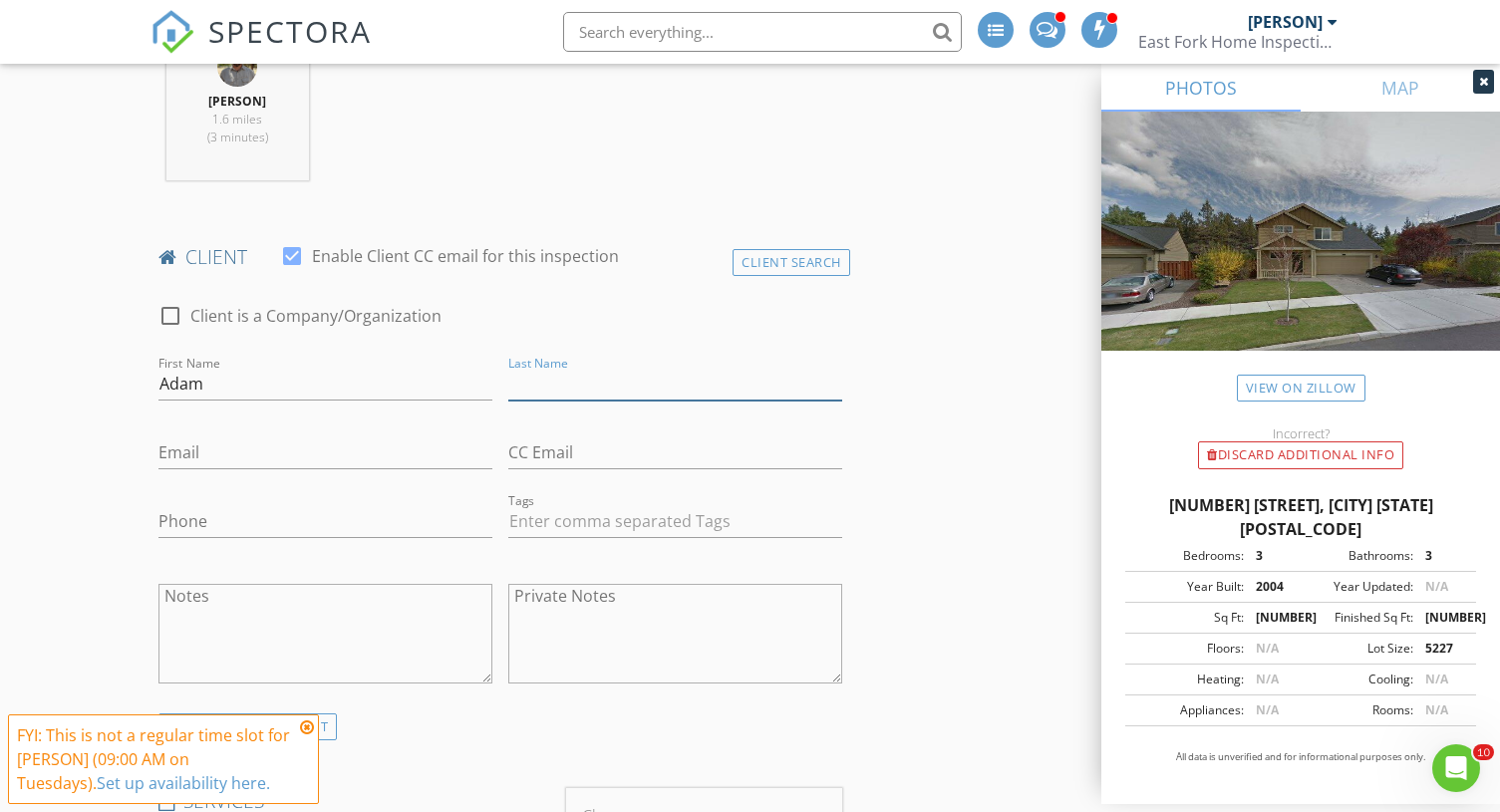 paste on "Ponaman" 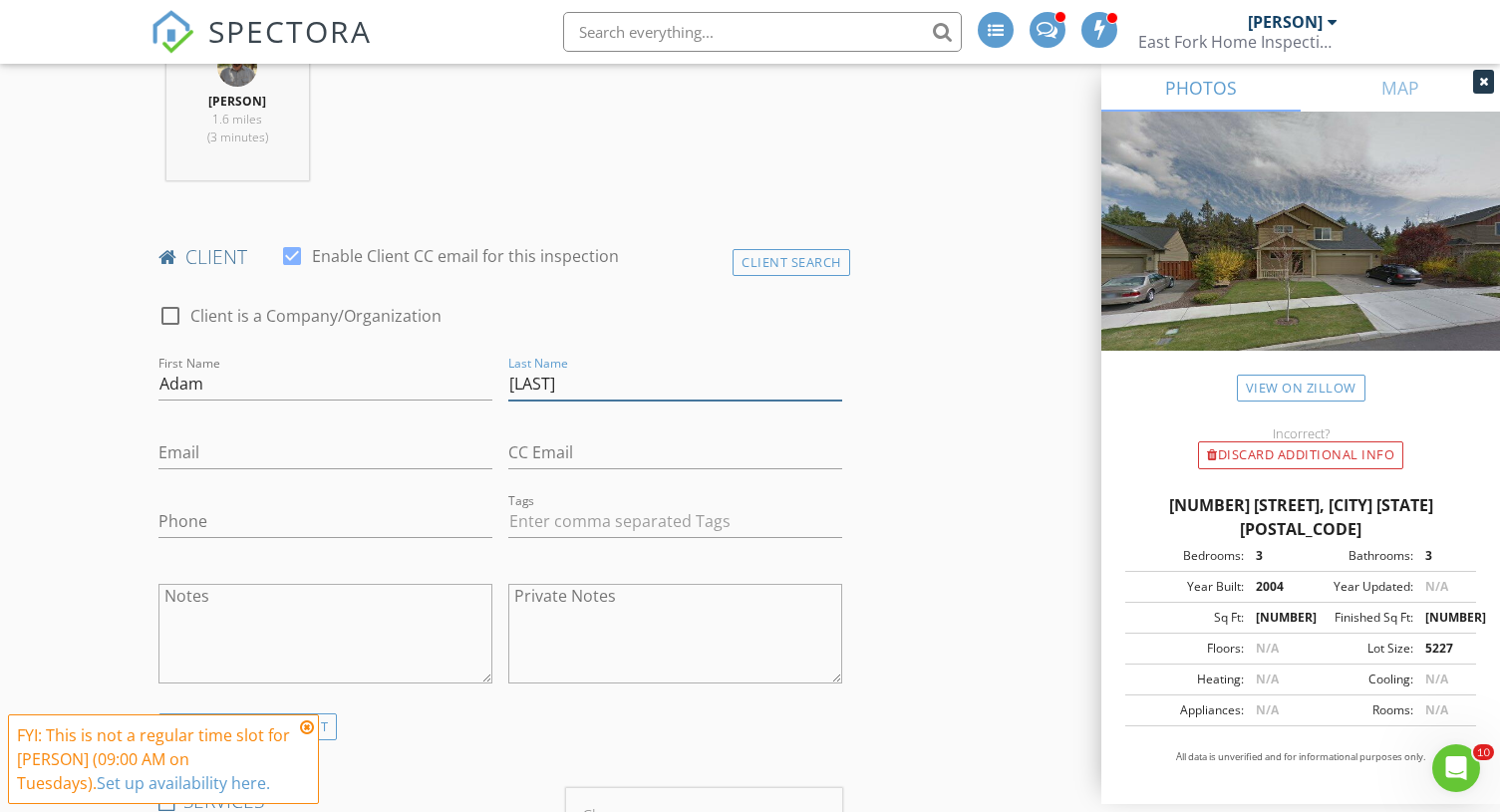type on "Ponaman" 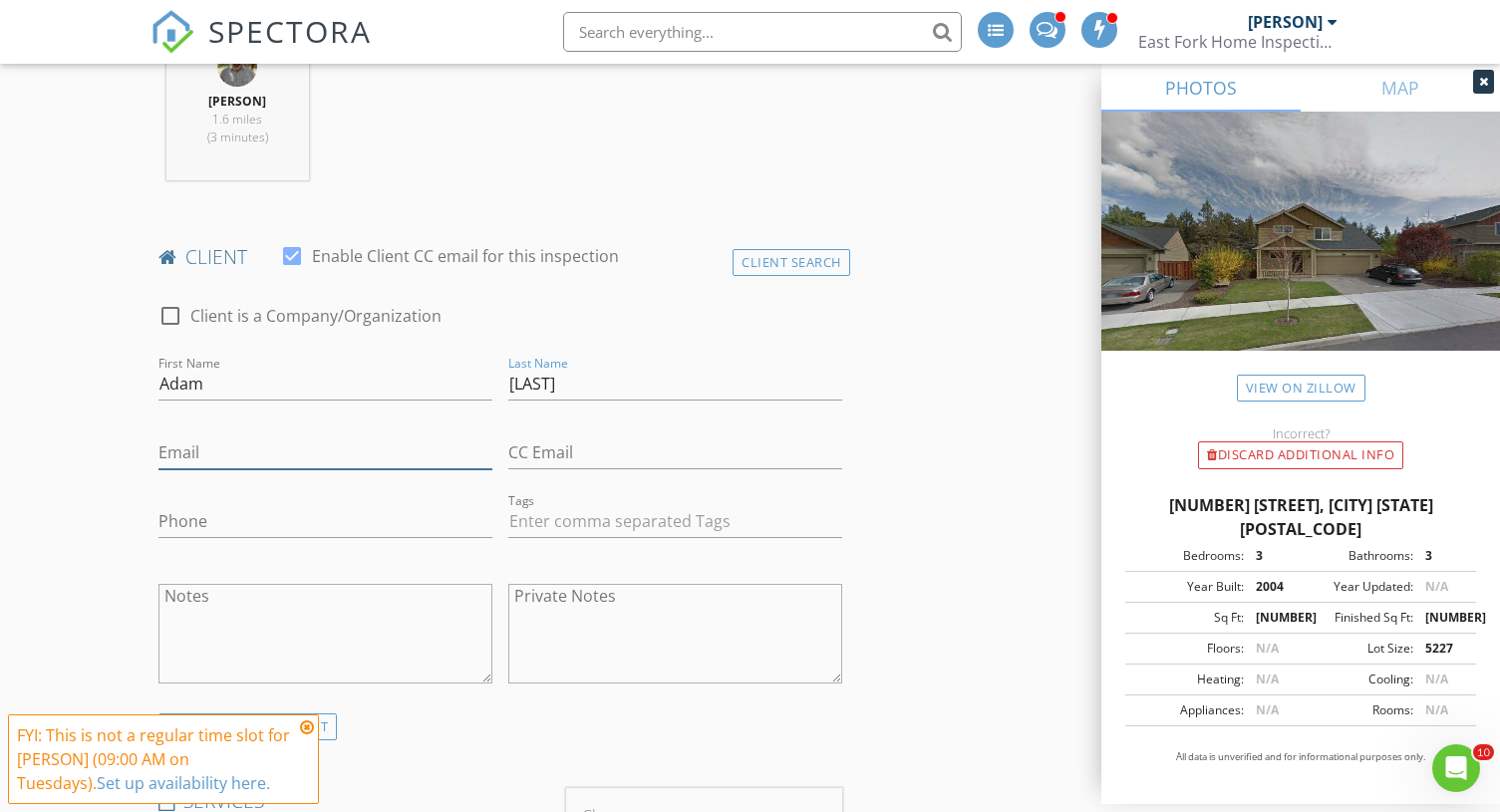 click on "Email" at bounding box center (325, 452) 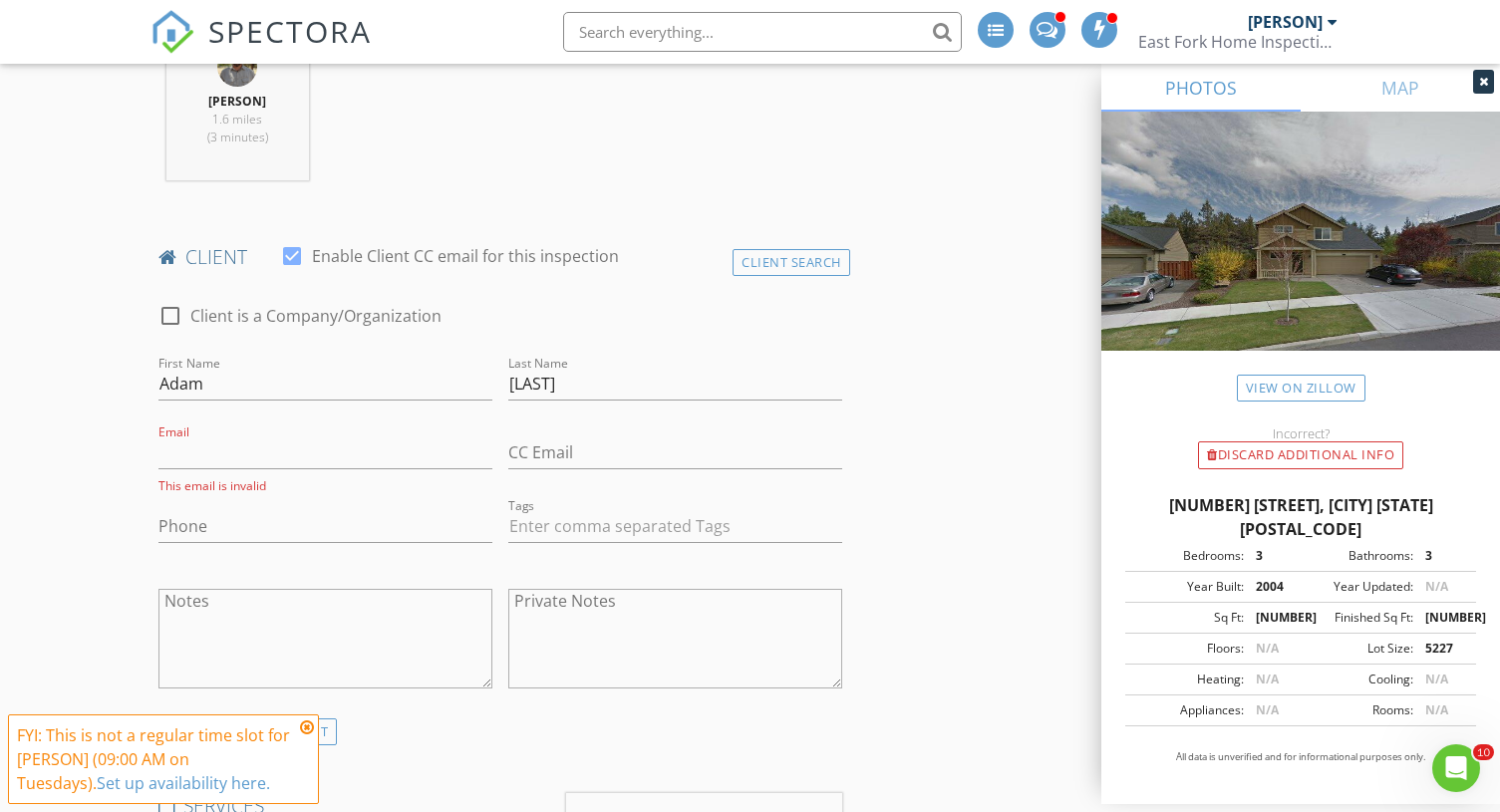 click on "This email is invalid" at bounding box center [325, 485] 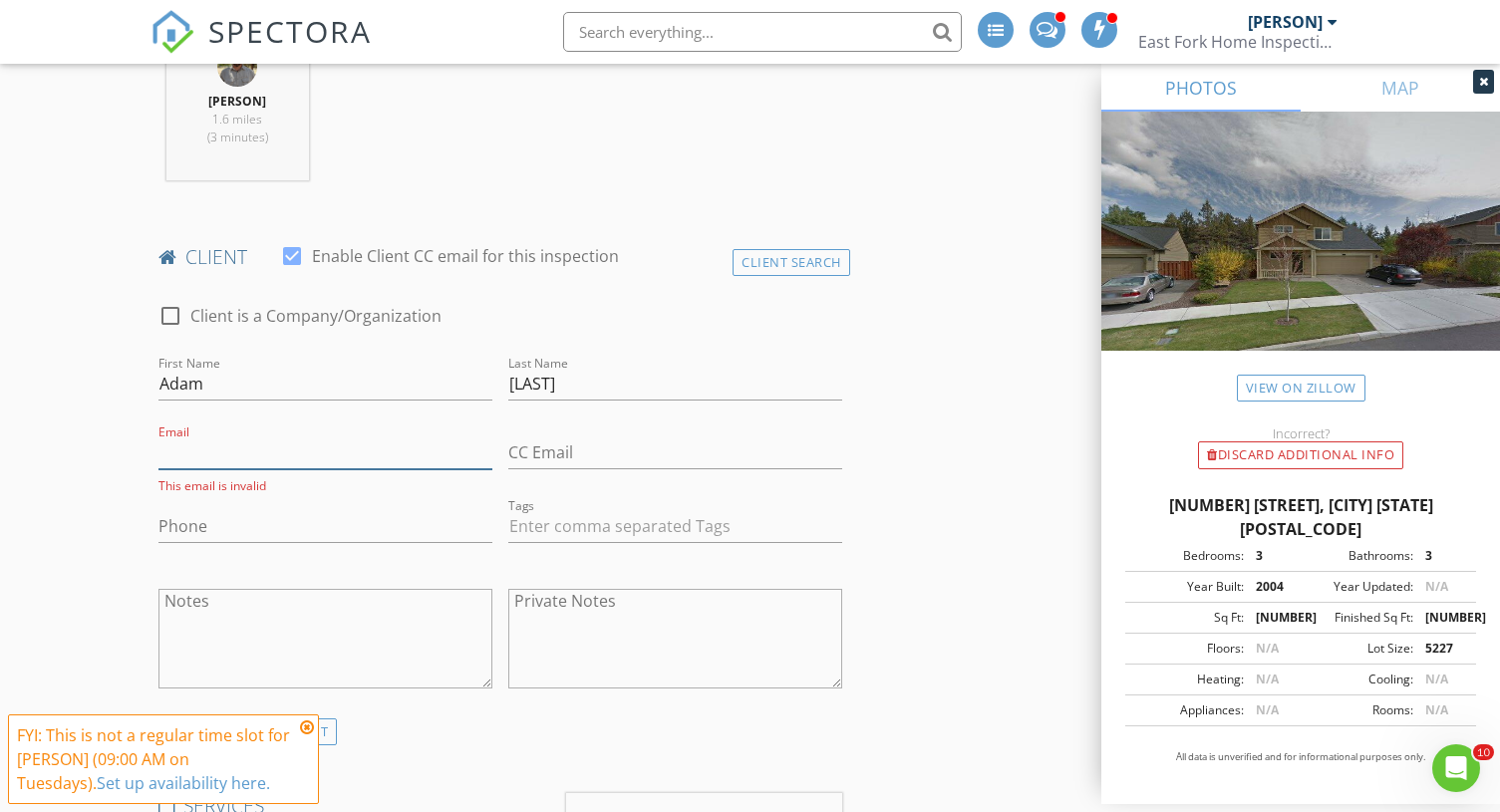click on "Email" at bounding box center (325, 452) 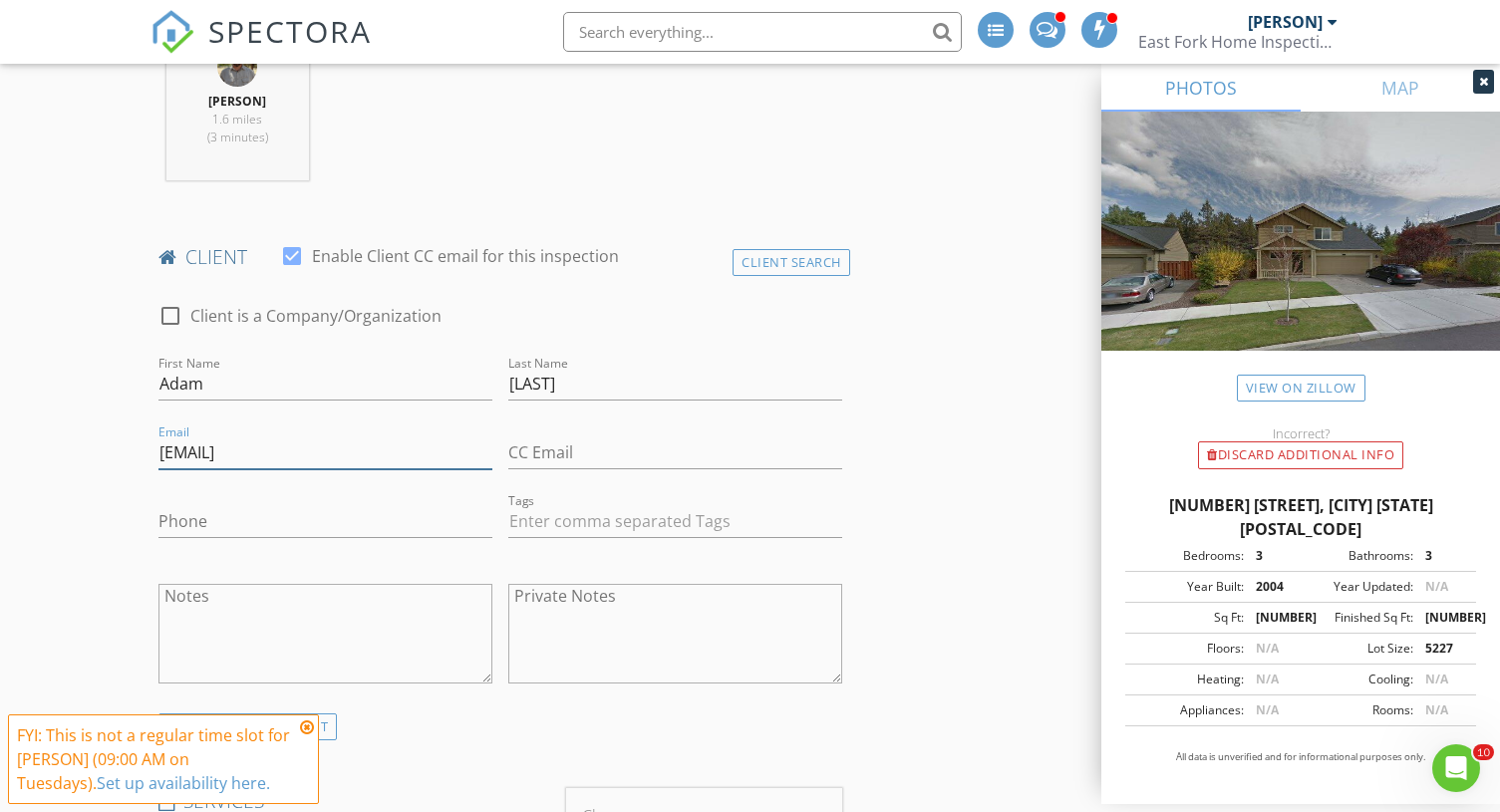 type on "ajponaman@gmail.com" 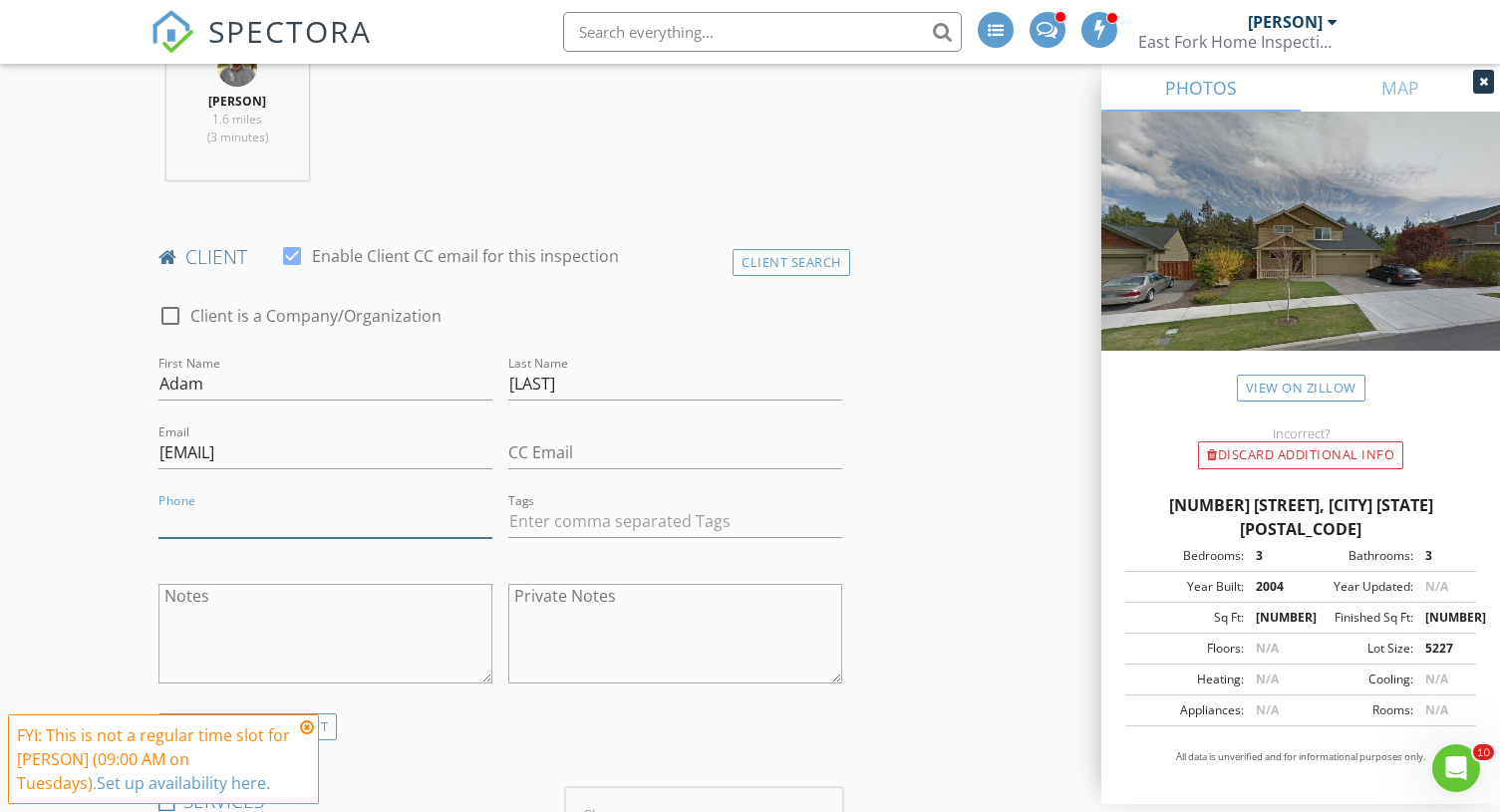 paste on "858-204-9939" 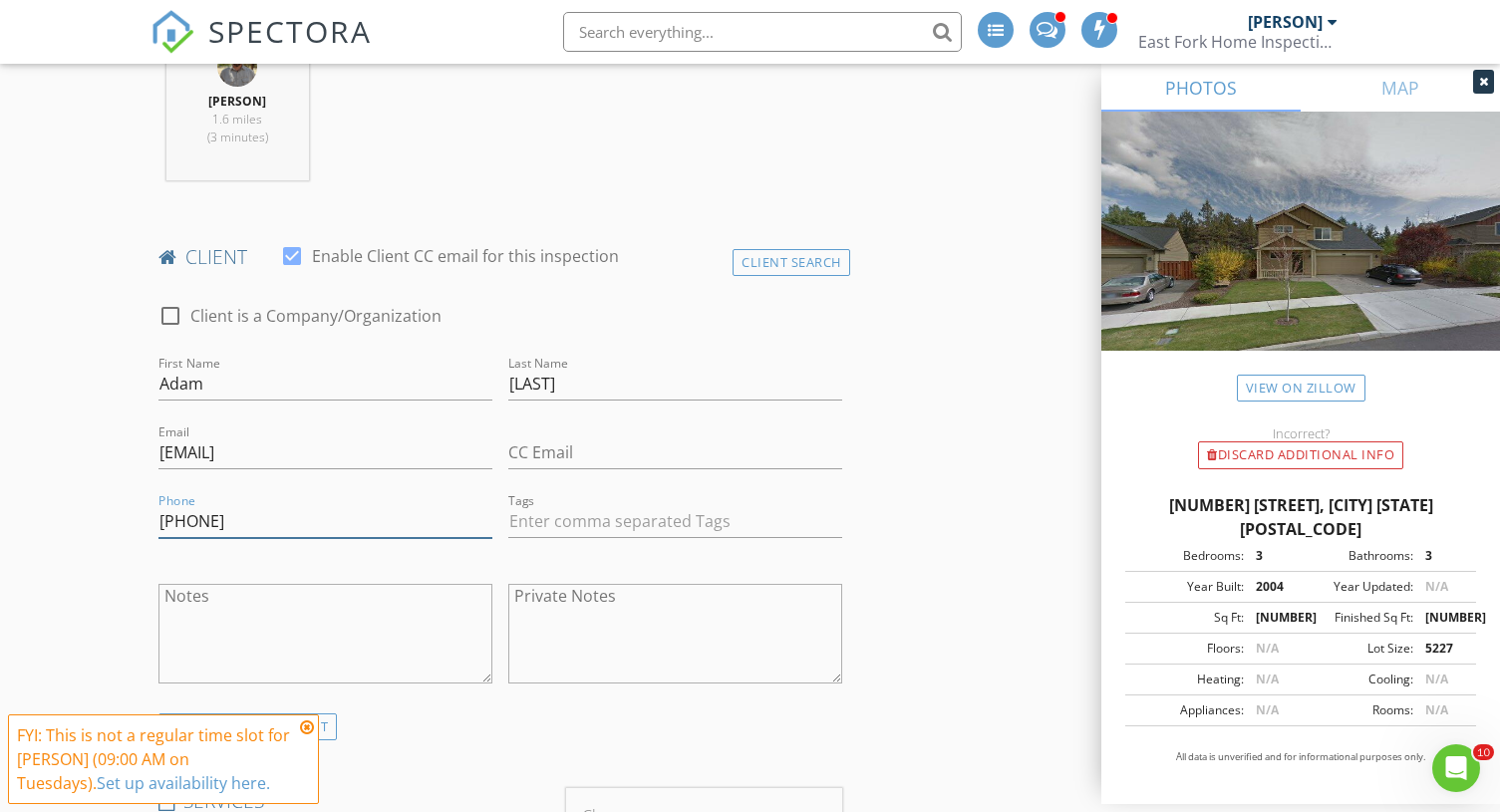 type on "858-204-9939" 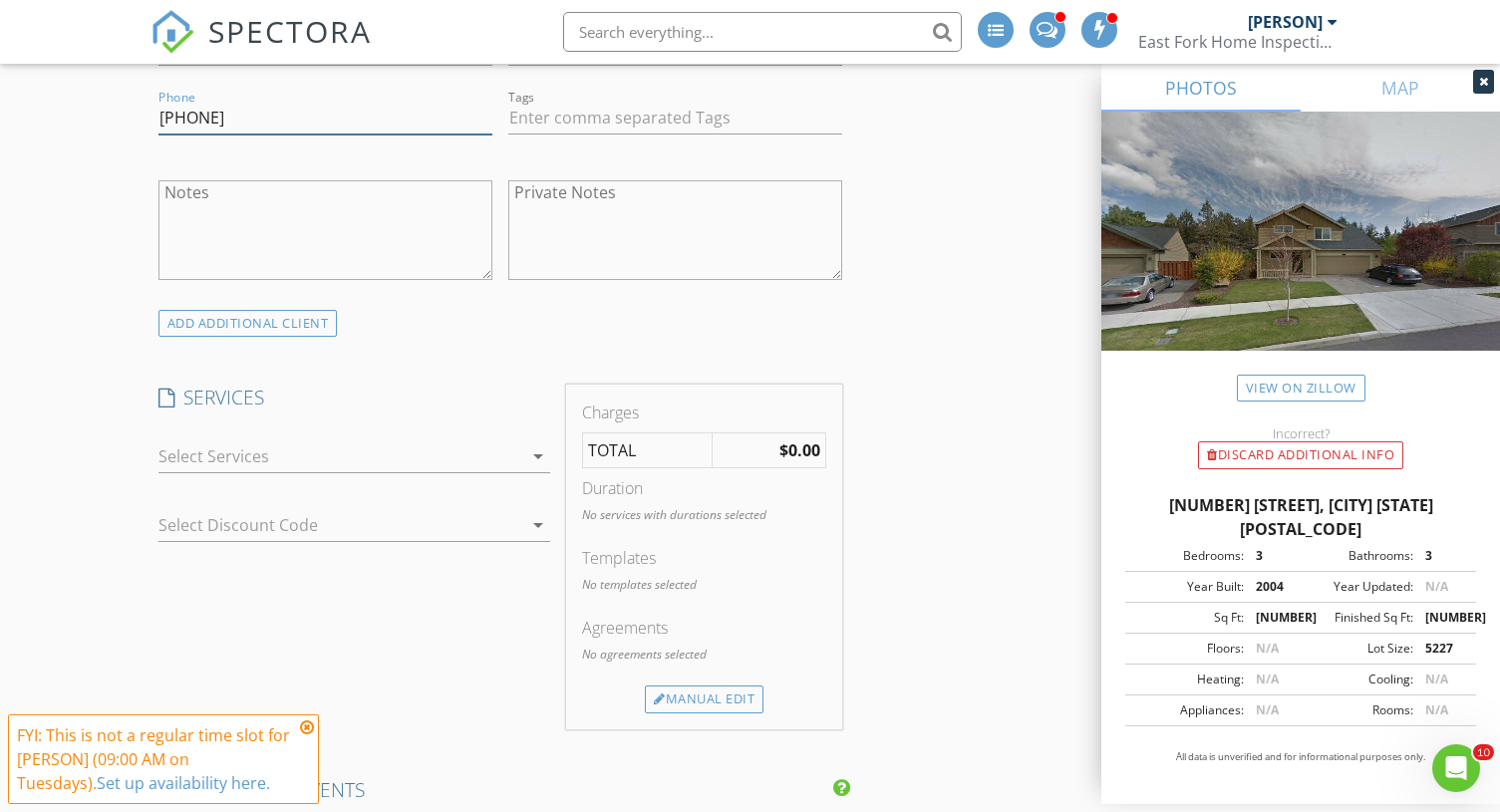 scroll, scrollTop: 1238, scrollLeft: 0, axis: vertical 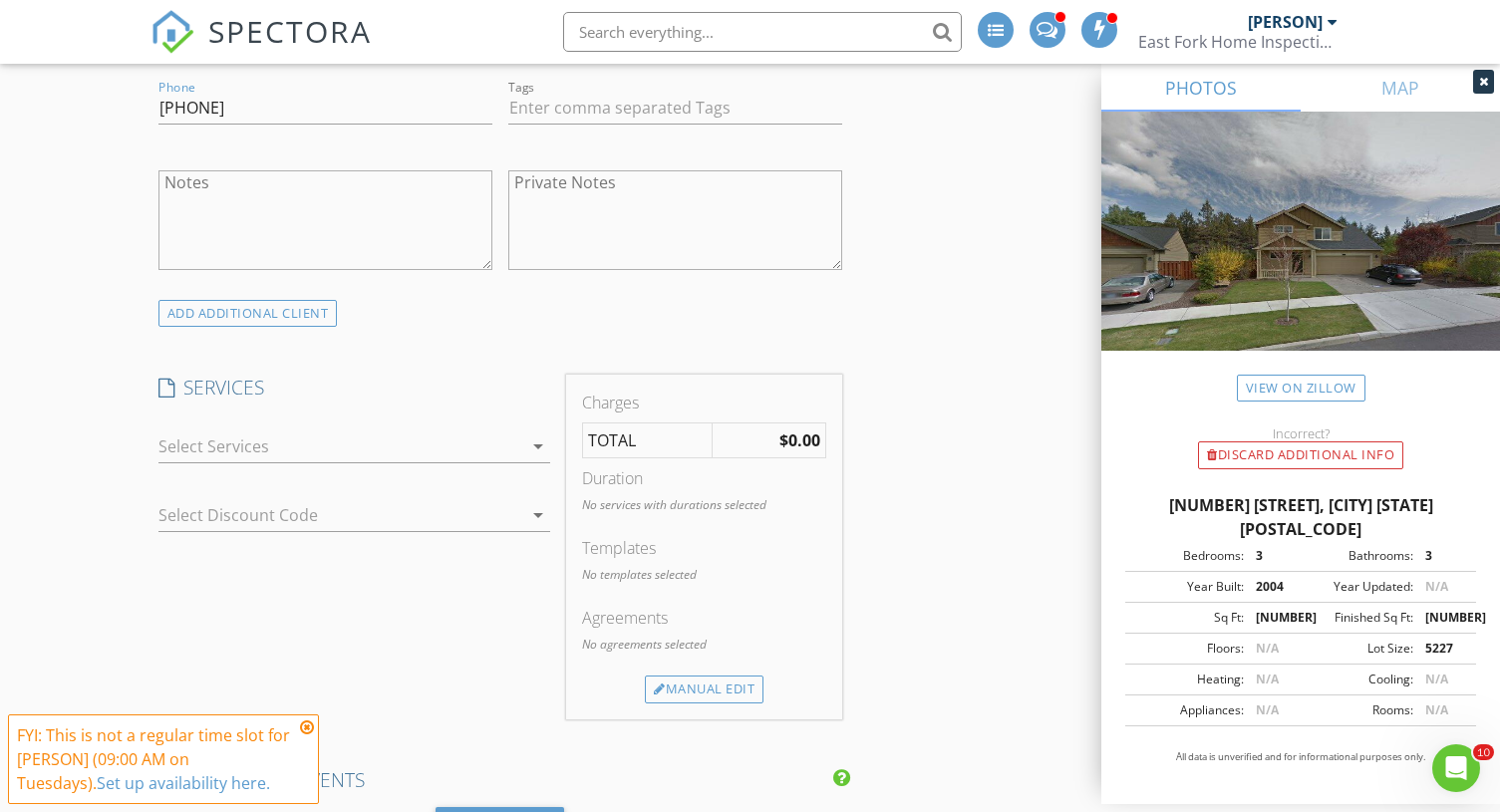 click at bounding box center [341, 446] 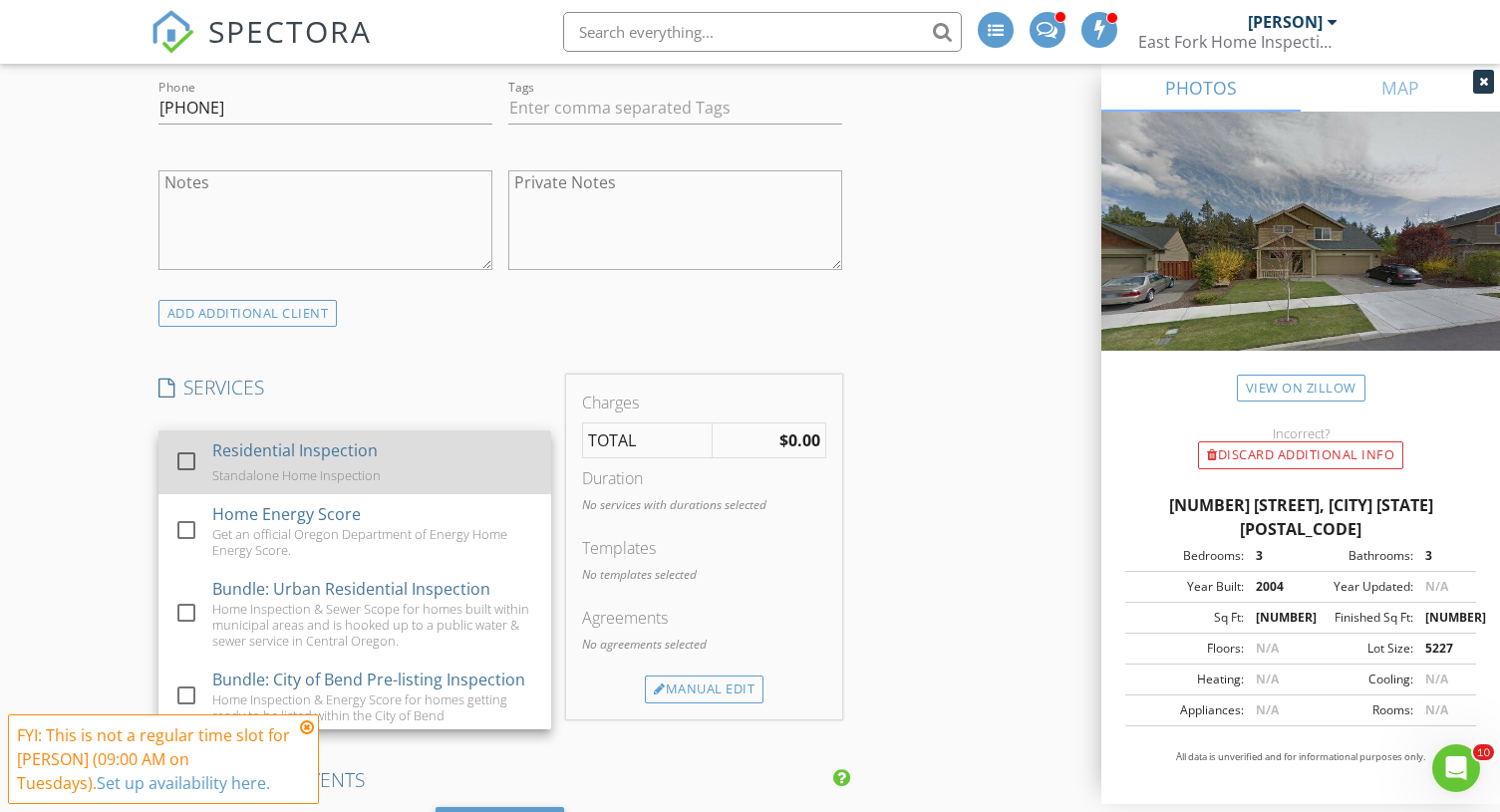click at bounding box center (186, 461) 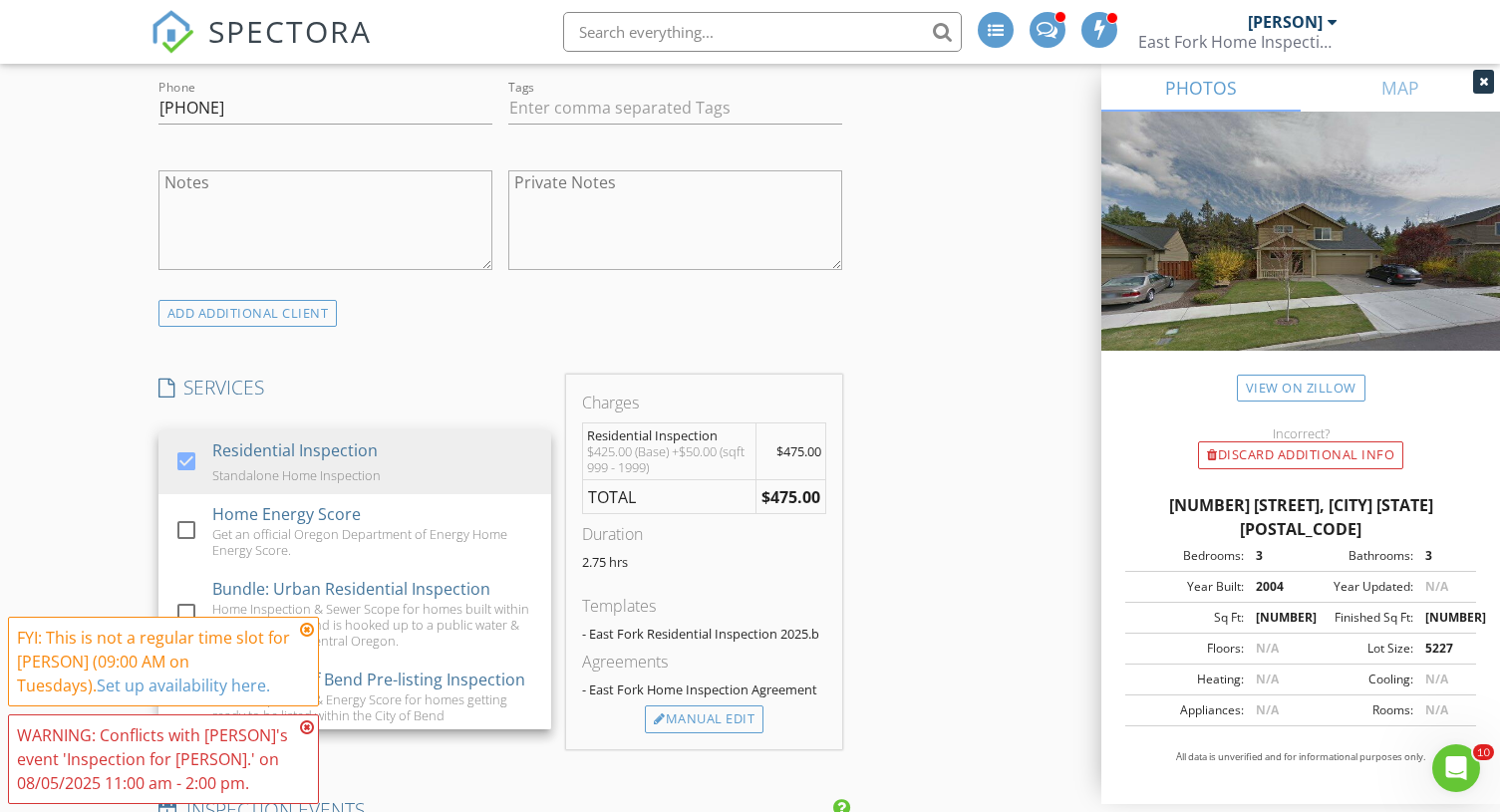 click on "New Inspection
INSPECTOR(S)
check_box   Ryan Bales   PRIMARY   Ryan Bales arrow_drop_down   check_box_outline_blank Ryan Bales specifically requested
Date/Time
08/05/2025 11:00 AM
Location
Address Search       Address 20963 Rock Park Dr   Unit   City Bend   State OR   Zip 97701   County Deschutes     Square Feet 1579   Year Built 2004   Foundation arrow_drop_down     Ryan Bales     1.6 miles     (3 minutes)
client
check_box Enable Client CC email for this inspection   Client Search     check_box_outline_blank Client is a Company/Organization     First Name Adam   Last Name Ponaman   Email ajponaman@gmail.com   CC Email   Phone 858-204-9939         Tags         Notes   Private Notes
ADD ADDITIONAL client
SERVICES
check_box   Residential Inspection     Home Energy Score" at bounding box center (750, 779) 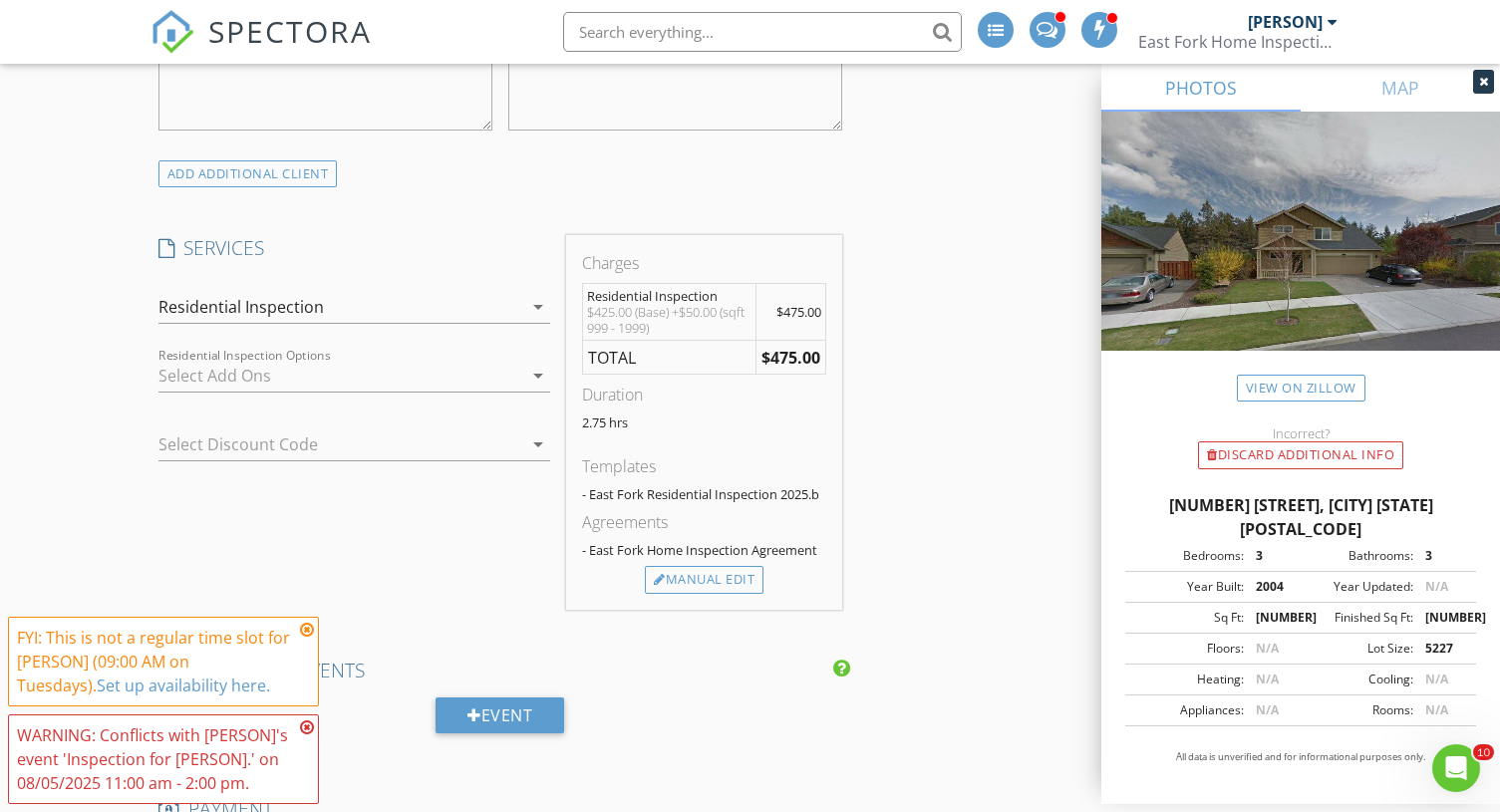 scroll, scrollTop: 1404, scrollLeft: 0, axis: vertical 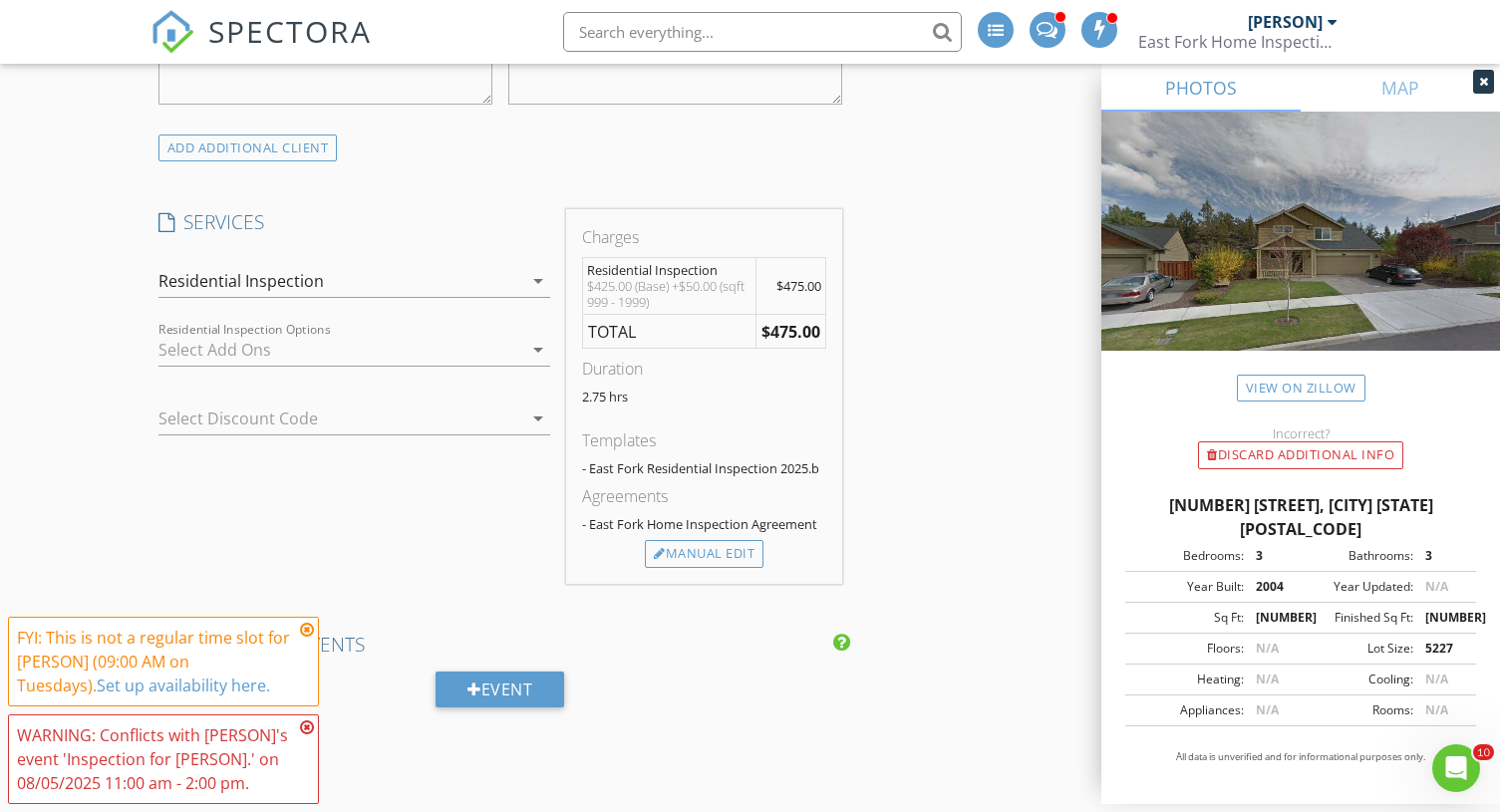 click at bounding box center [307, 630] 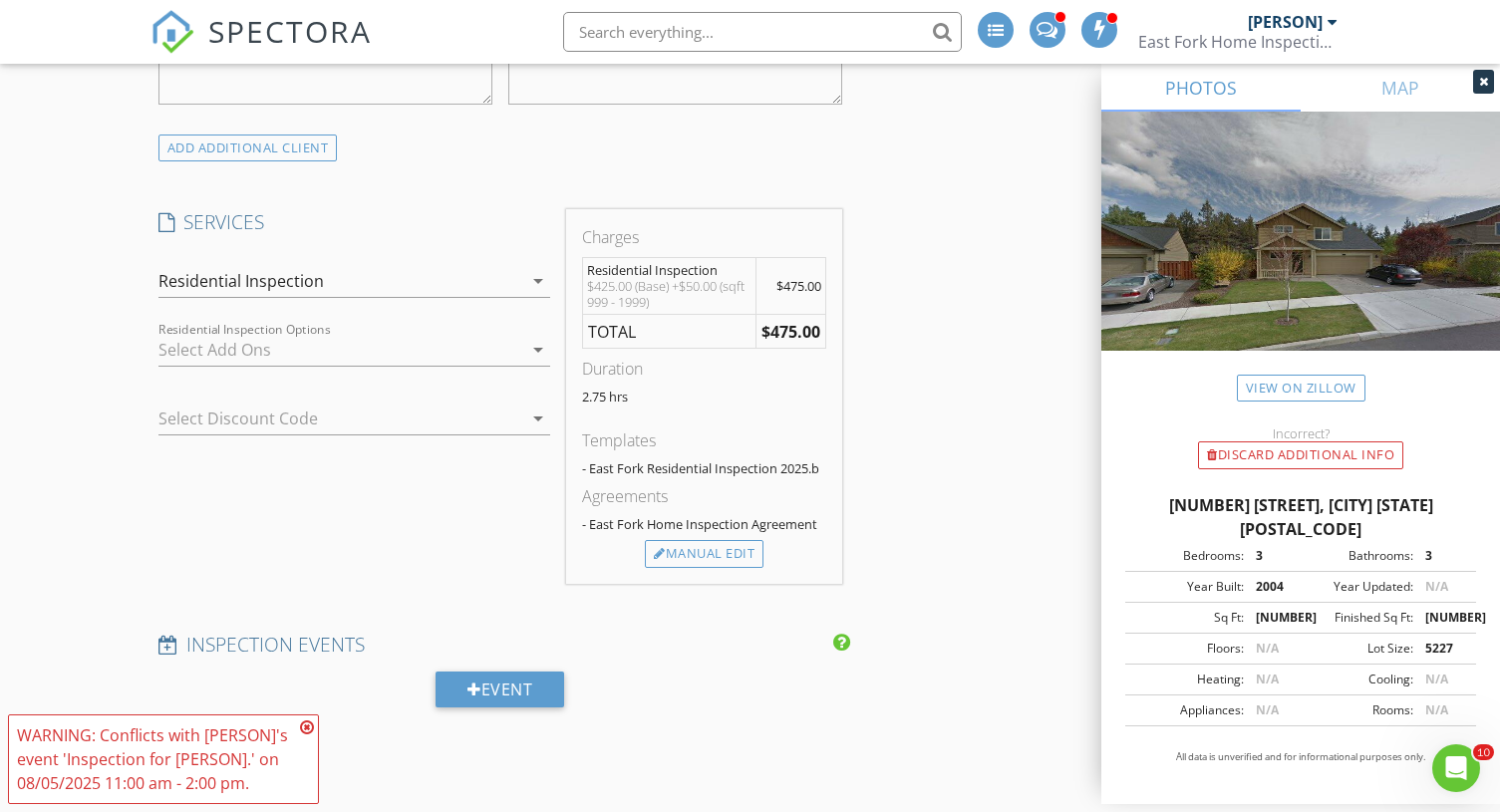 click at bounding box center [307, 727] 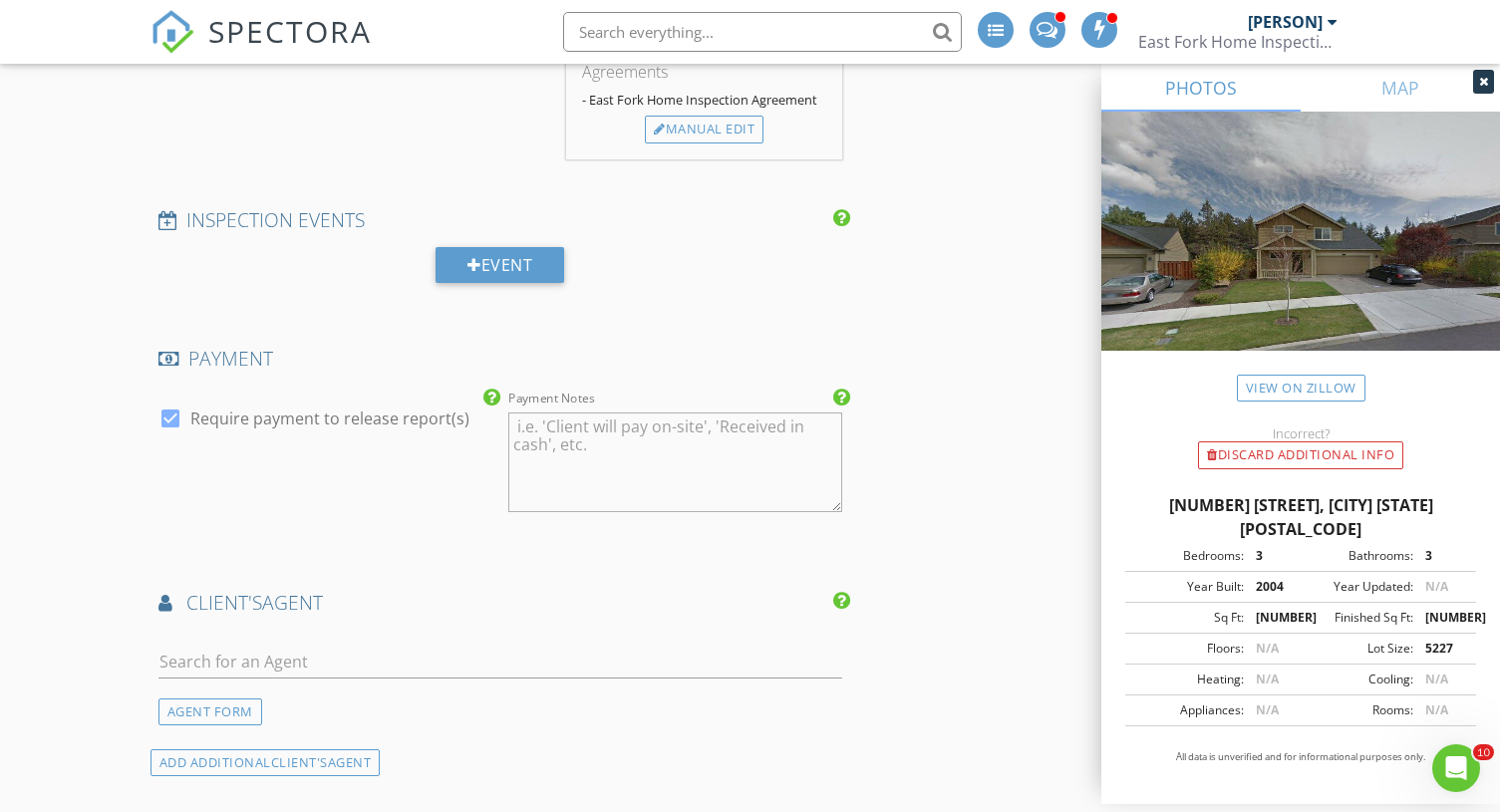 scroll, scrollTop: 1854, scrollLeft: 0, axis: vertical 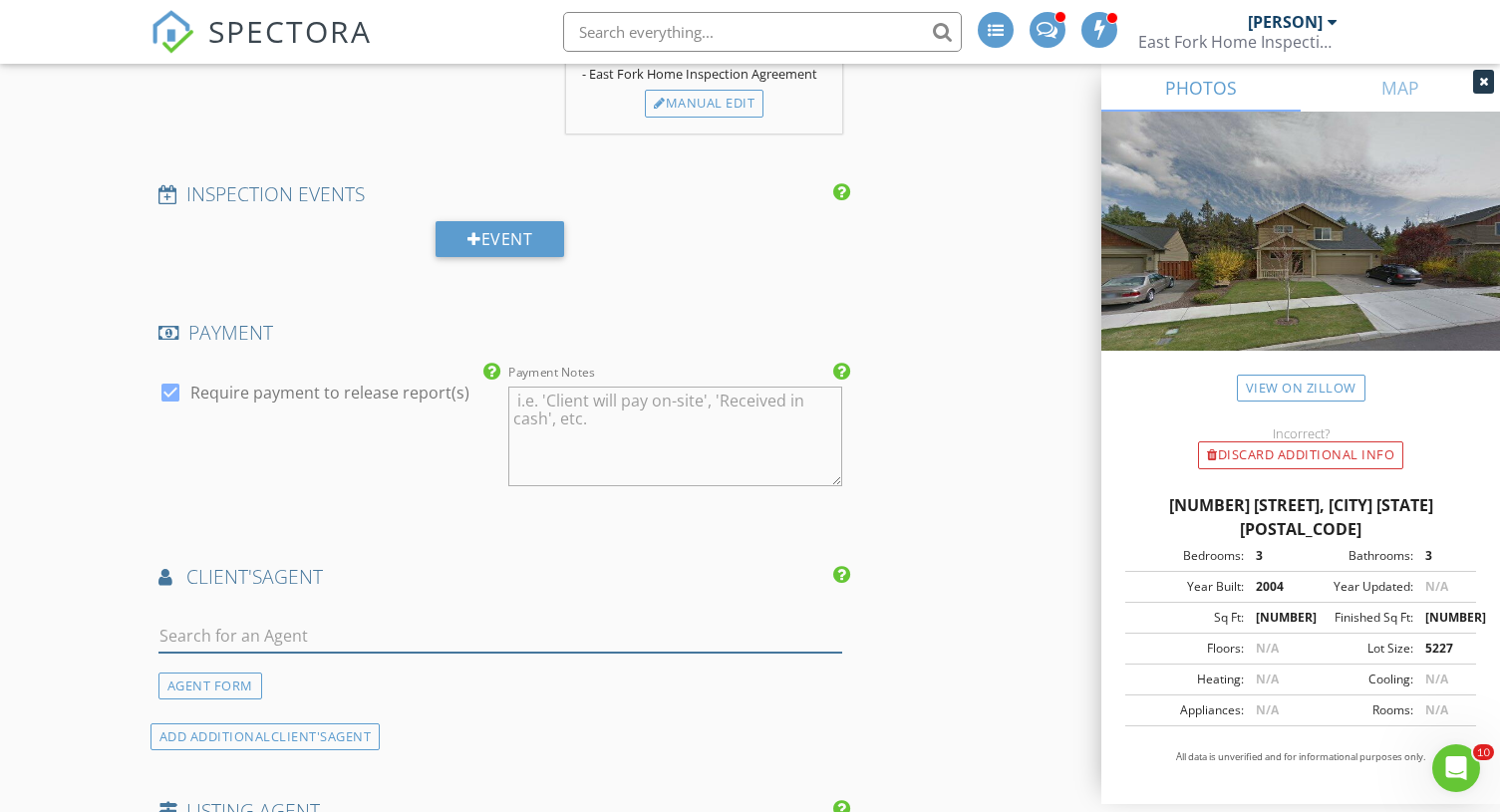 click at bounding box center [500, 636] 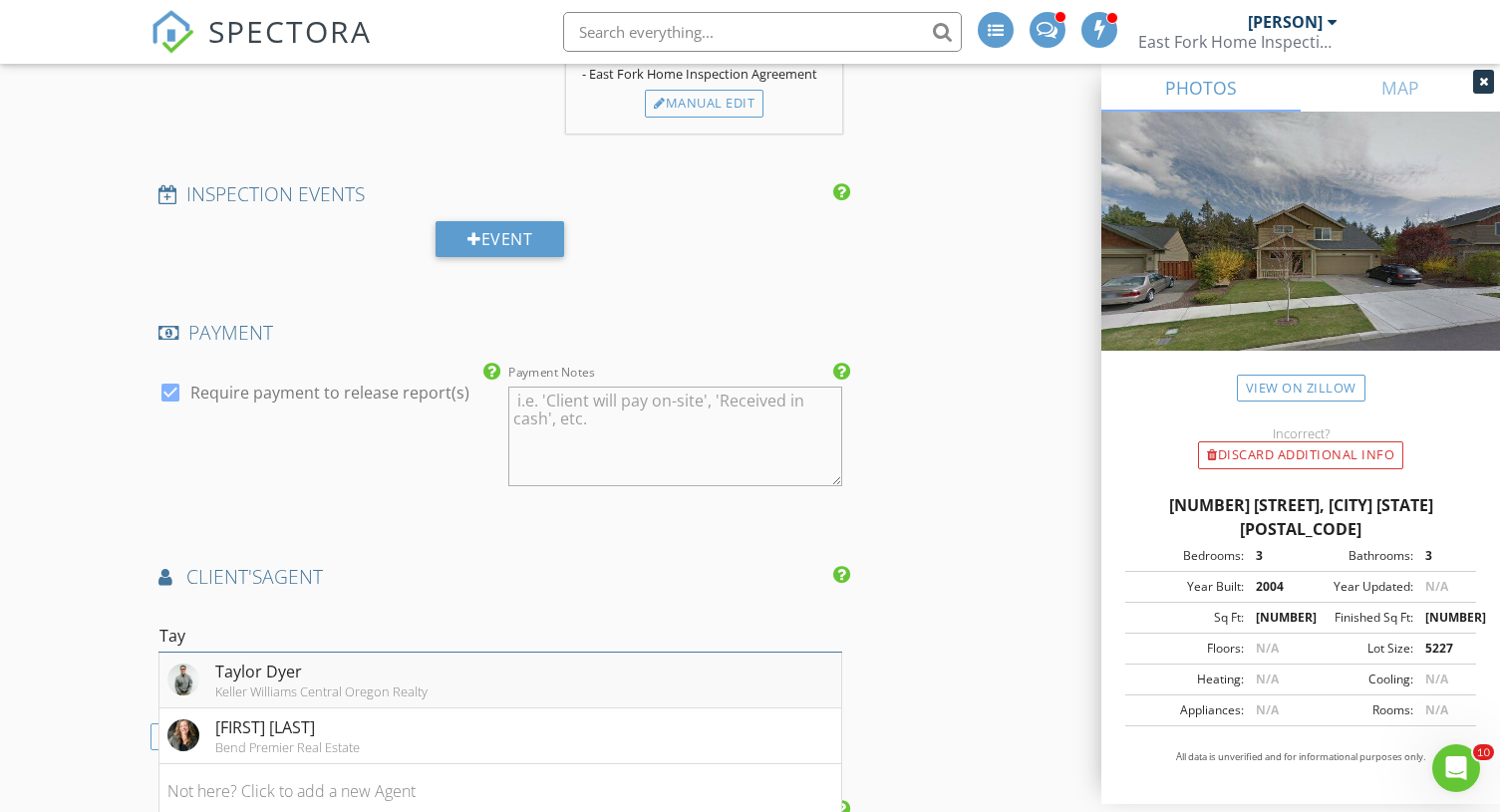 type on "Tay" 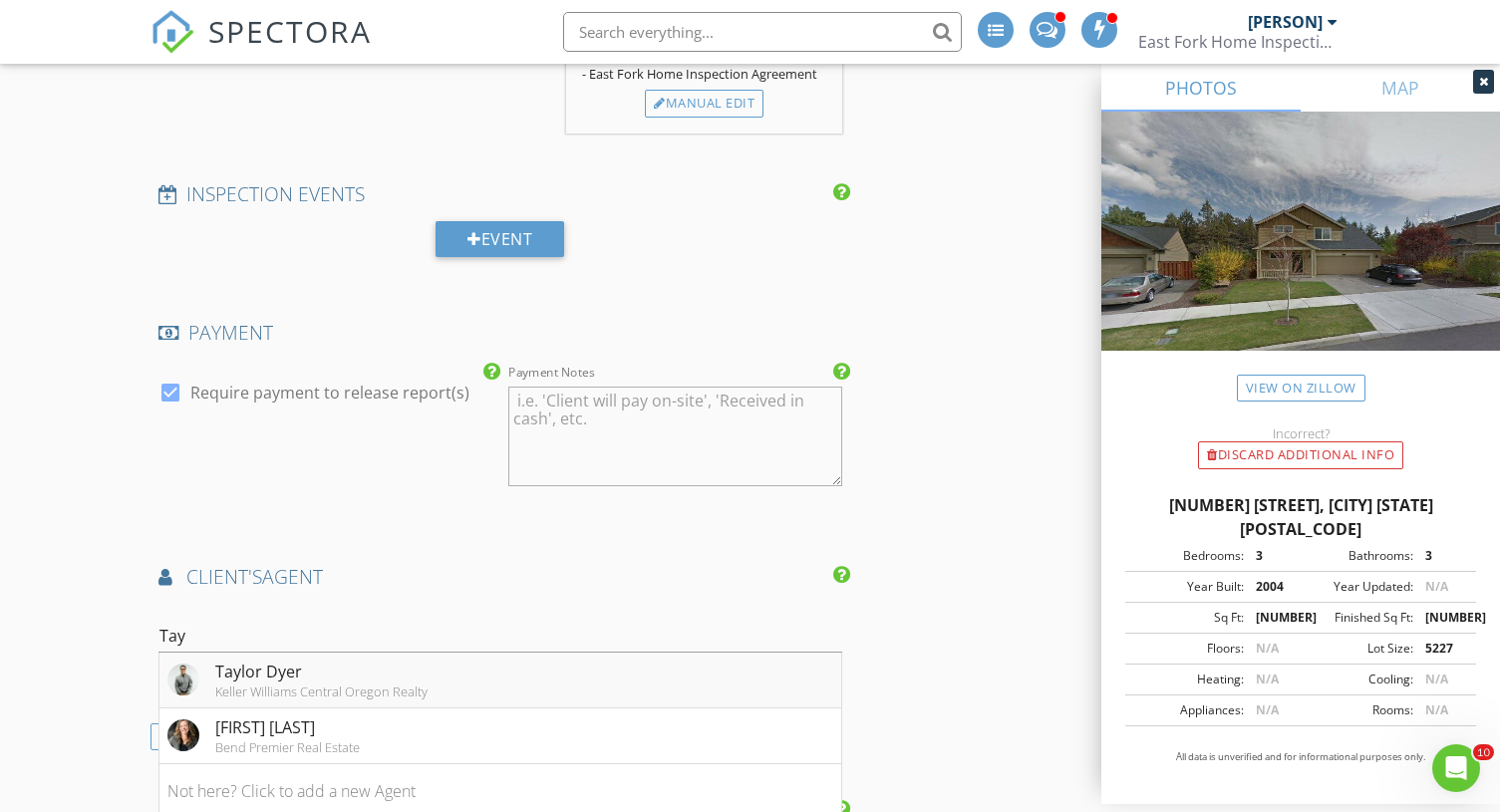 click on "Taylor Dyer" at bounding box center [321, 672] 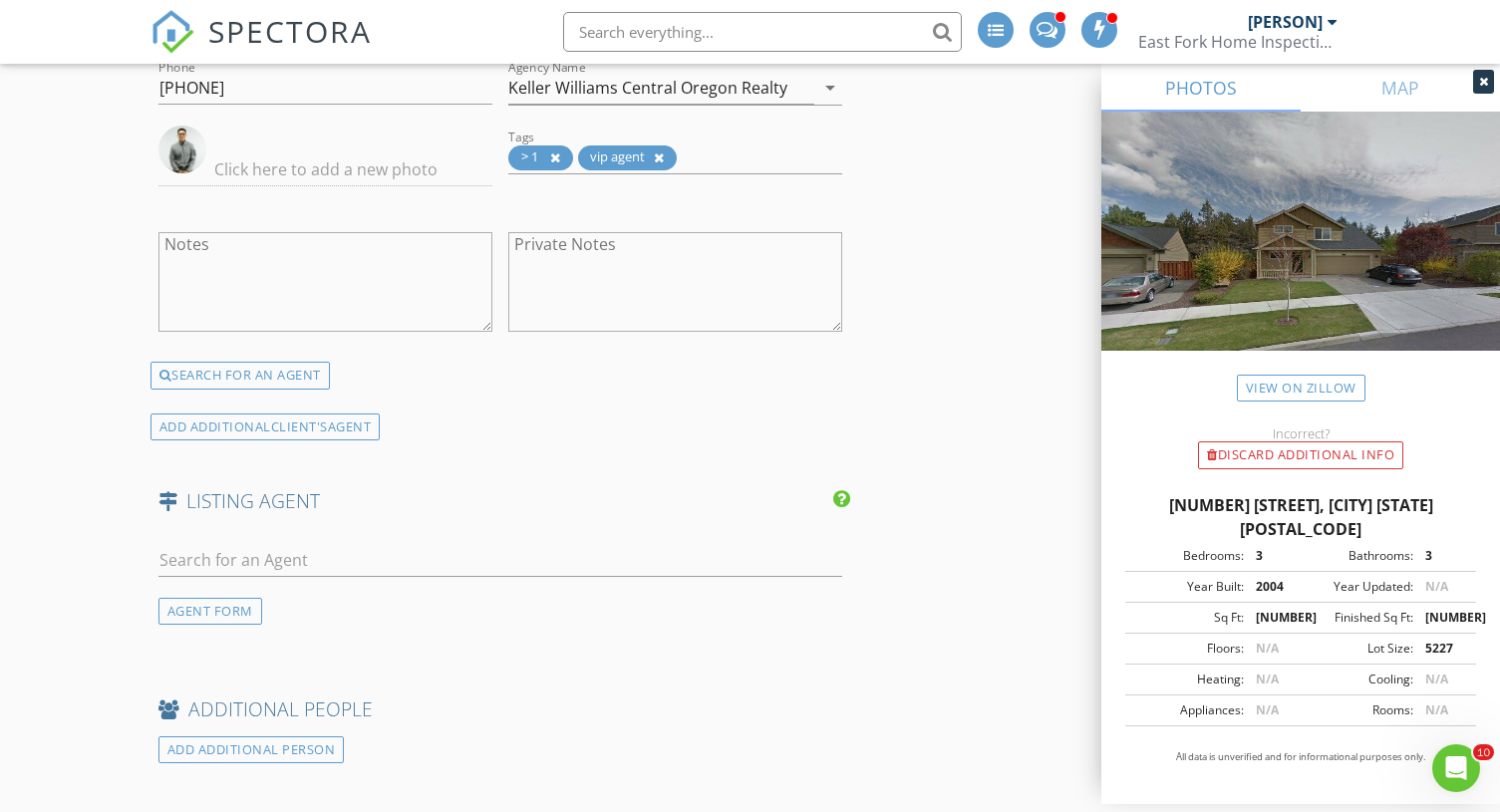 scroll, scrollTop: 2661, scrollLeft: 0, axis: vertical 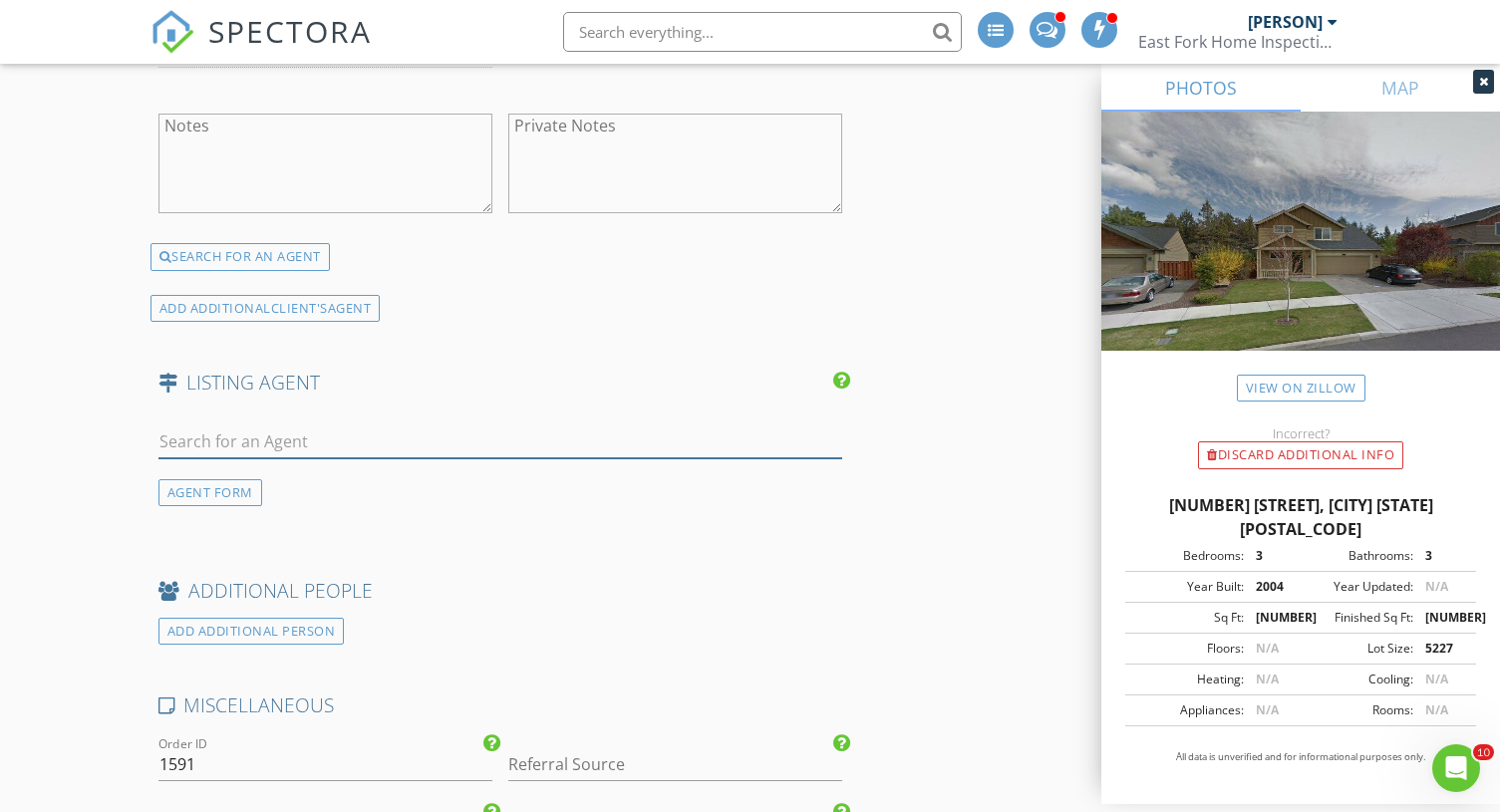 click at bounding box center (500, 441) 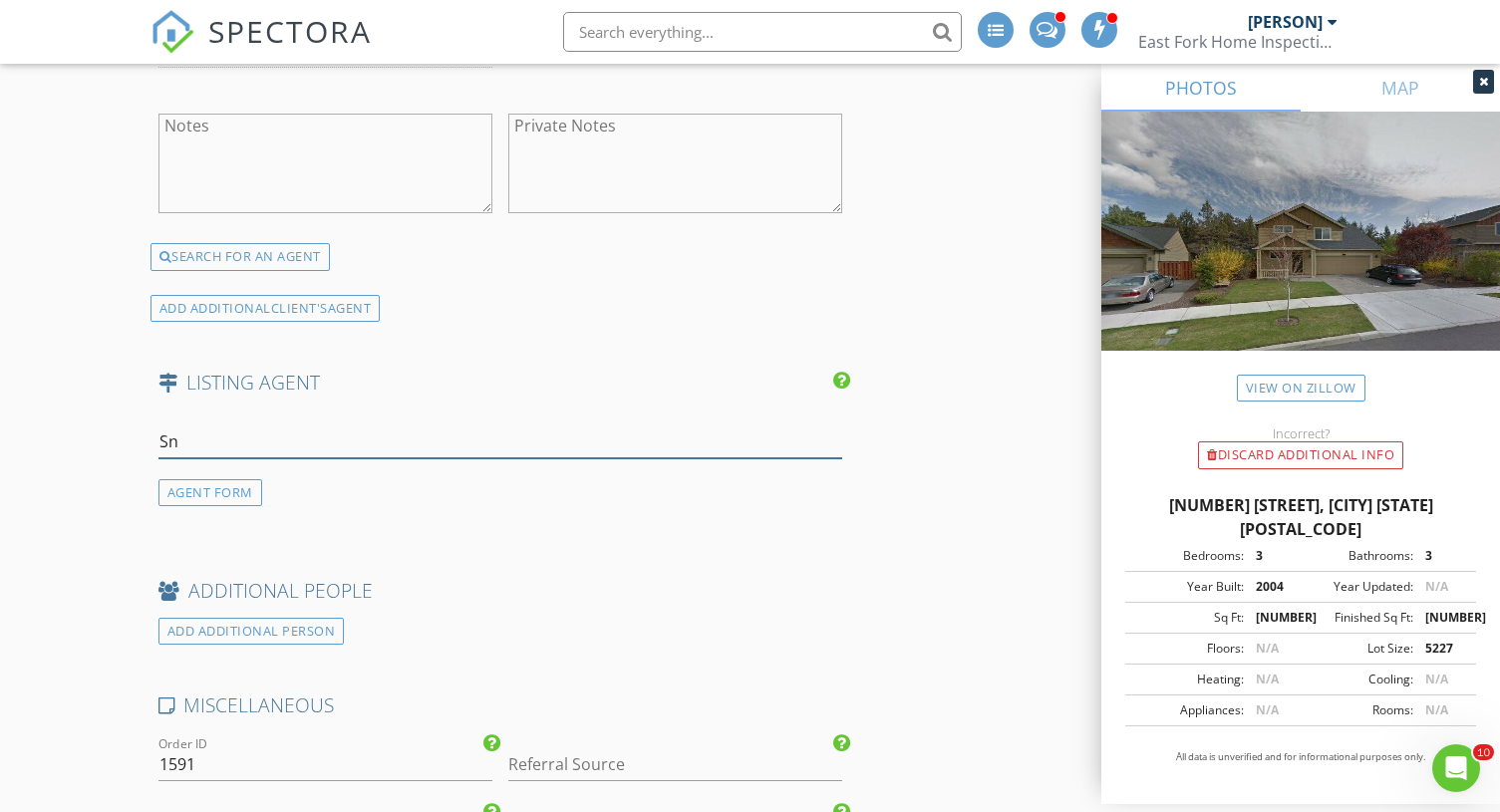 type on "S" 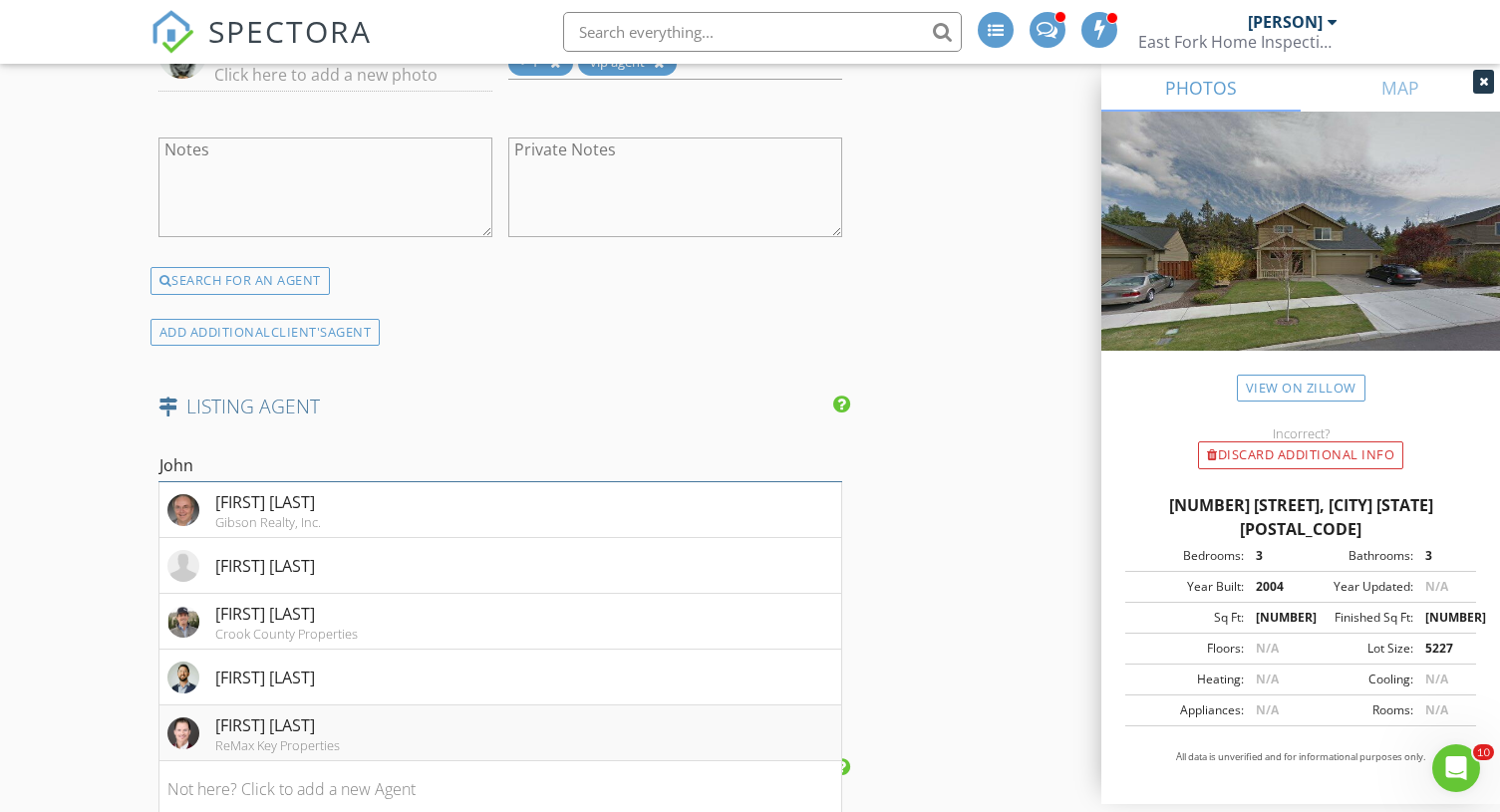 scroll, scrollTop: 2628, scrollLeft: 0, axis: vertical 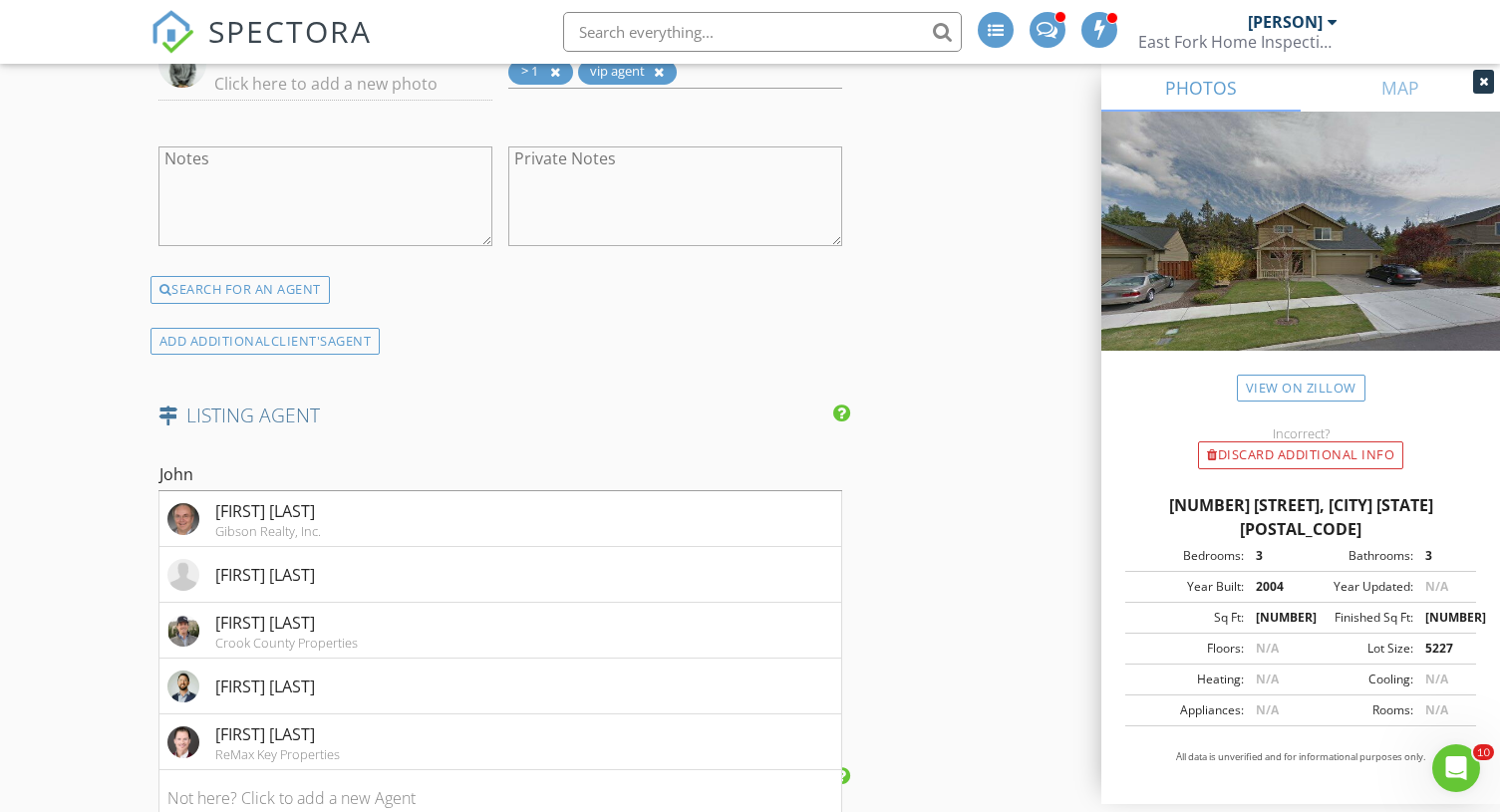 click on "New Inspection
INSPECTOR(S)
check_box   Ryan Bales   PRIMARY   Ryan Bales arrow_drop_down   check_box_outline_blank Ryan Bales specifically requested
Date/Time
08/05/2025 11:00 AM
Location
Address Search       Address 20963 Rock Park Dr   Unit   City Bend   State OR   Zip 97701   County Deschutes     Square Feet 1579   Year Built 2004   Foundation arrow_drop_down     Ryan Bales     1.6 miles     (3 minutes)
client
check_box Enable Client CC email for this inspection   Client Search     check_box_outline_blank Client is a Company/Organization     First Name Adam   Last Name Ponaman   Email ajponaman@gmail.com   CC Email   Phone 858-204-9939         Tags         Notes   Private Notes
ADD ADDITIONAL client
SERVICES
check_box   Residential Inspection     Home Energy Score" at bounding box center [750, -421] 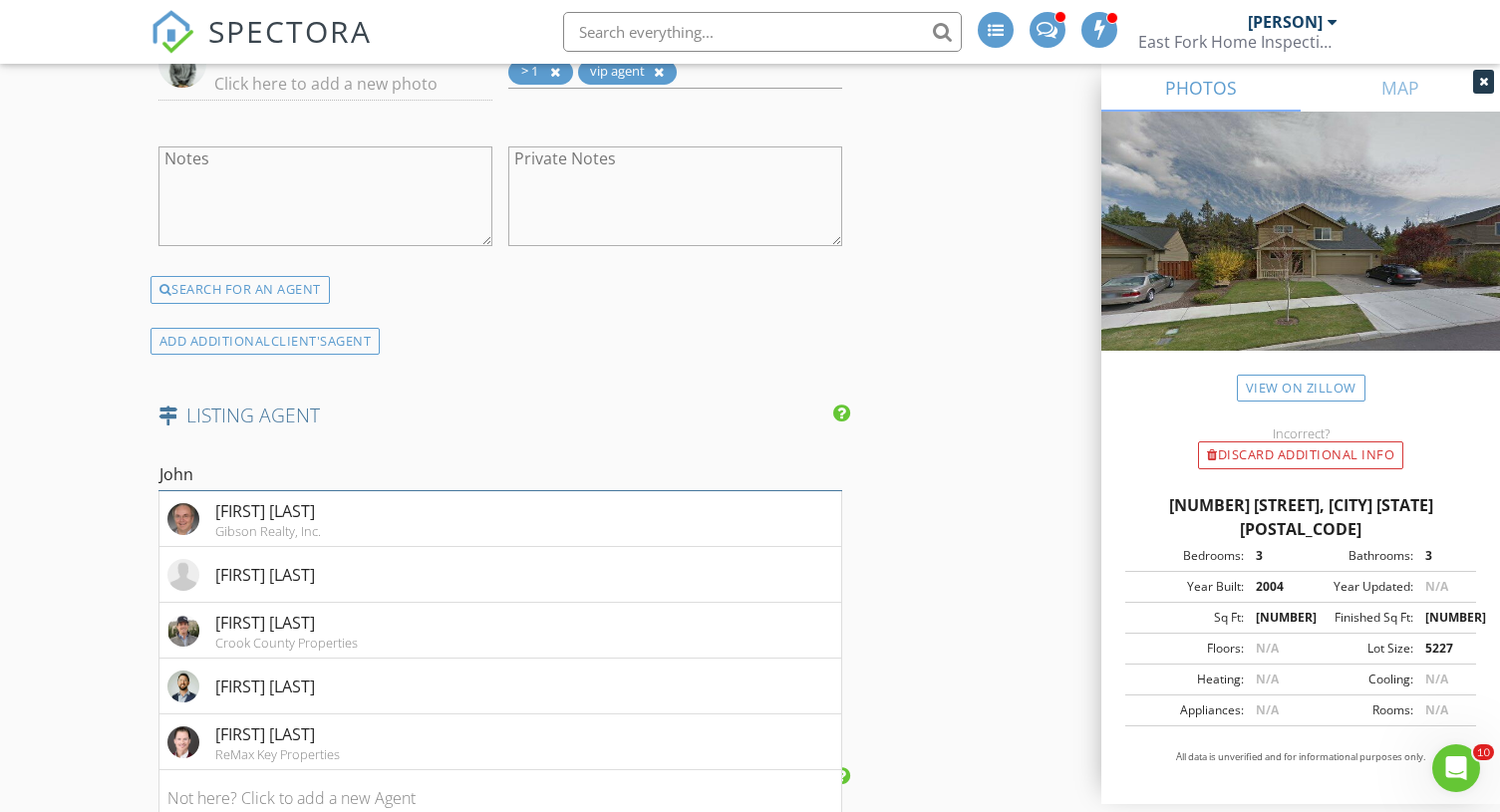 click on "John" at bounding box center (500, 474) 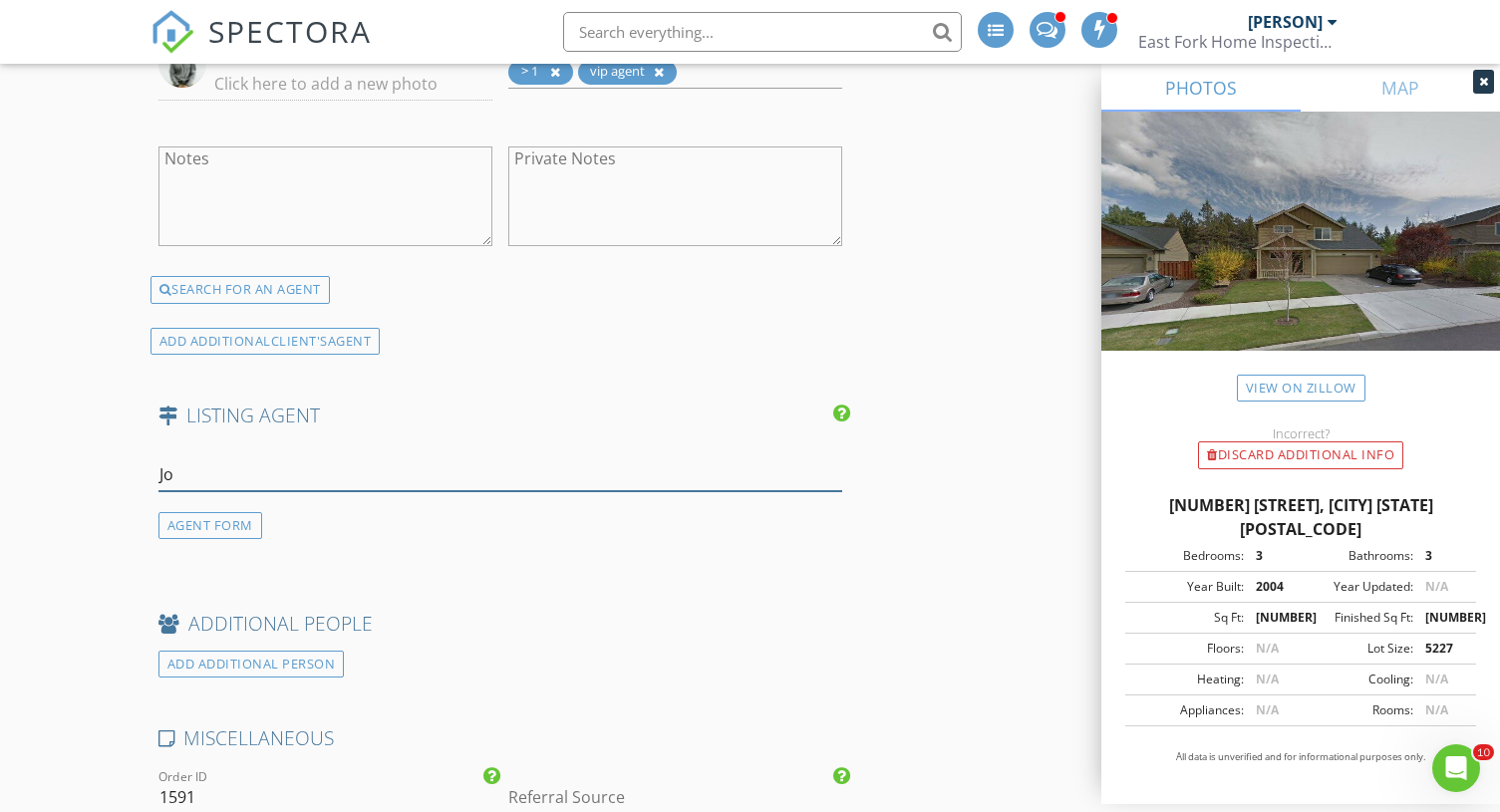 type on "J" 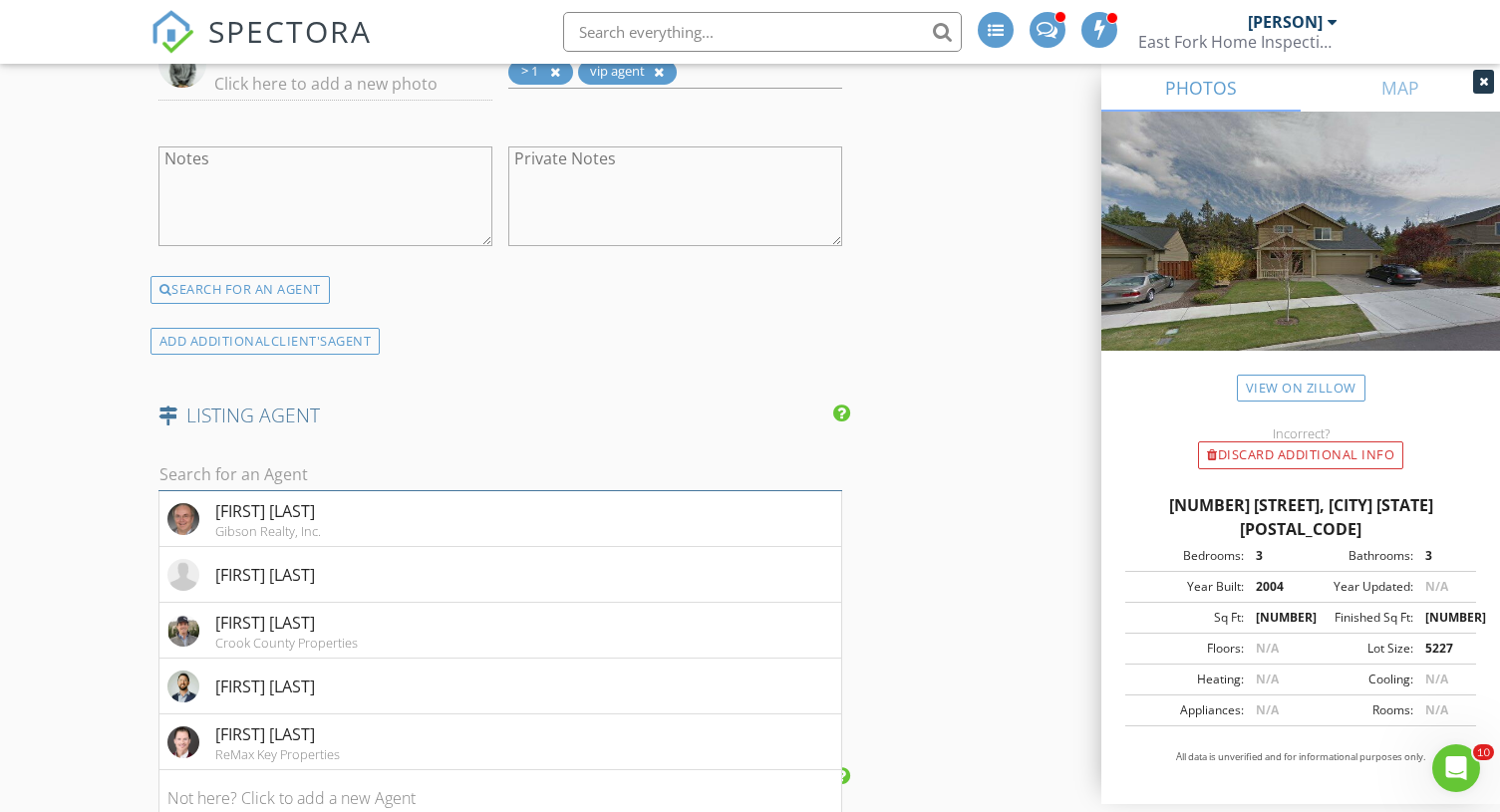 drag, startPoint x: 219, startPoint y: 471, endPoint x: 112, endPoint y: 502, distance: 111.40018 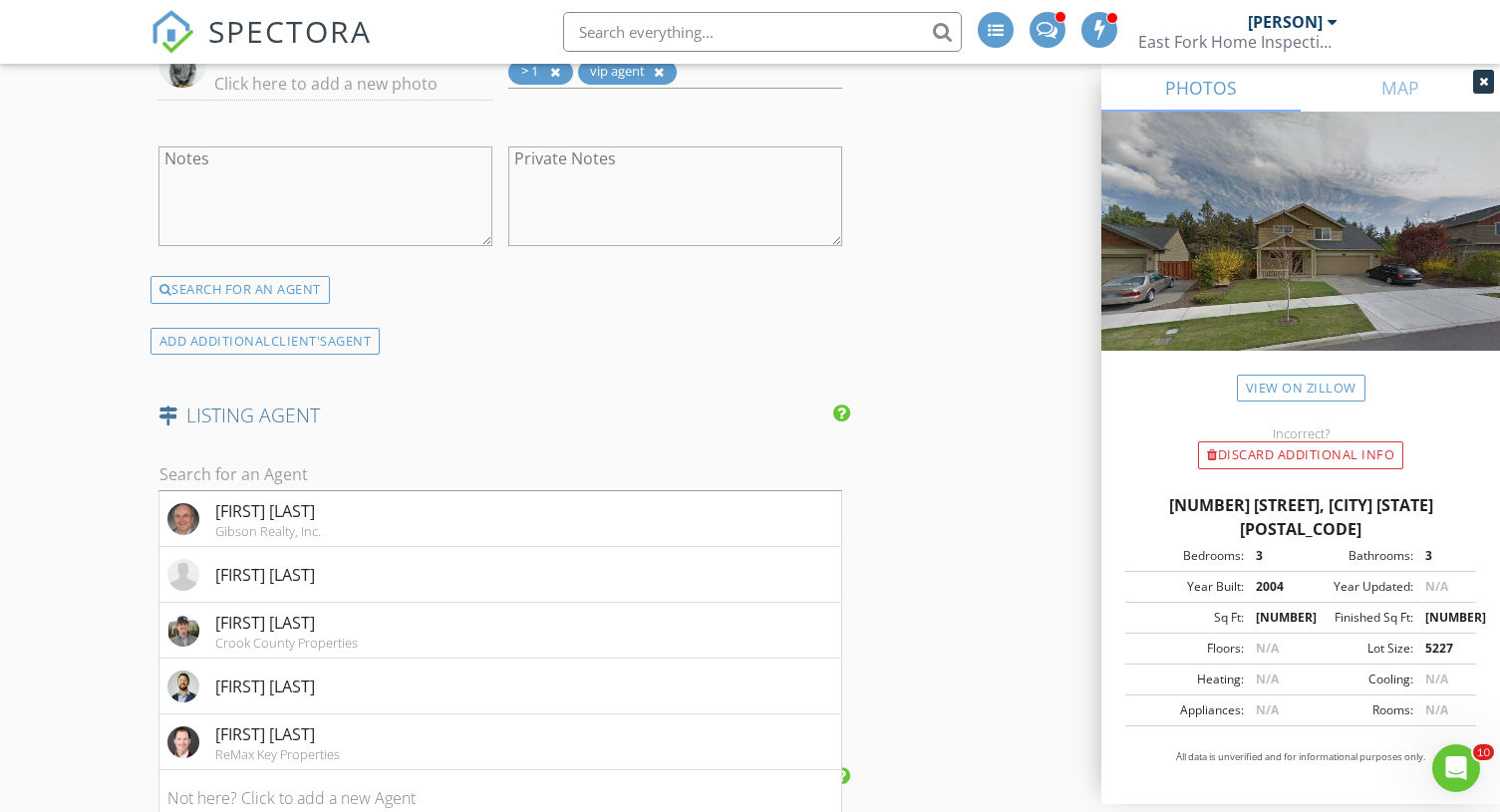 click on "New Inspection
INSPECTOR(S)
check_box   Ryan Bales   PRIMARY   Ryan Bales arrow_drop_down   check_box_outline_blank Ryan Bales specifically requested
Date/Time
08/05/2025 11:00 AM
Location
Address Search       Address 20963 Rock Park Dr   Unit   City Bend   State OR   Zip 97701   County Deschutes     Square Feet 1579   Year Built 2004   Foundation arrow_drop_down     Ryan Bales     1.6 miles     (3 minutes)
client
check_box Enable Client CC email for this inspection   Client Search     check_box_outline_blank Client is a Company/Organization     First Name Adam   Last Name Ponaman   Email ajponaman@gmail.com   CC Email   Phone 858-204-9939         Tags         Notes   Private Notes
ADD ADDITIONAL client
SERVICES
check_box   Residential Inspection     Home Energy Score" at bounding box center [750, -421] 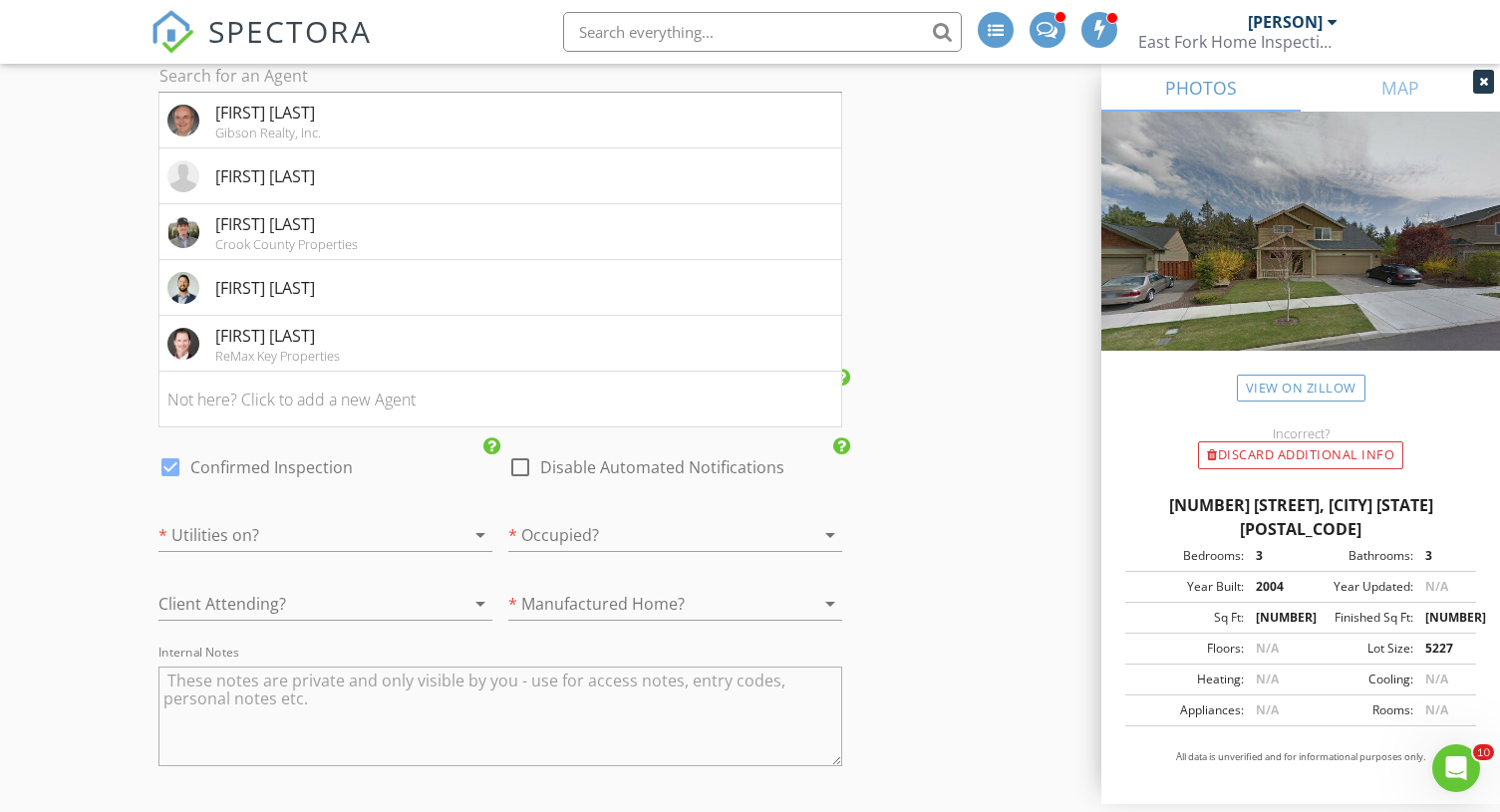 scroll, scrollTop: 3123, scrollLeft: 0, axis: vertical 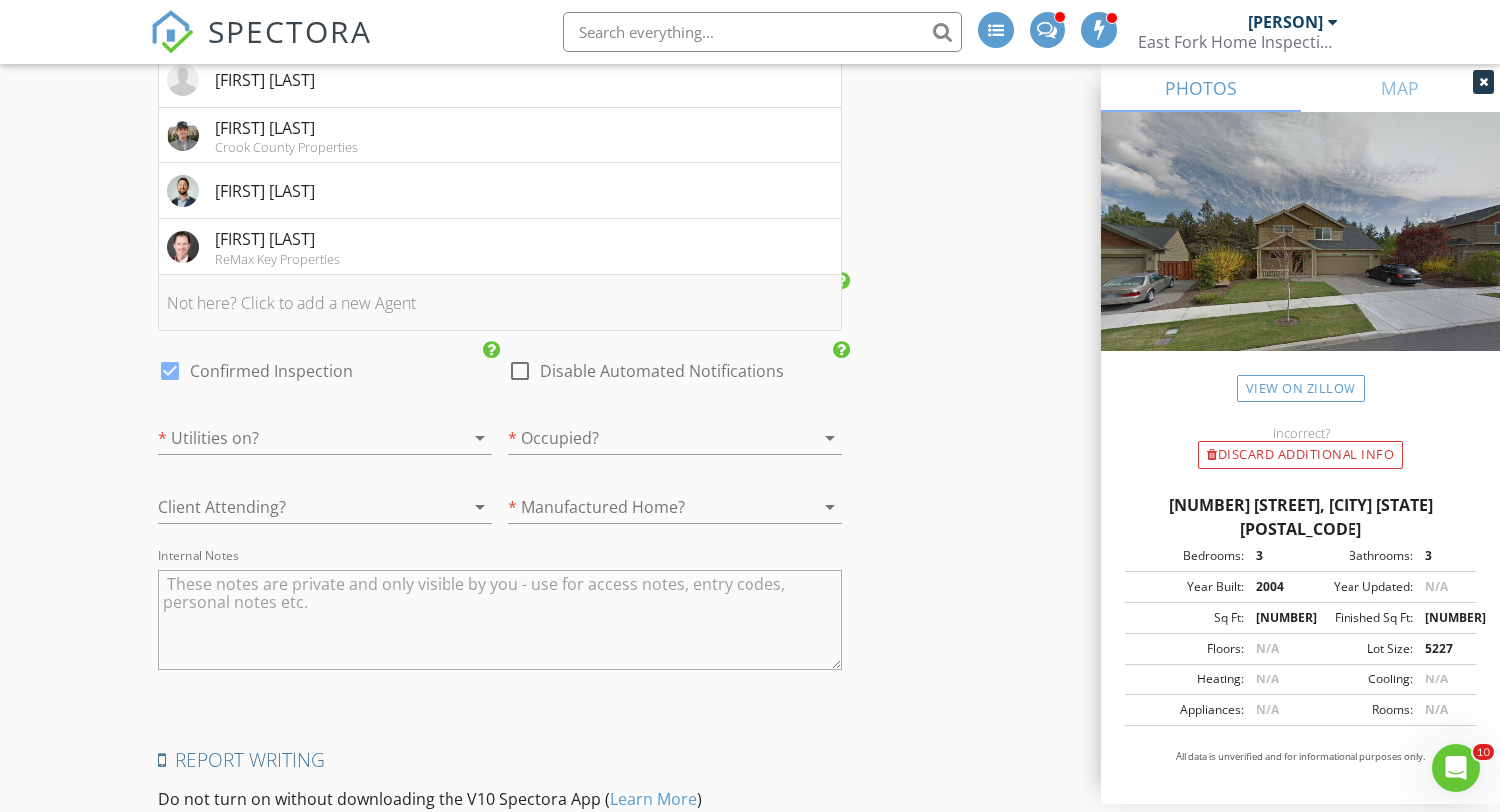 click on "Not here? Click to add a new Agent" at bounding box center (500, 303) 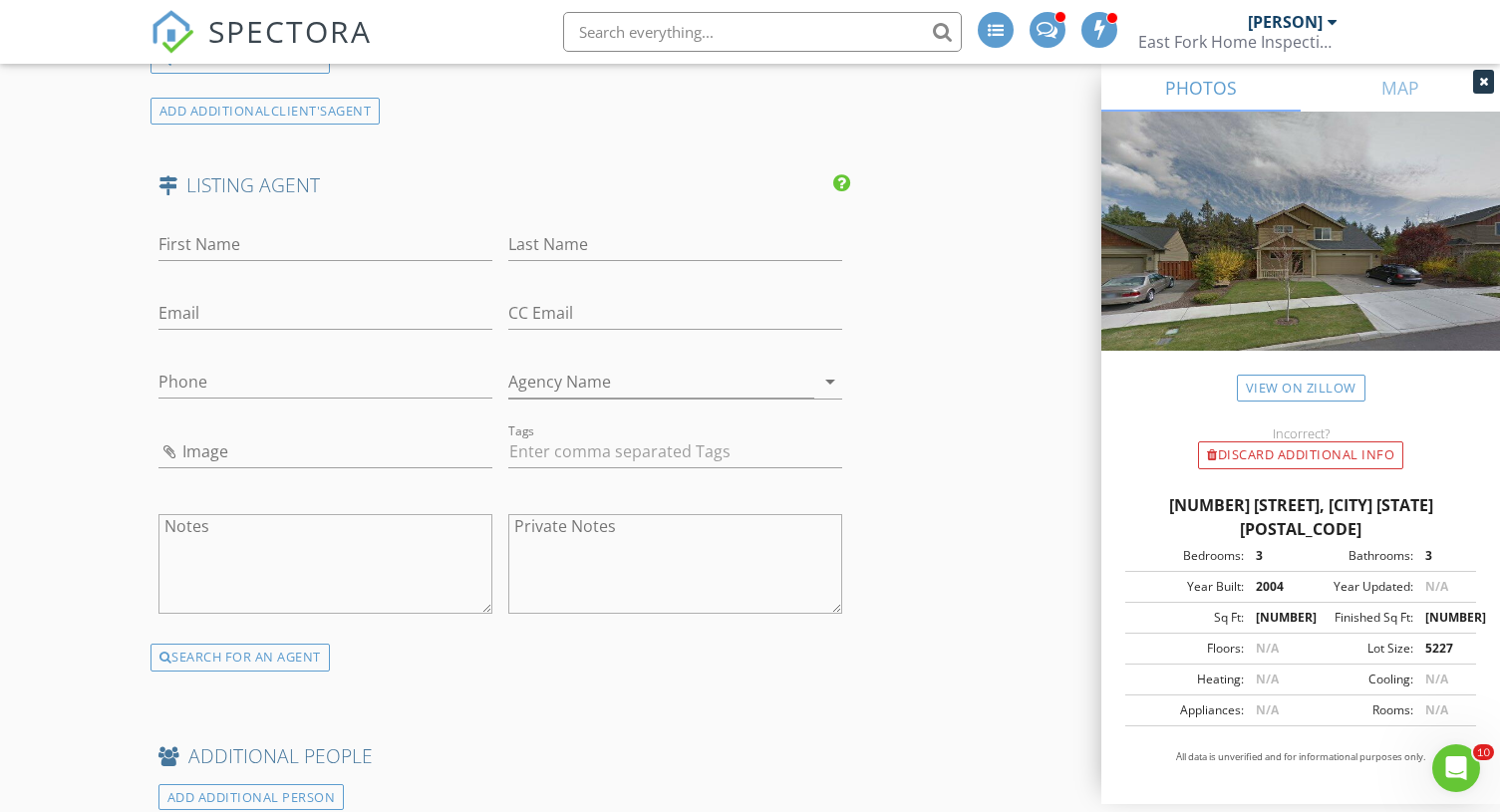 scroll, scrollTop: 2845, scrollLeft: 0, axis: vertical 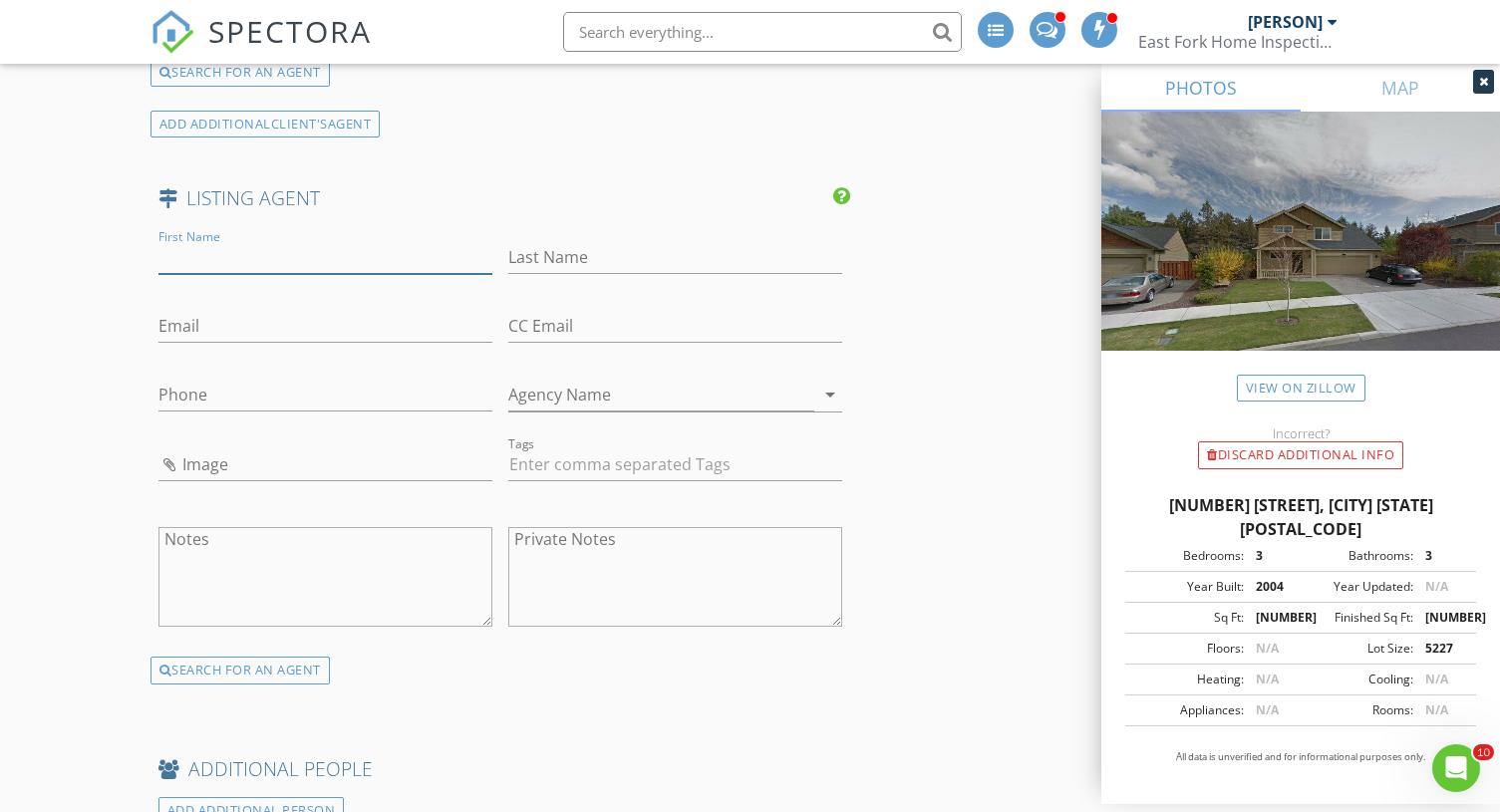click on "First Name" at bounding box center (325, 257) 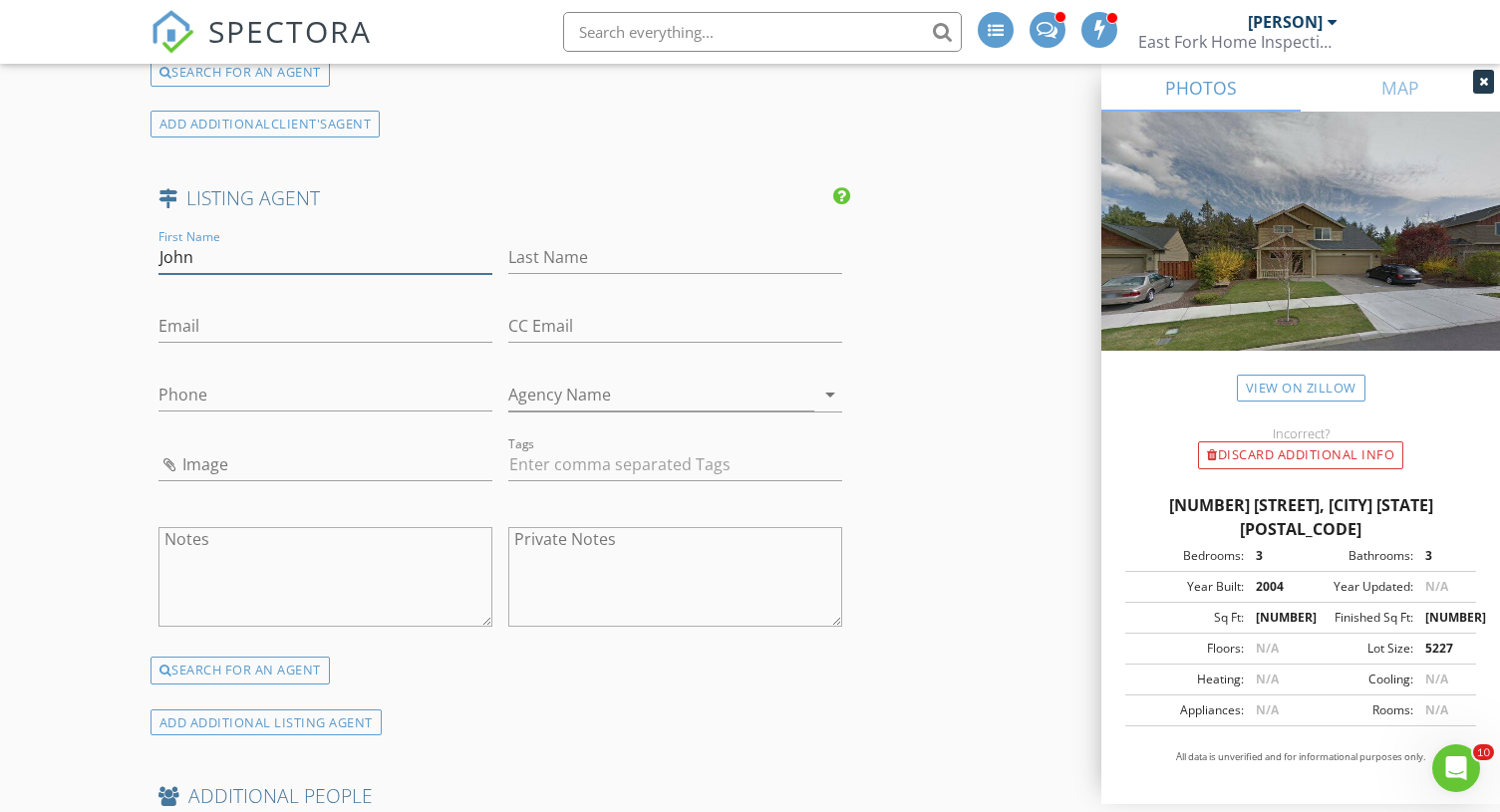 type on "John" 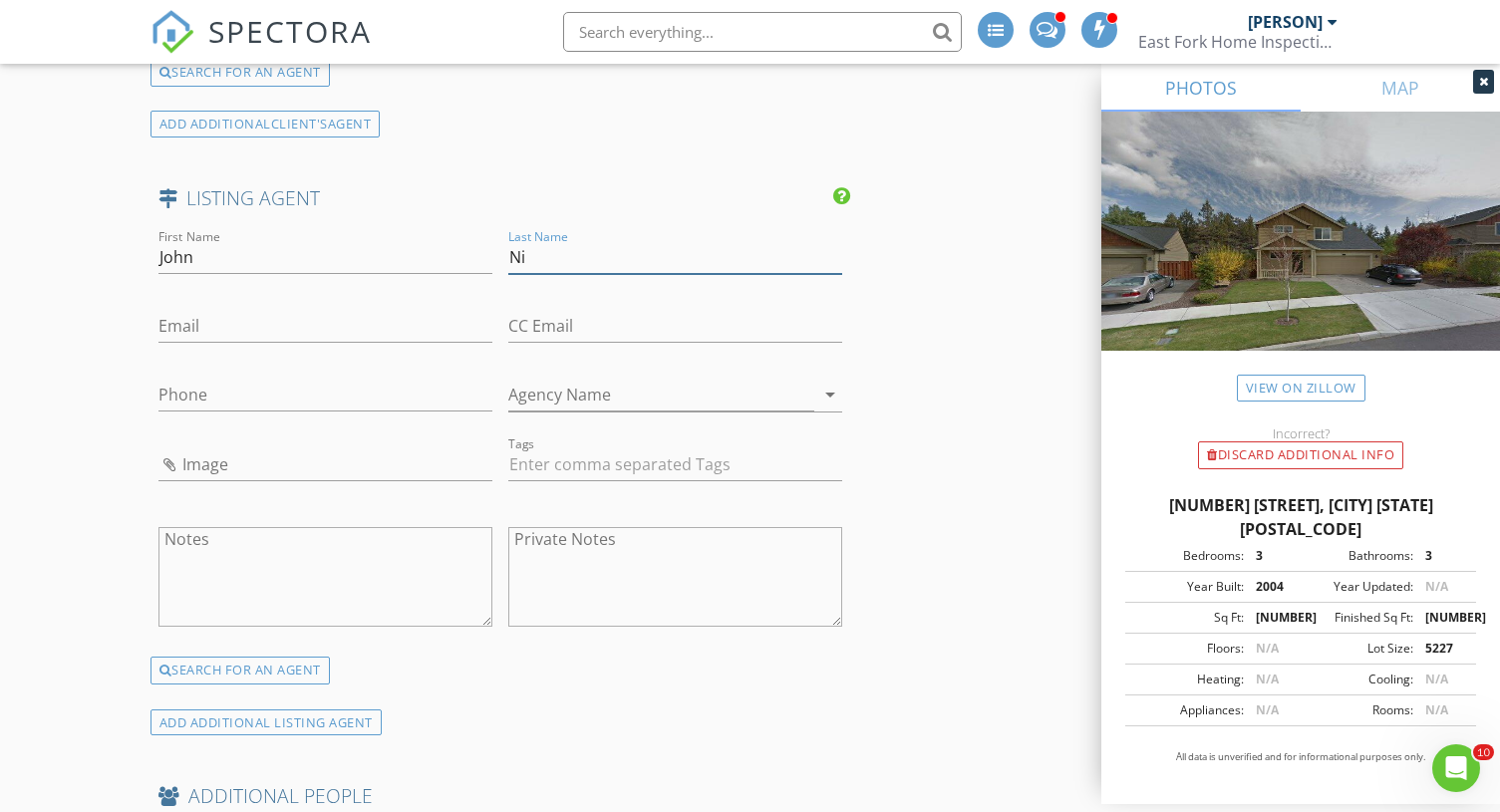 type on "N" 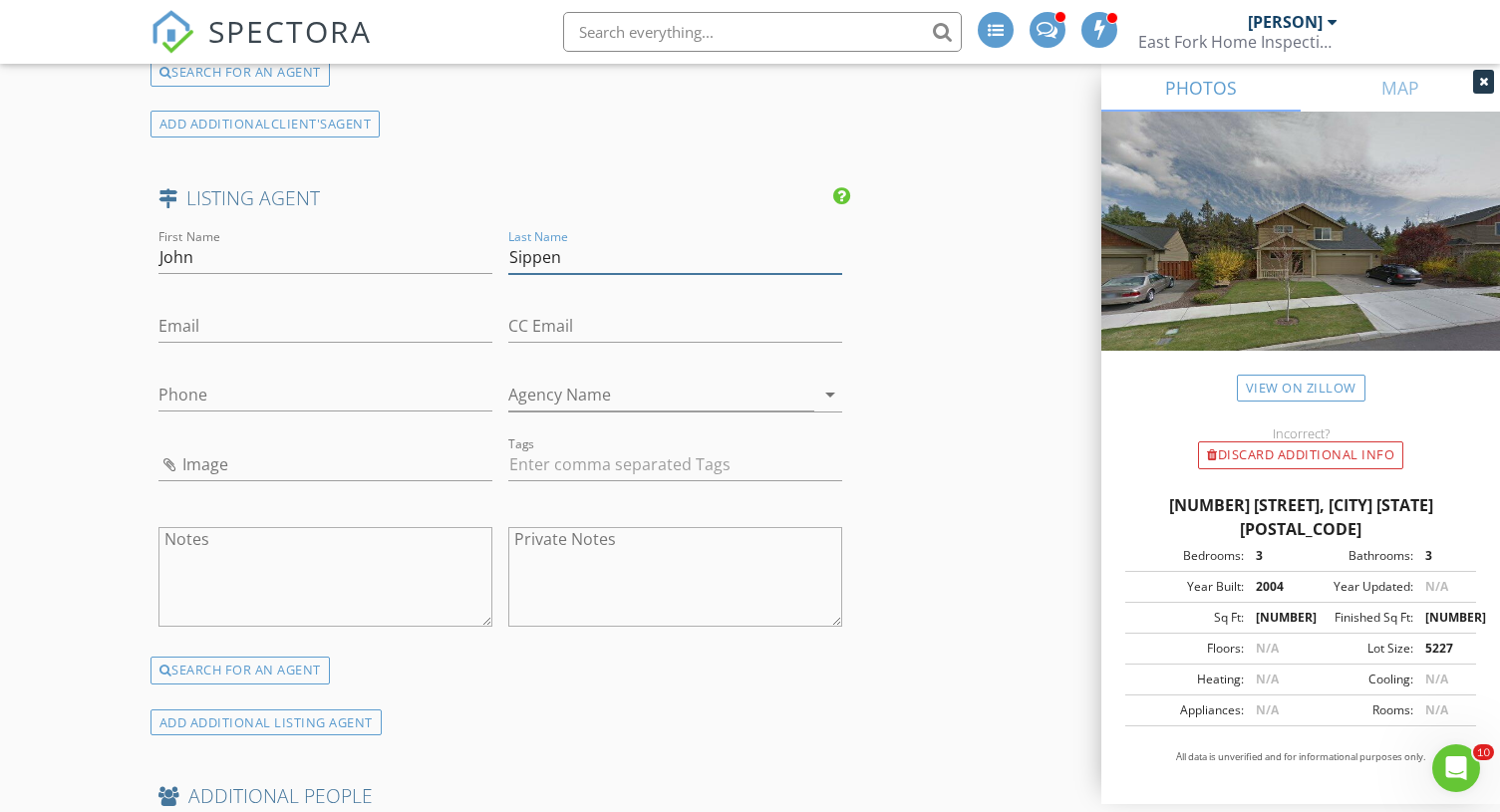 click on "Sippen" at bounding box center (675, 257) 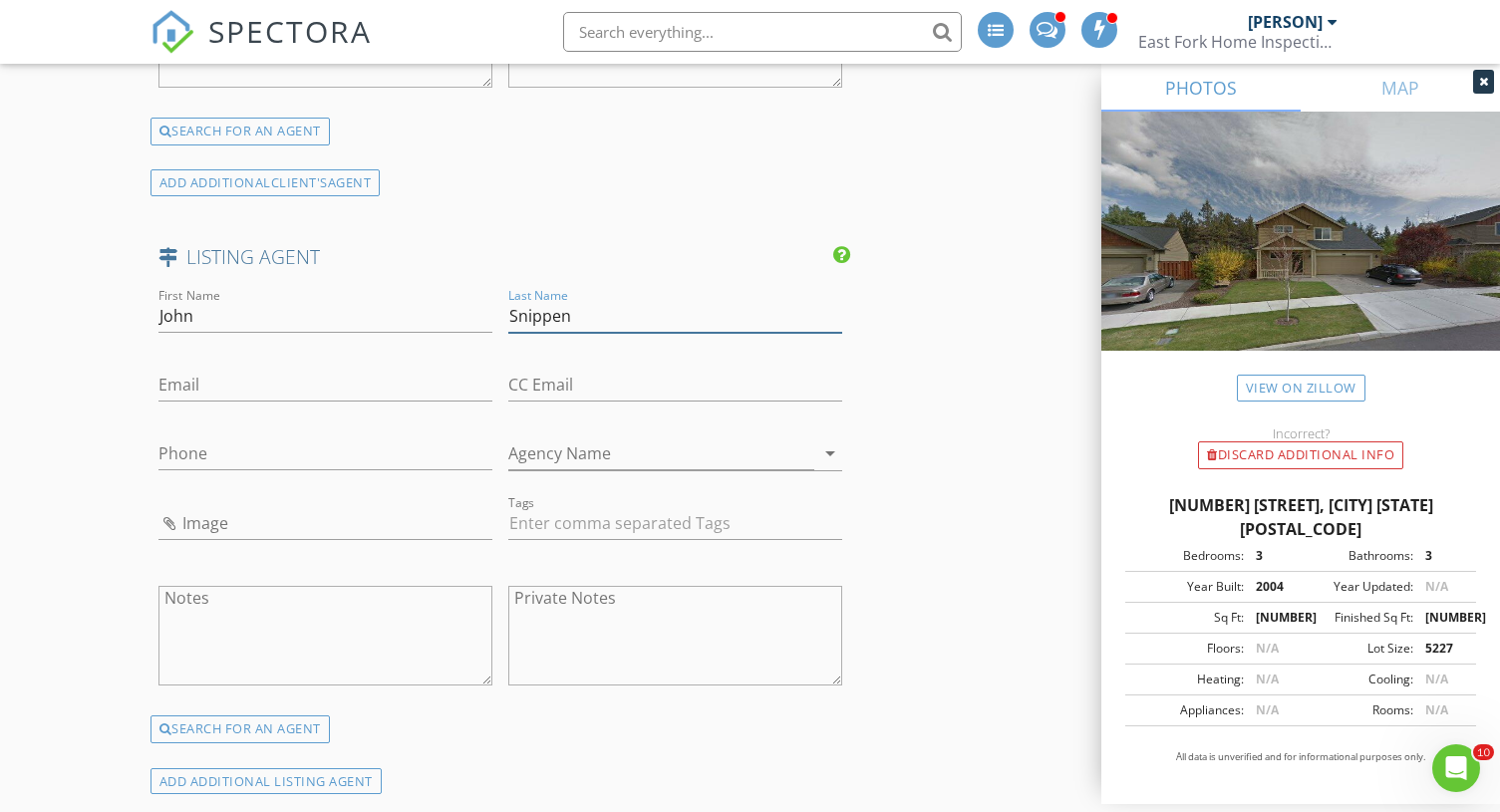 scroll, scrollTop: 2789, scrollLeft: 0, axis: vertical 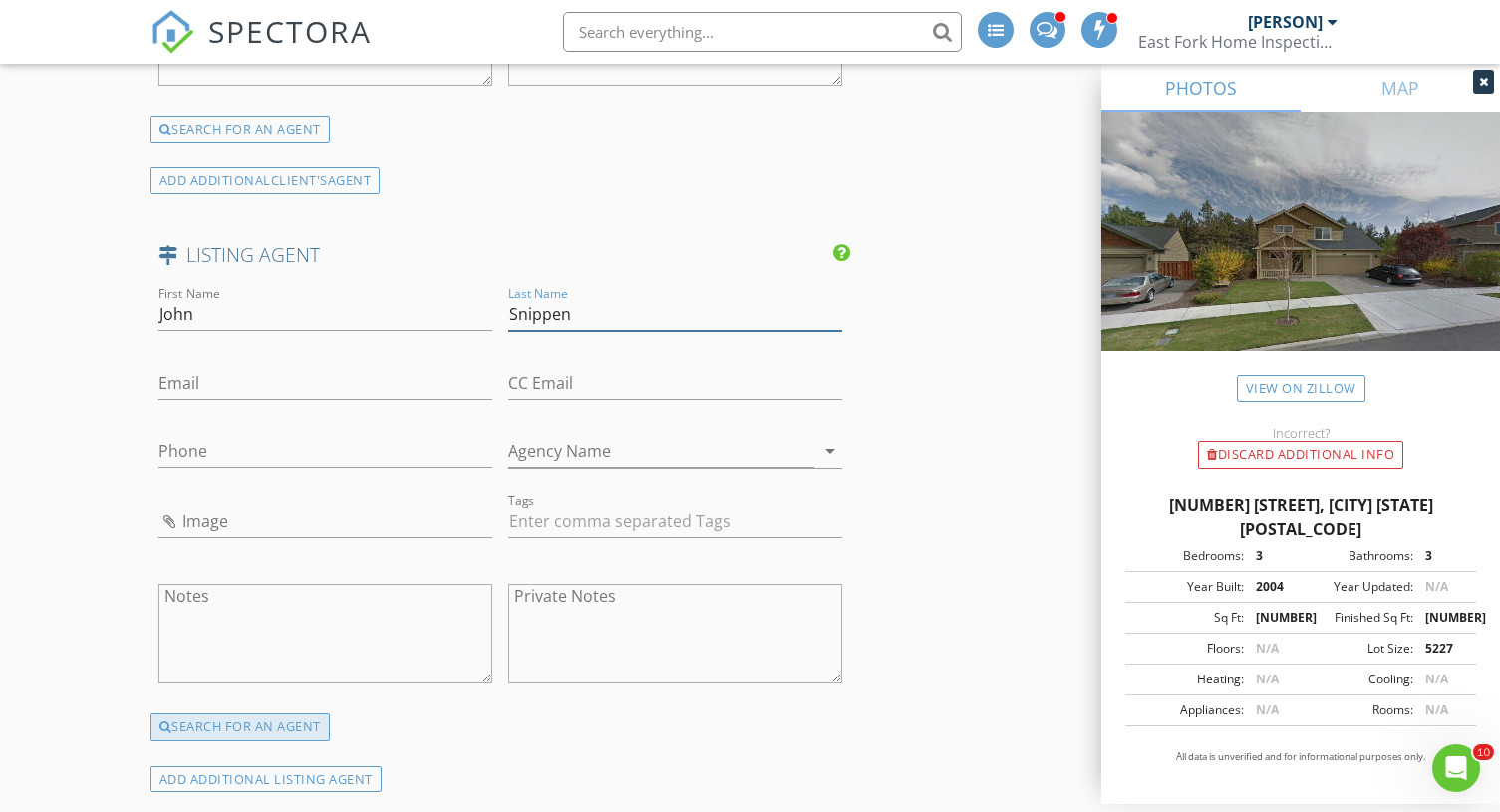 type on "Snippen" 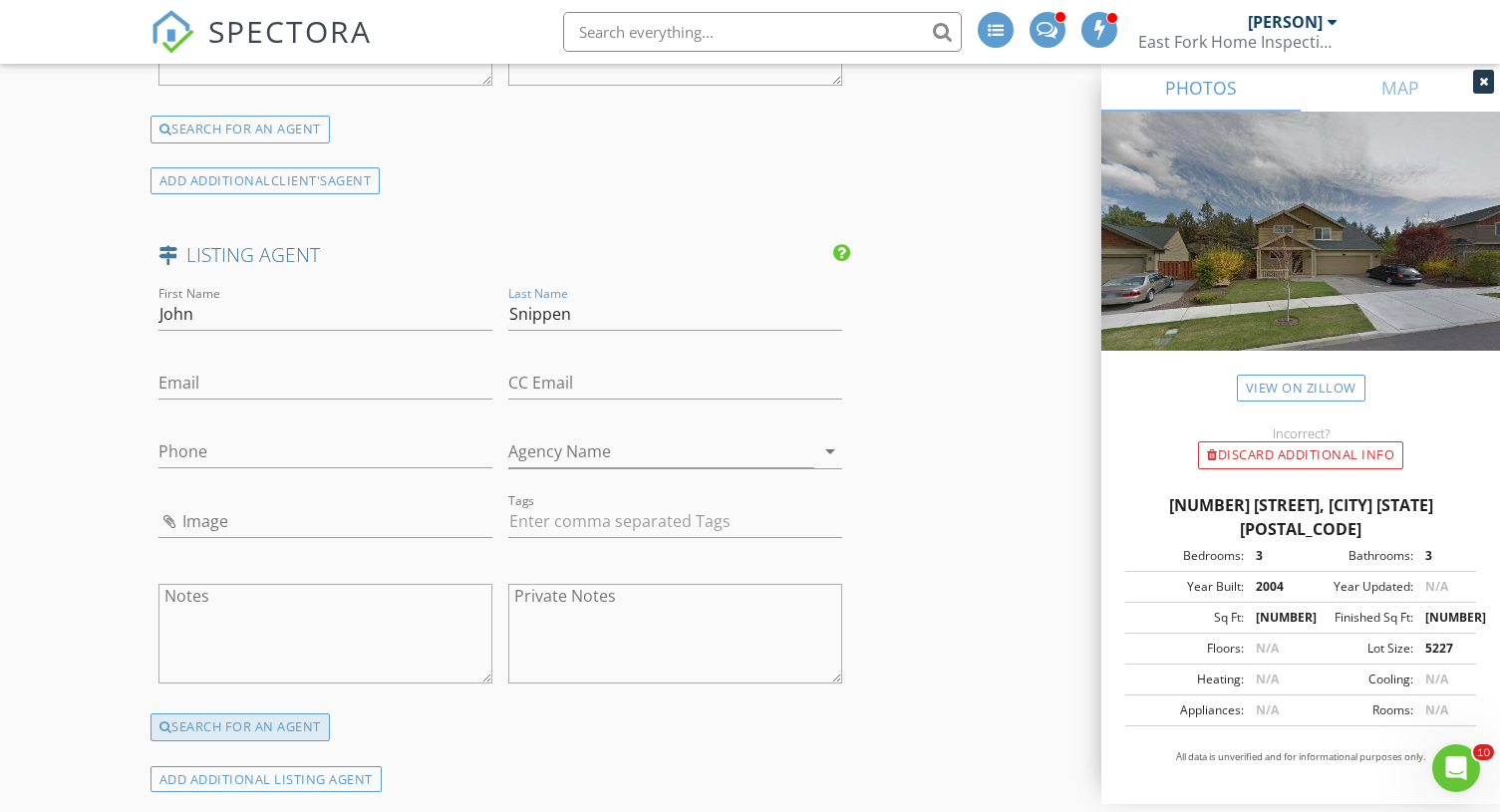 click on "SEARCH FOR AN AGENT" at bounding box center (240, 727) 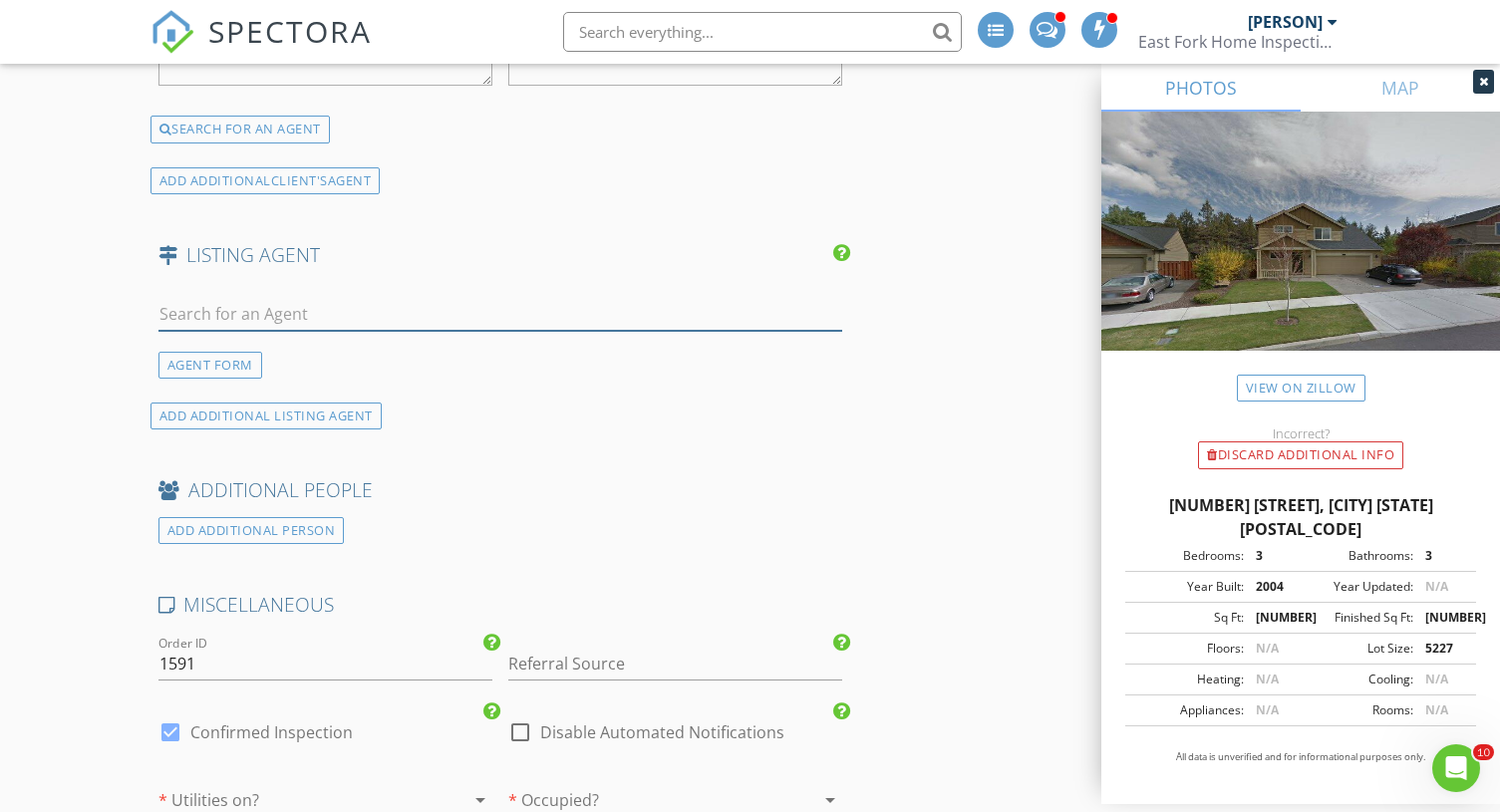 click at bounding box center [500, 314] 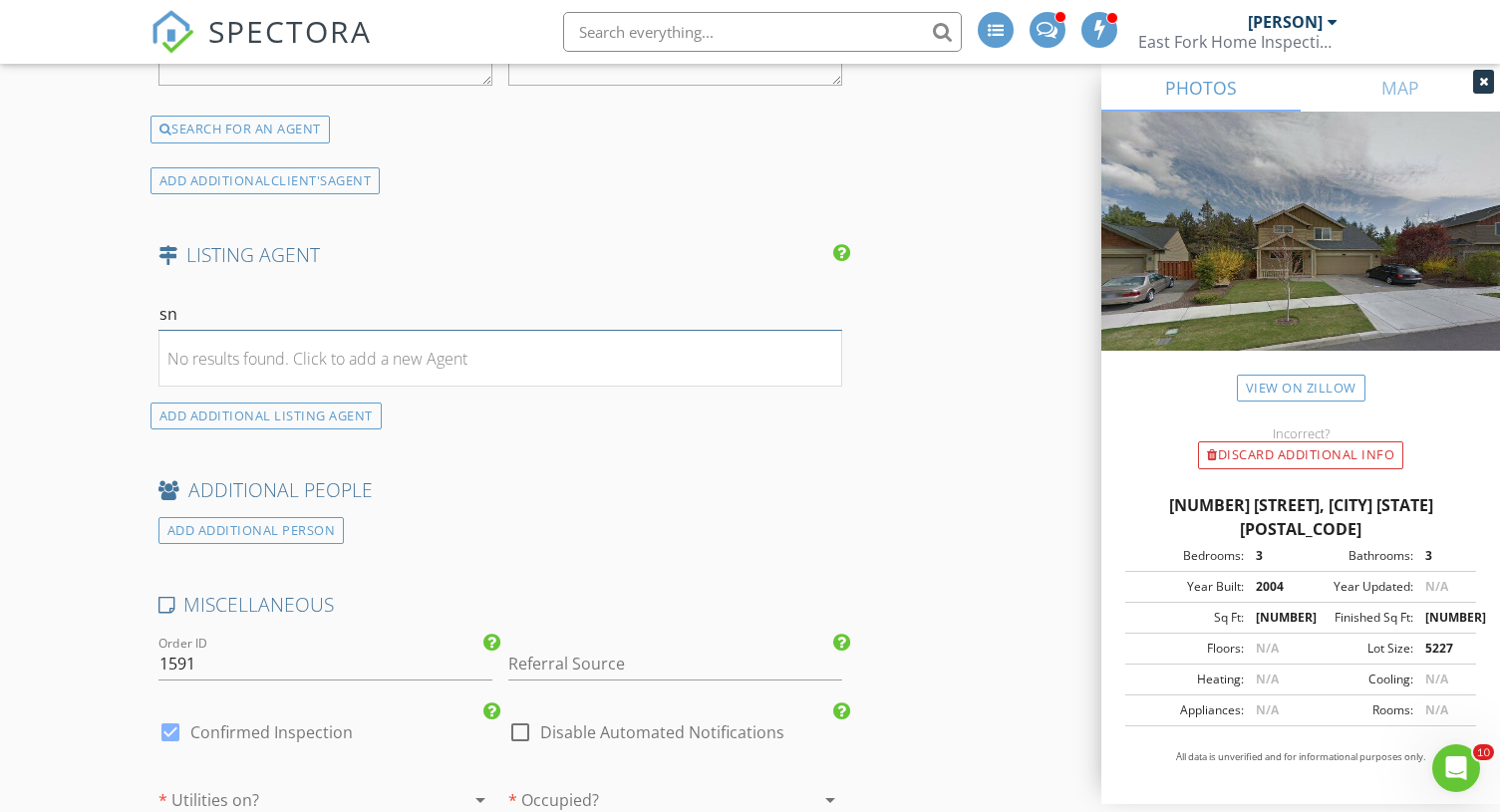 type on "s" 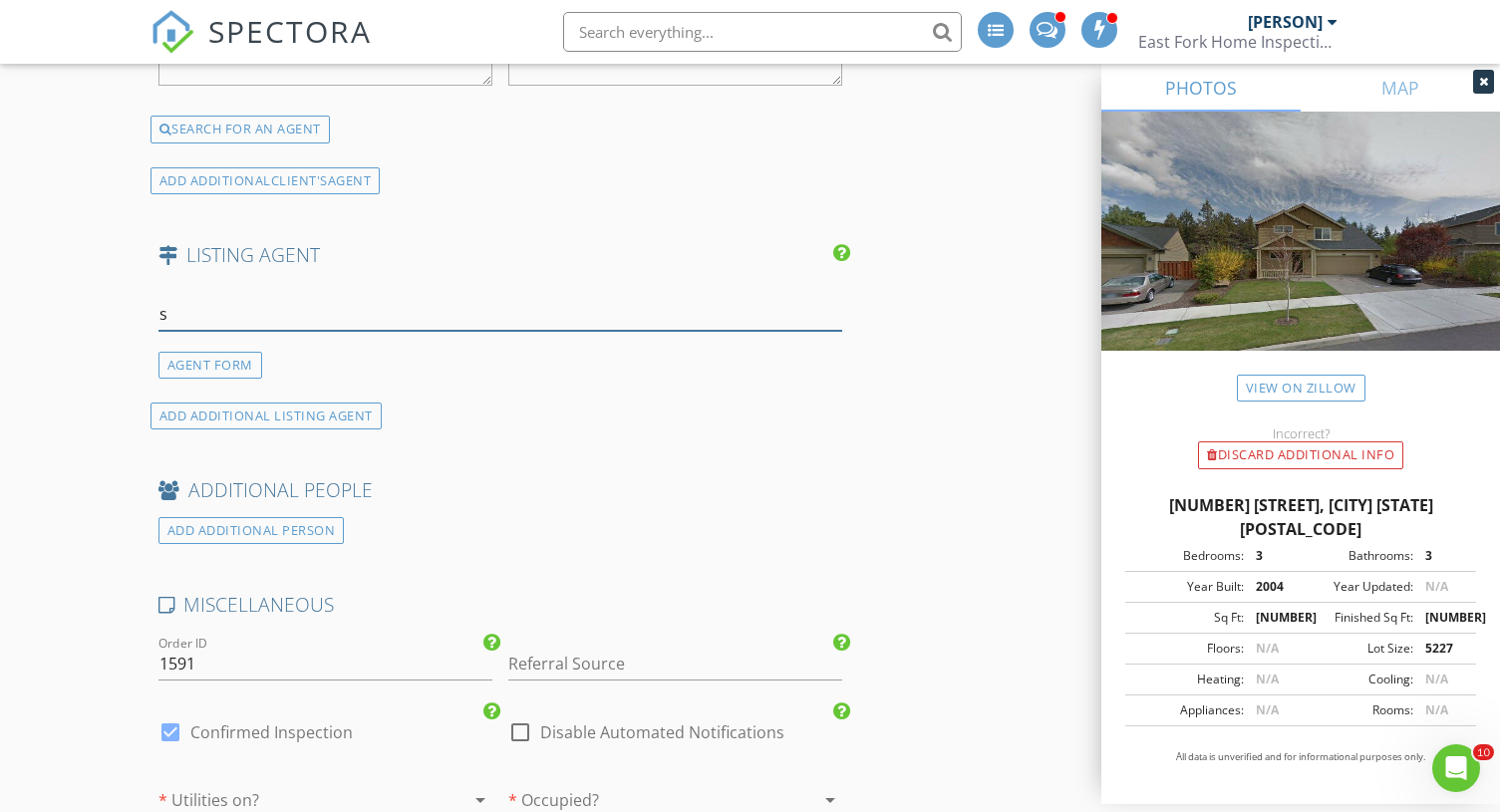 type 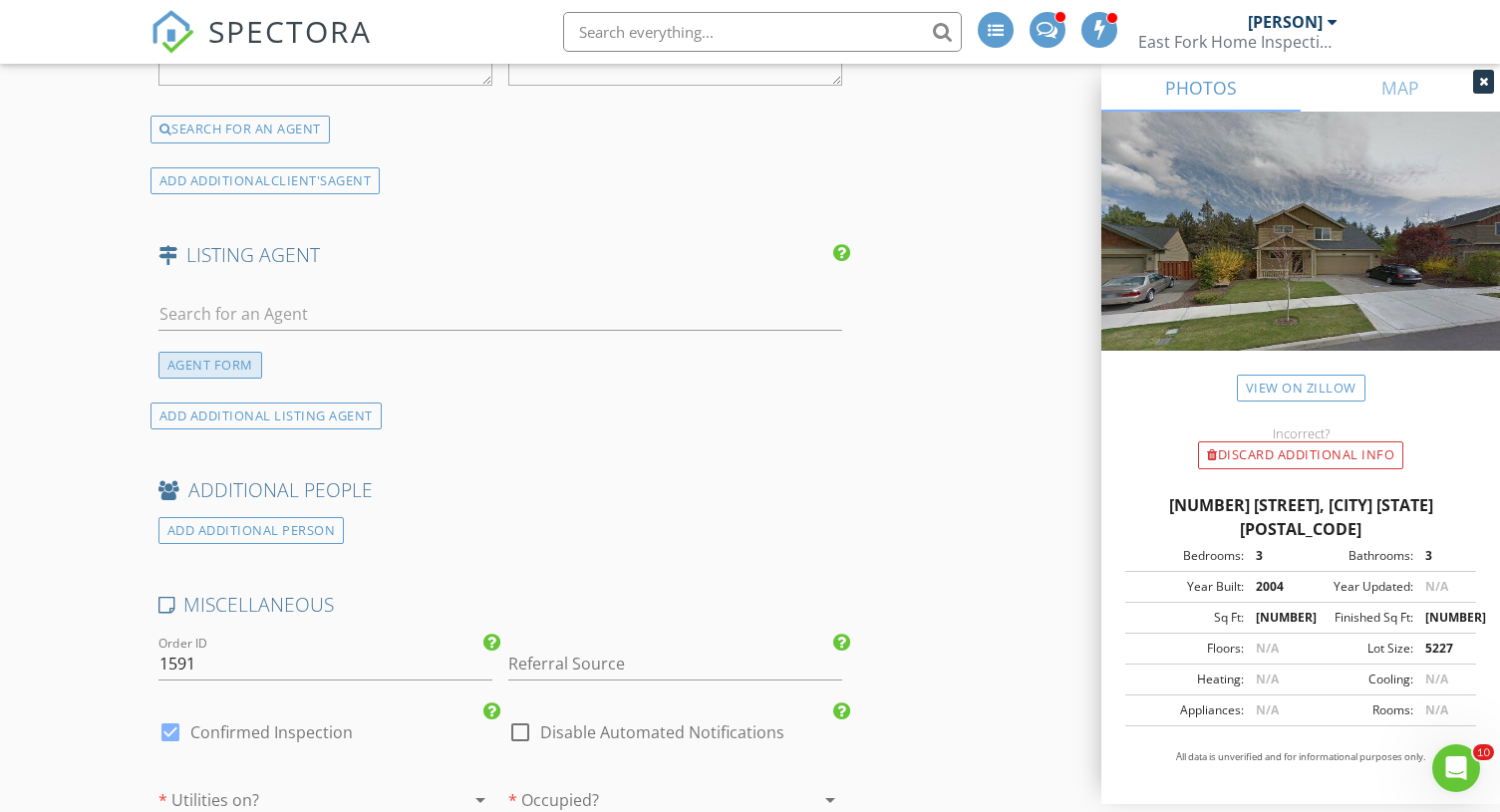 click on "AGENT FORM" at bounding box center [210, 365] 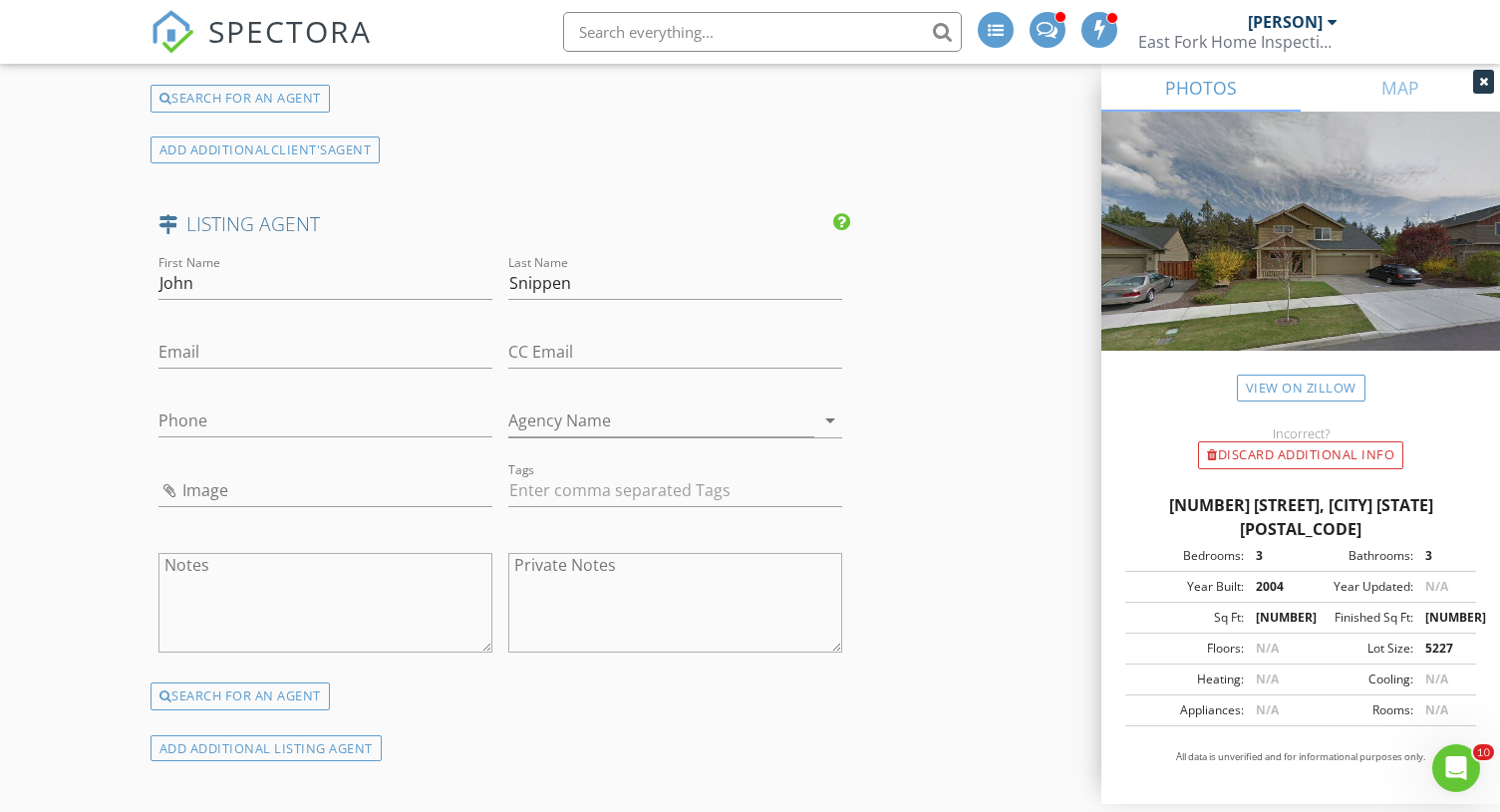 scroll, scrollTop: 2821, scrollLeft: 0, axis: vertical 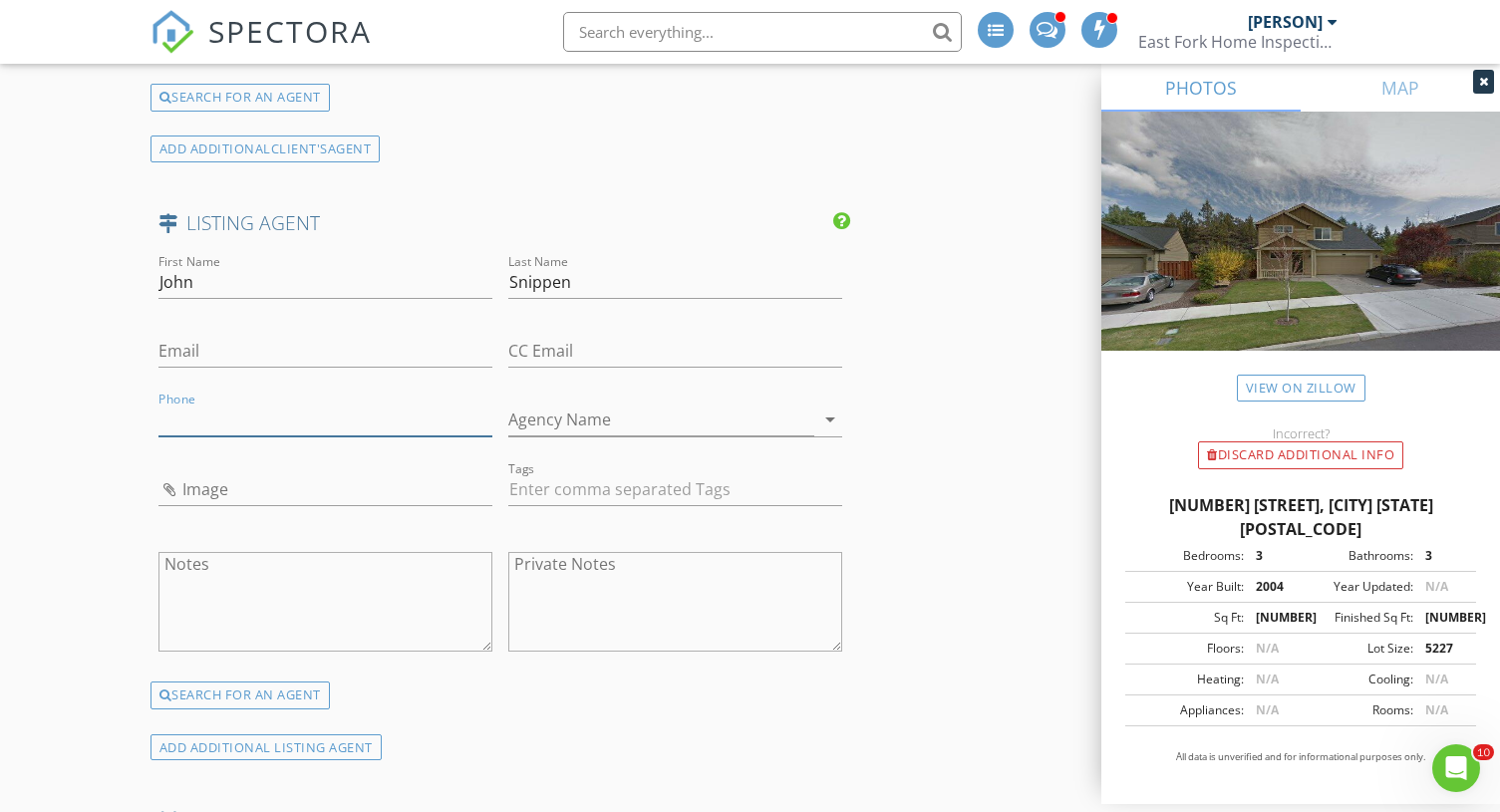 click on "Phone" at bounding box center [325, 419] 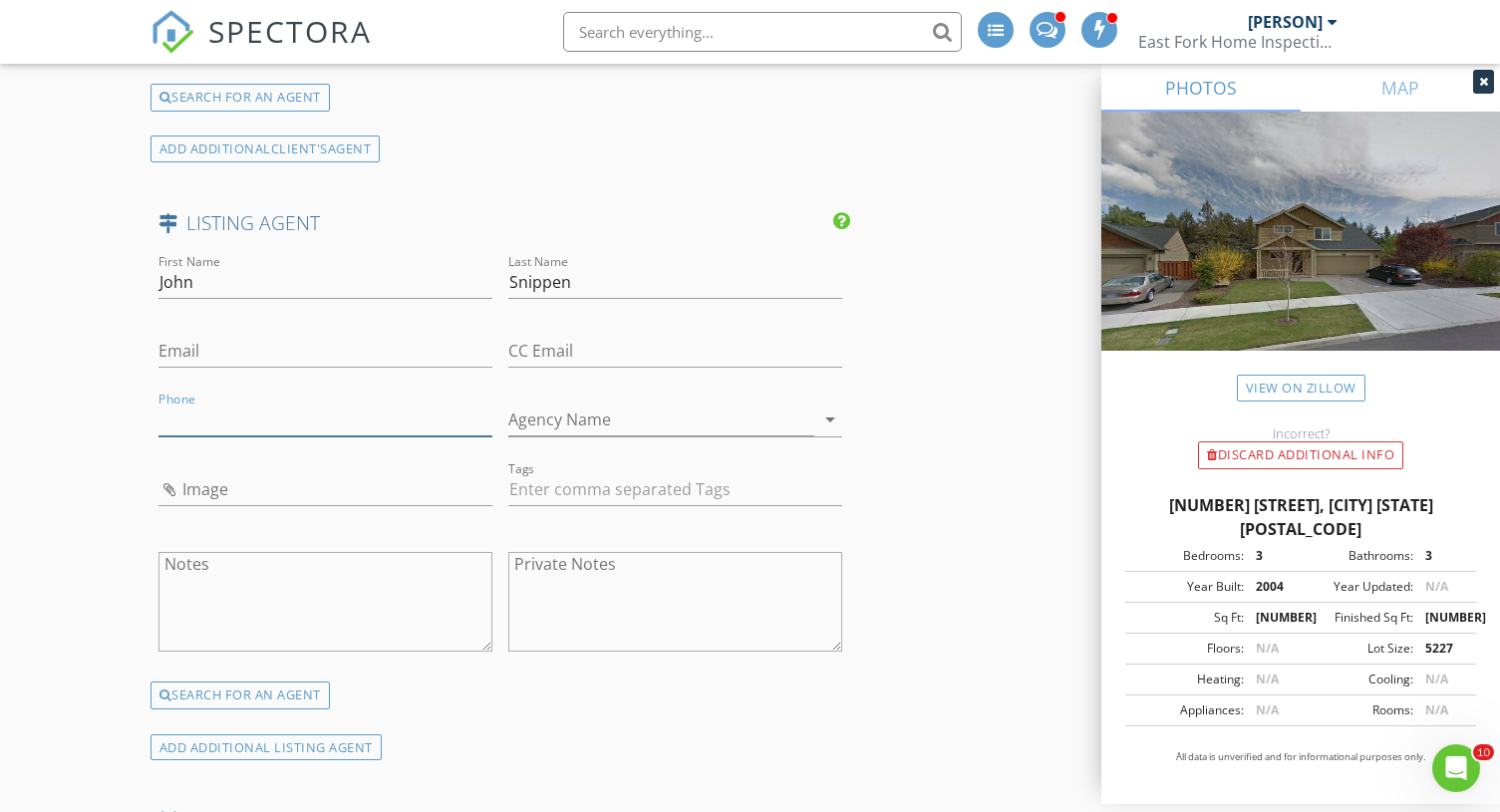 paste on "541-948-9090" 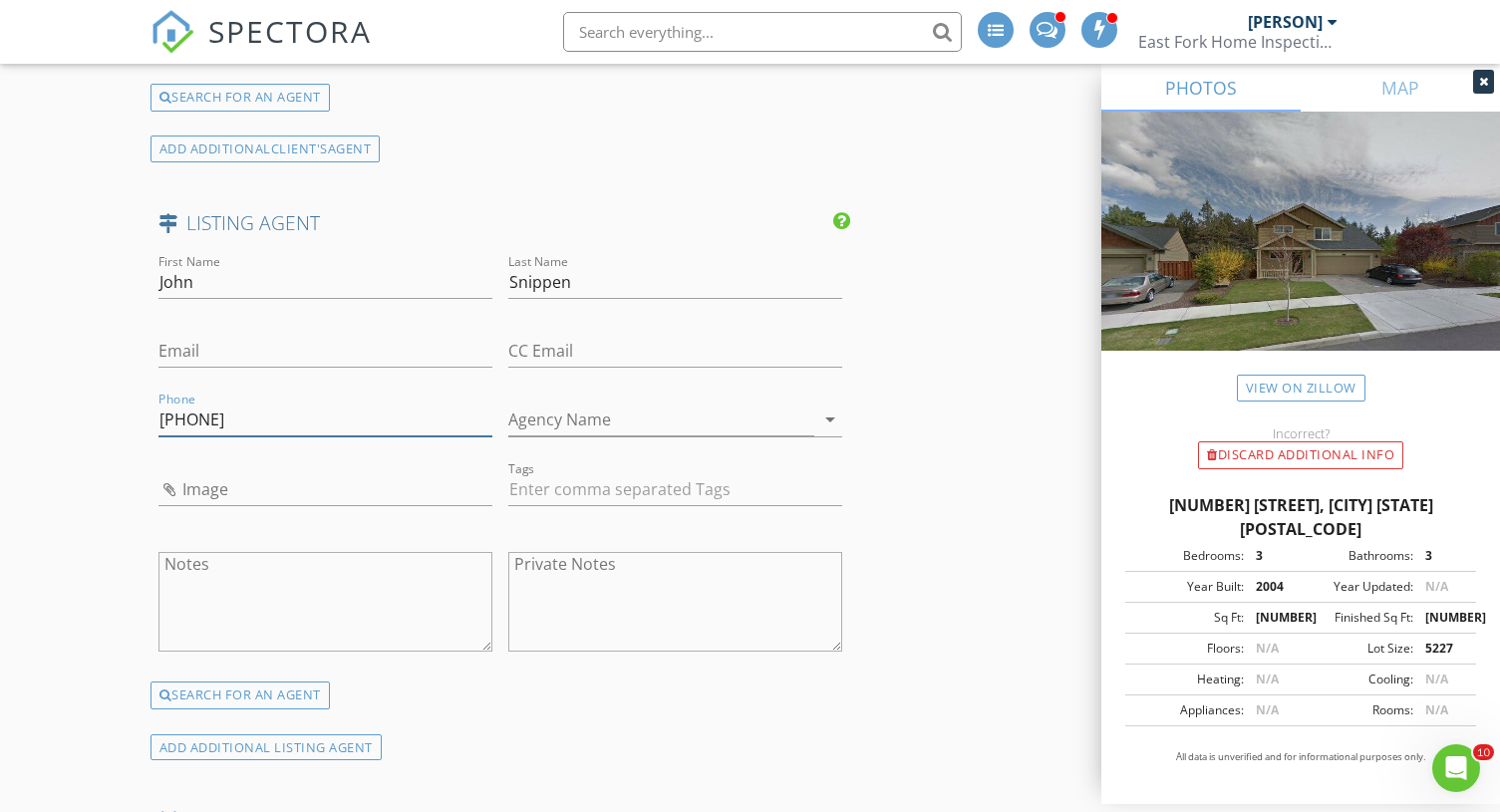 type on "541-948-9090" 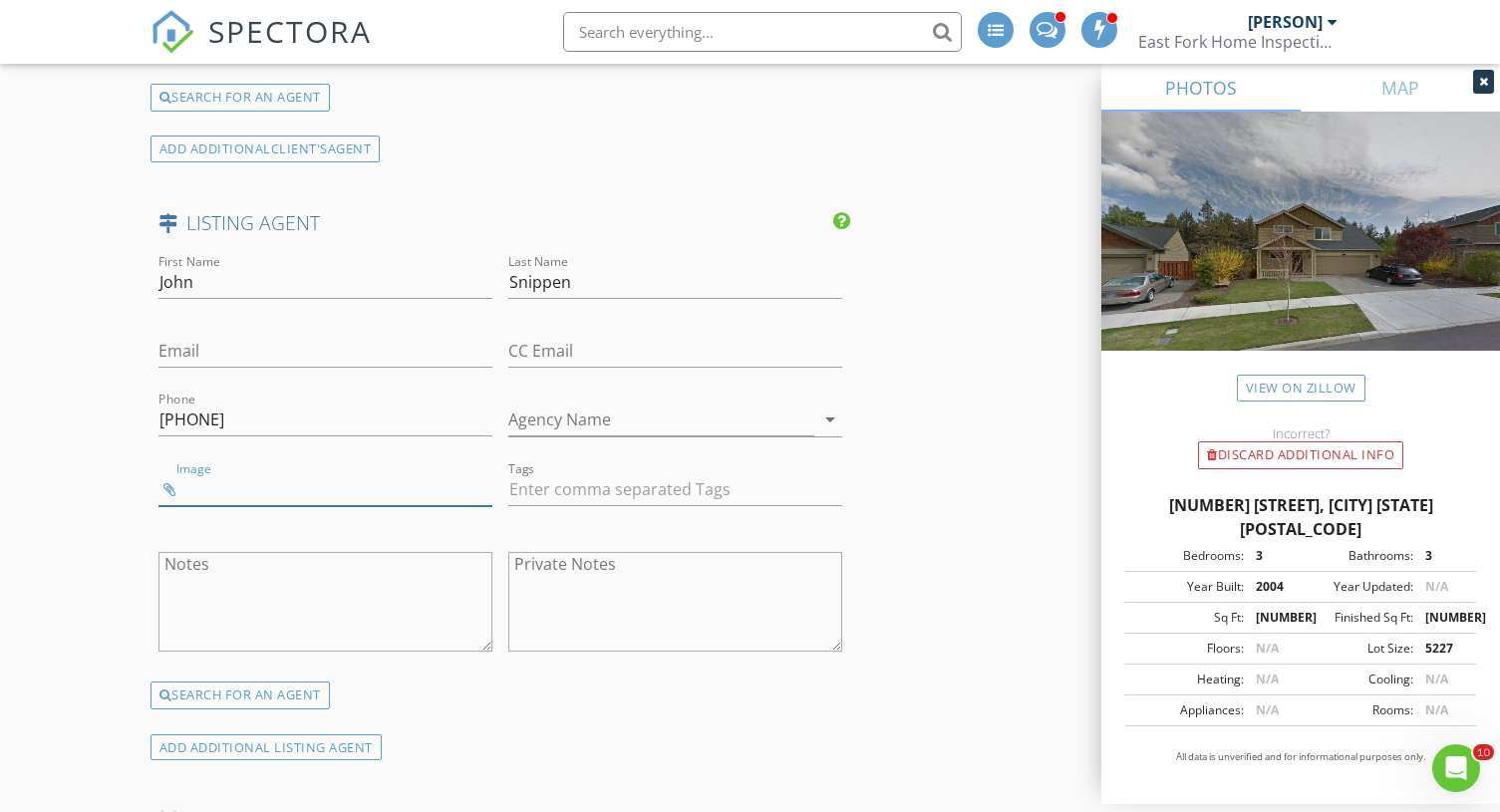 click at bounding box center (325, 489) 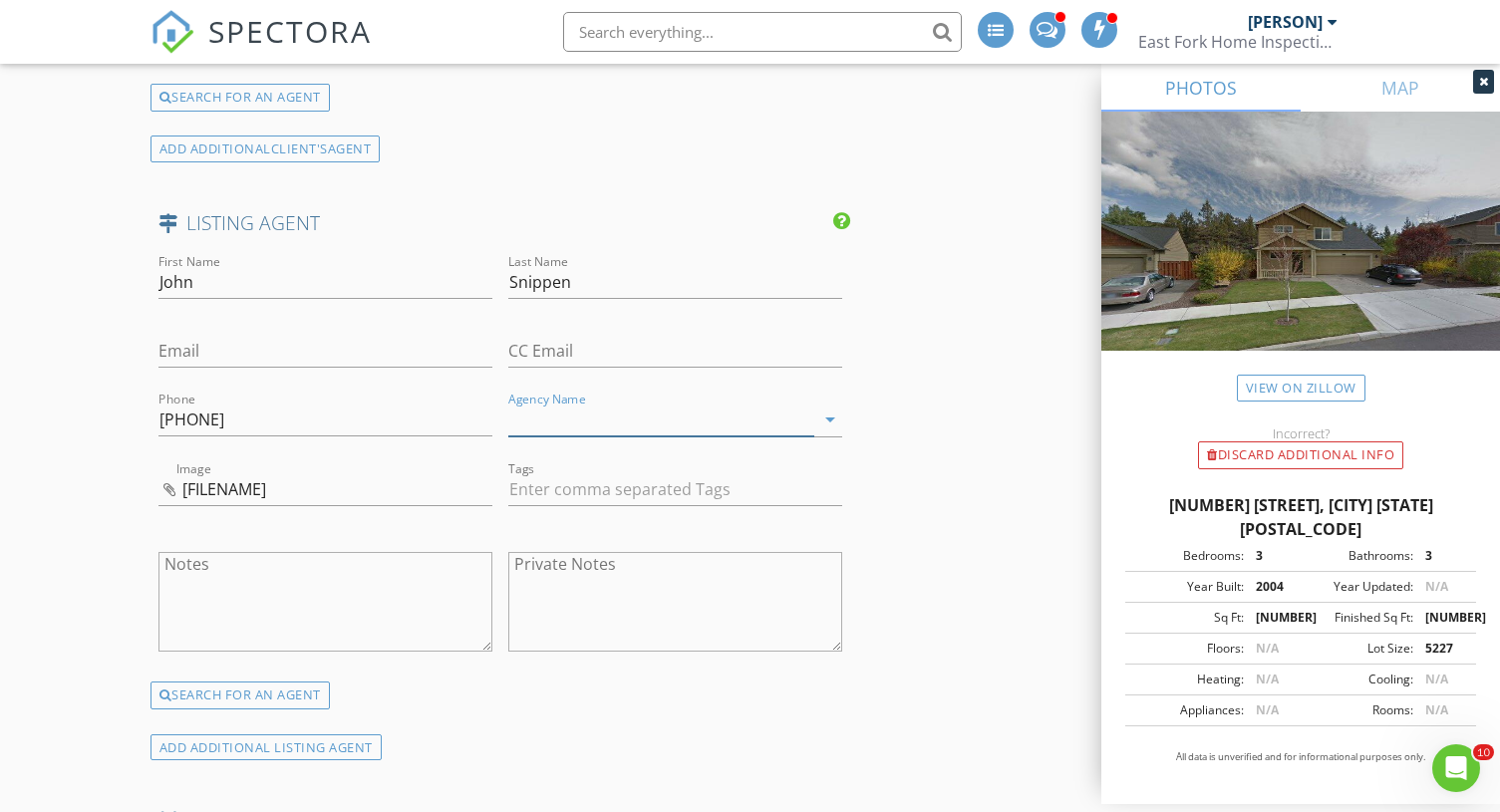 click on "Agency Name" at bounding box center [661, 419] 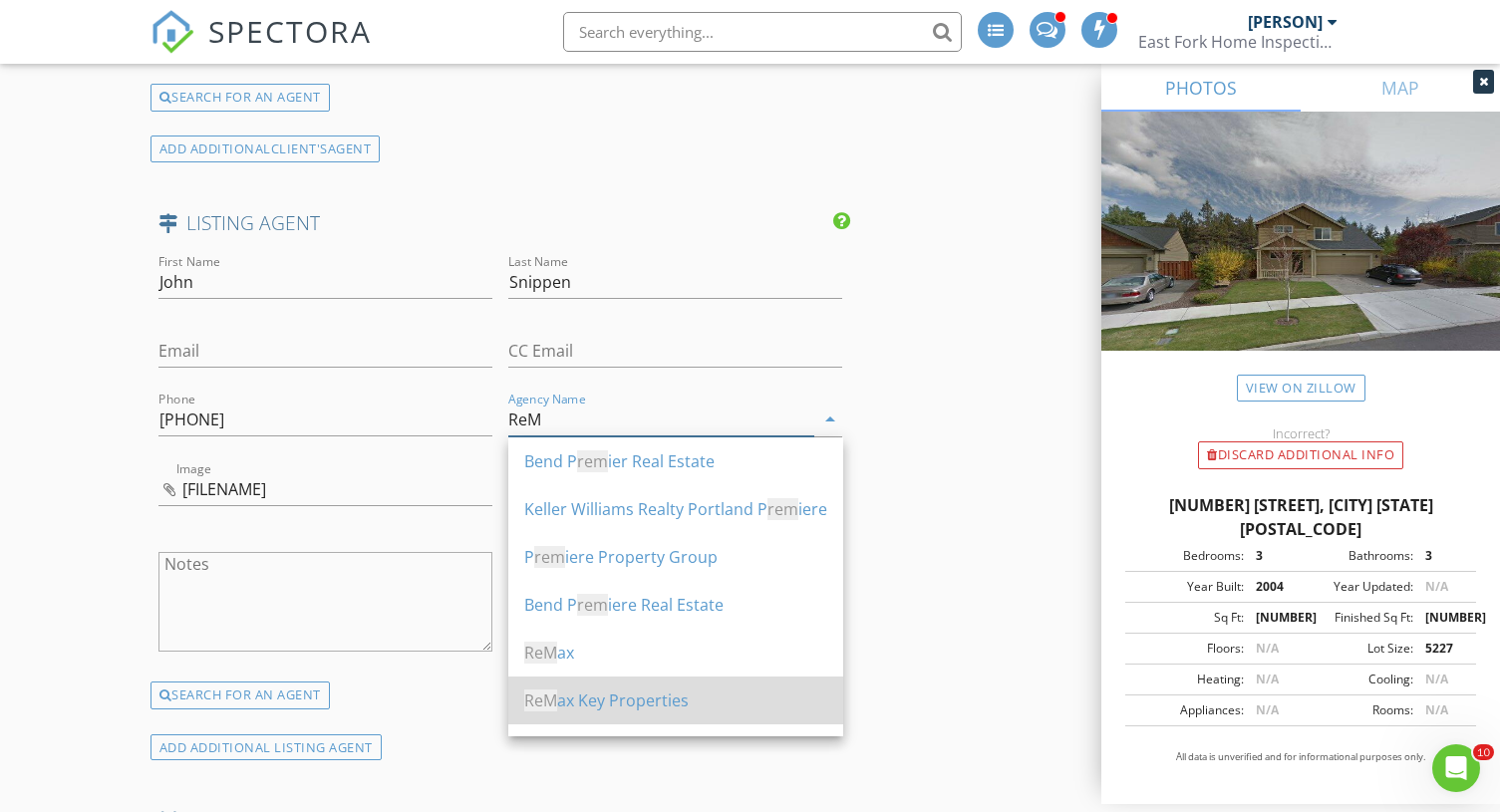 click on "ReM ax Key Properties" at bounding box center (676, 700) 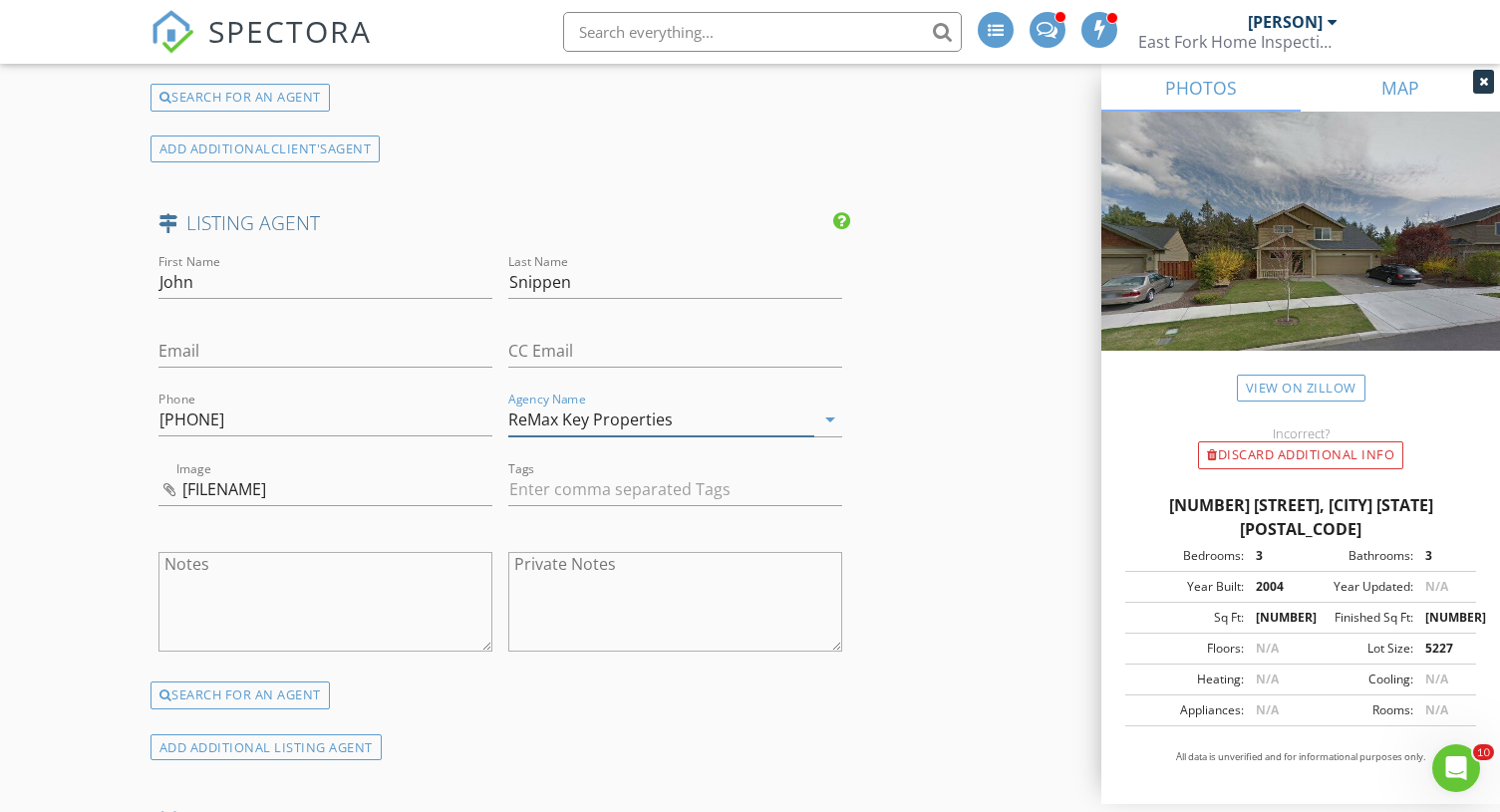 type on "ReMax Key Properties" 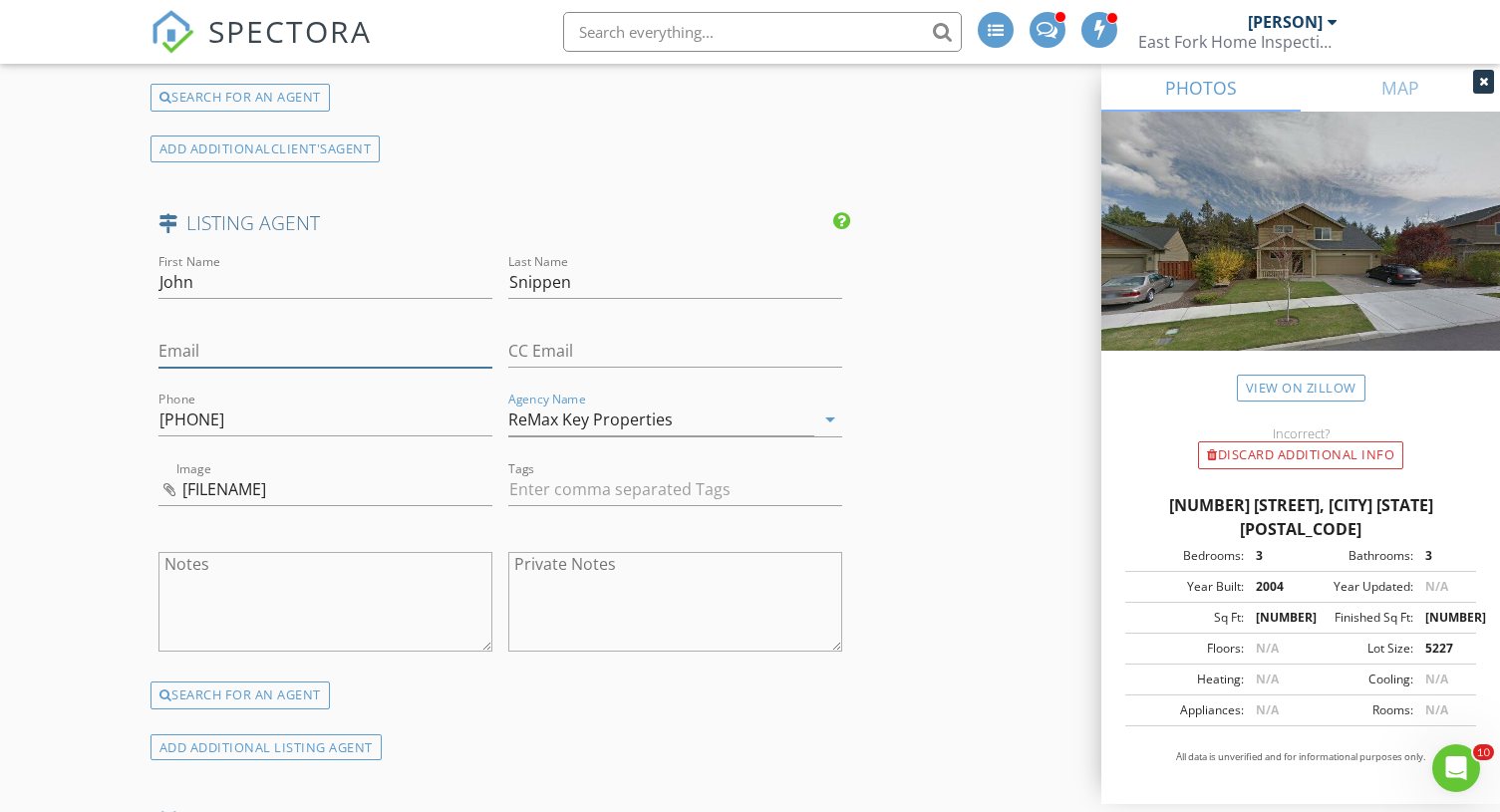 click on "Email" at bounding box center (325, 351) 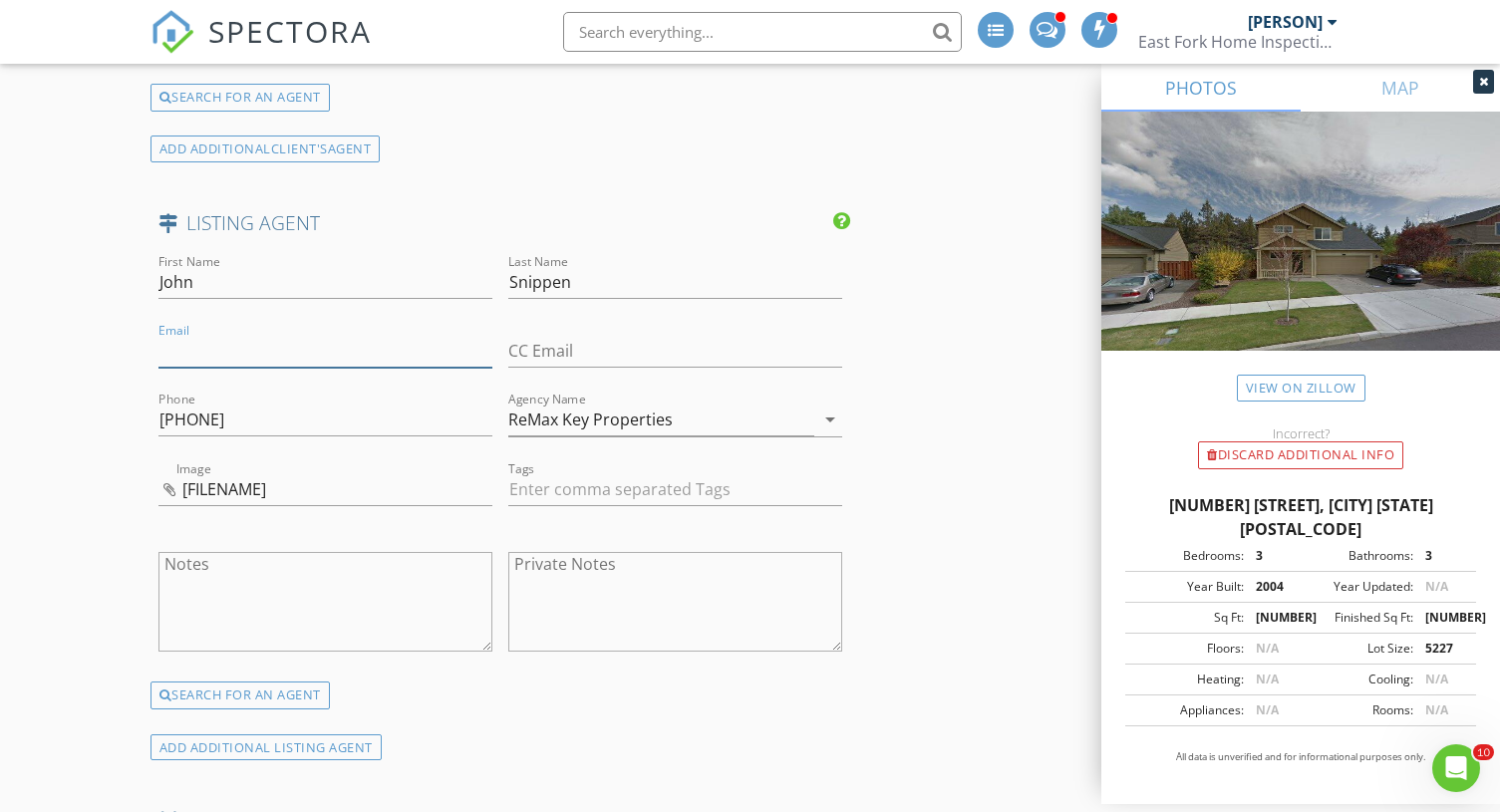 paste on "john@snippen.com" 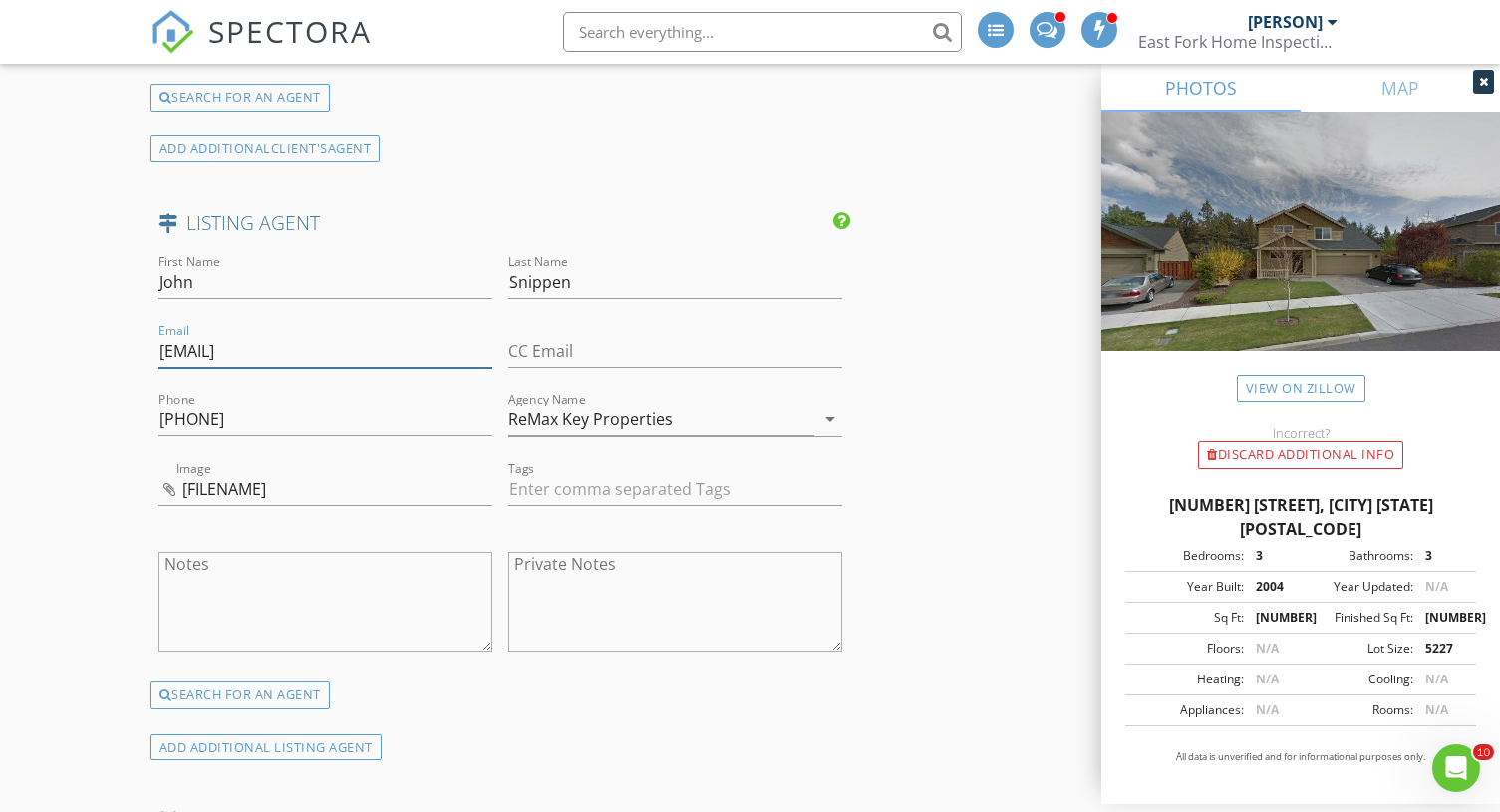 type on "john@snippen.com" 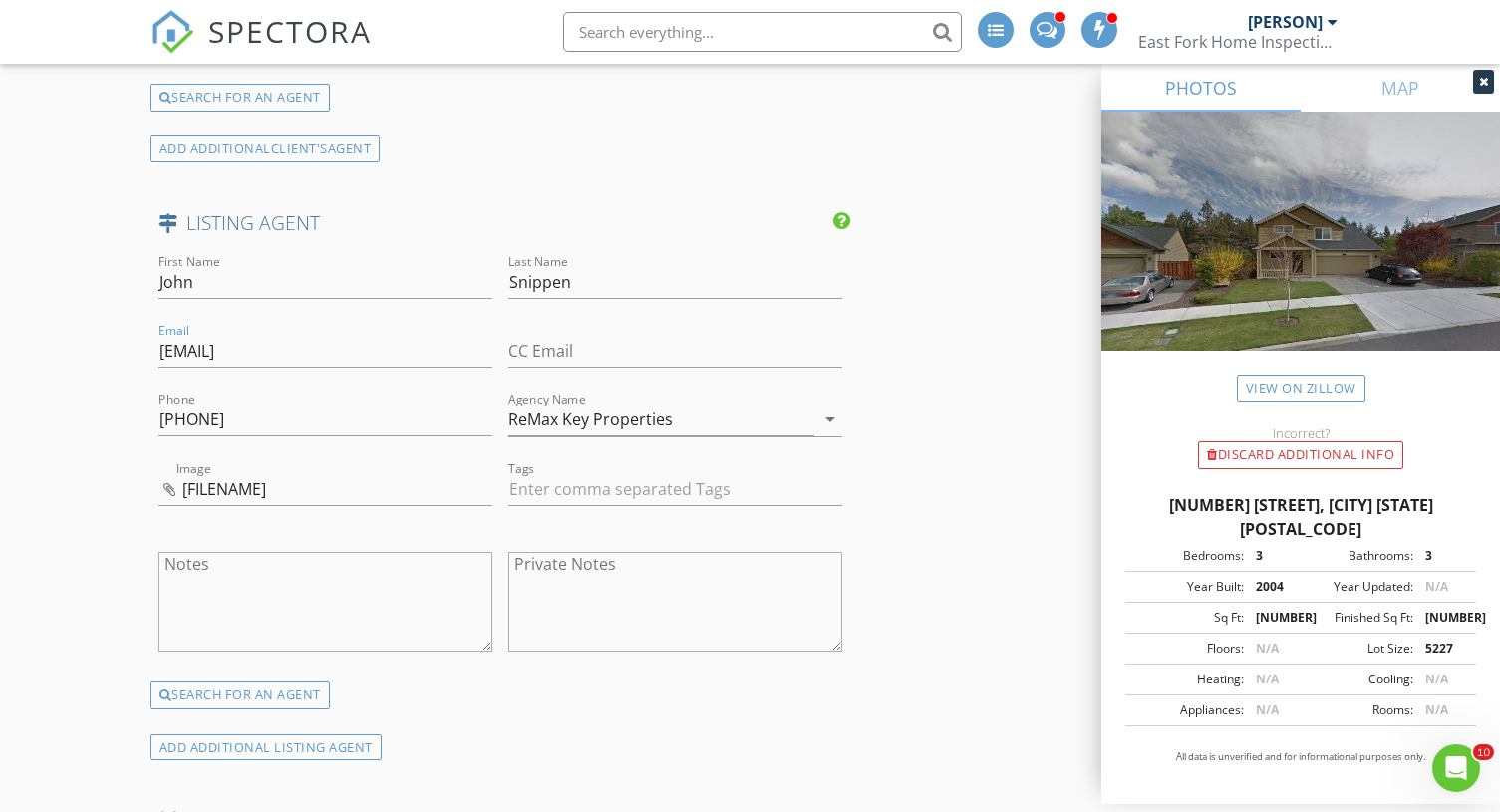 click on "New Inspection
INSPECTOR(S)
check_box   Ryan Bales   PRIMARY   Ryan Bales arrow_drop_down   check_box_outline_blank Ryan Bales specifically requested
Date/Time
08/05/2025 11:00 AM
Location
Address Search       Address 20963 Rock Park Dr   Unit   City Bend   State OR   Zip 97701   County Deschutes     Square Feet 1579   Year Built 2004   Foundation arrow_drop_down     Ryan Bales     1.6 miles     (3 minutes)
client
check_box Enable Client CC email for this inspection   Client Search     check_box_outline_blank Client is a Company/Organization     First Name Adam   Last Name Ponaman   Email ajponaman@gmail.com   CC Email   Phone 858-204-9939         Tags         Notes   Private Notes
ADD ADDITIONAL client
SERVICES
check_box   Residential Inspection     Home Energy Score" at bounding box center (750, -418) 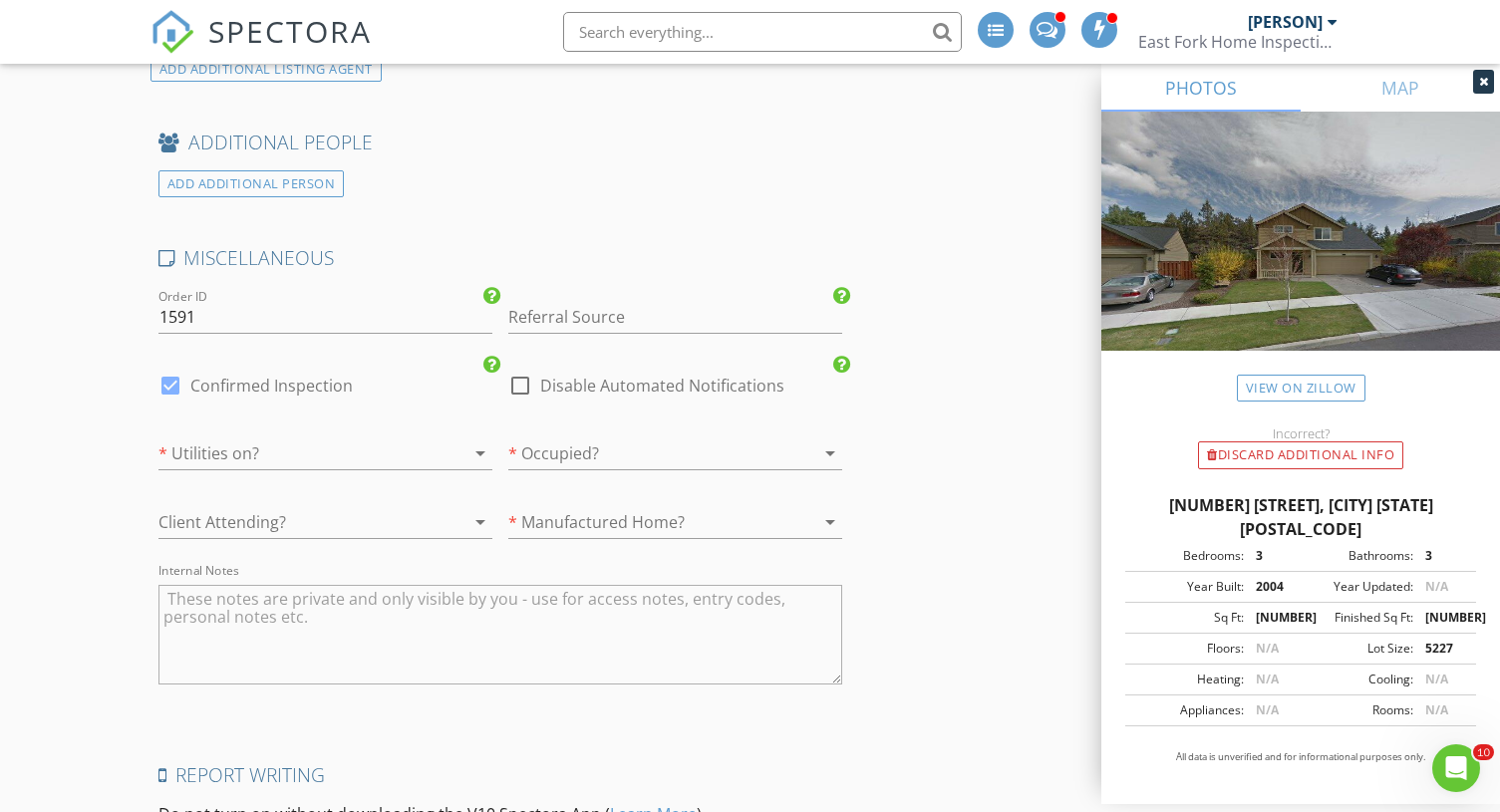 scroll, scrollTop: 3609, scrollLeft: 0, axis: vertical 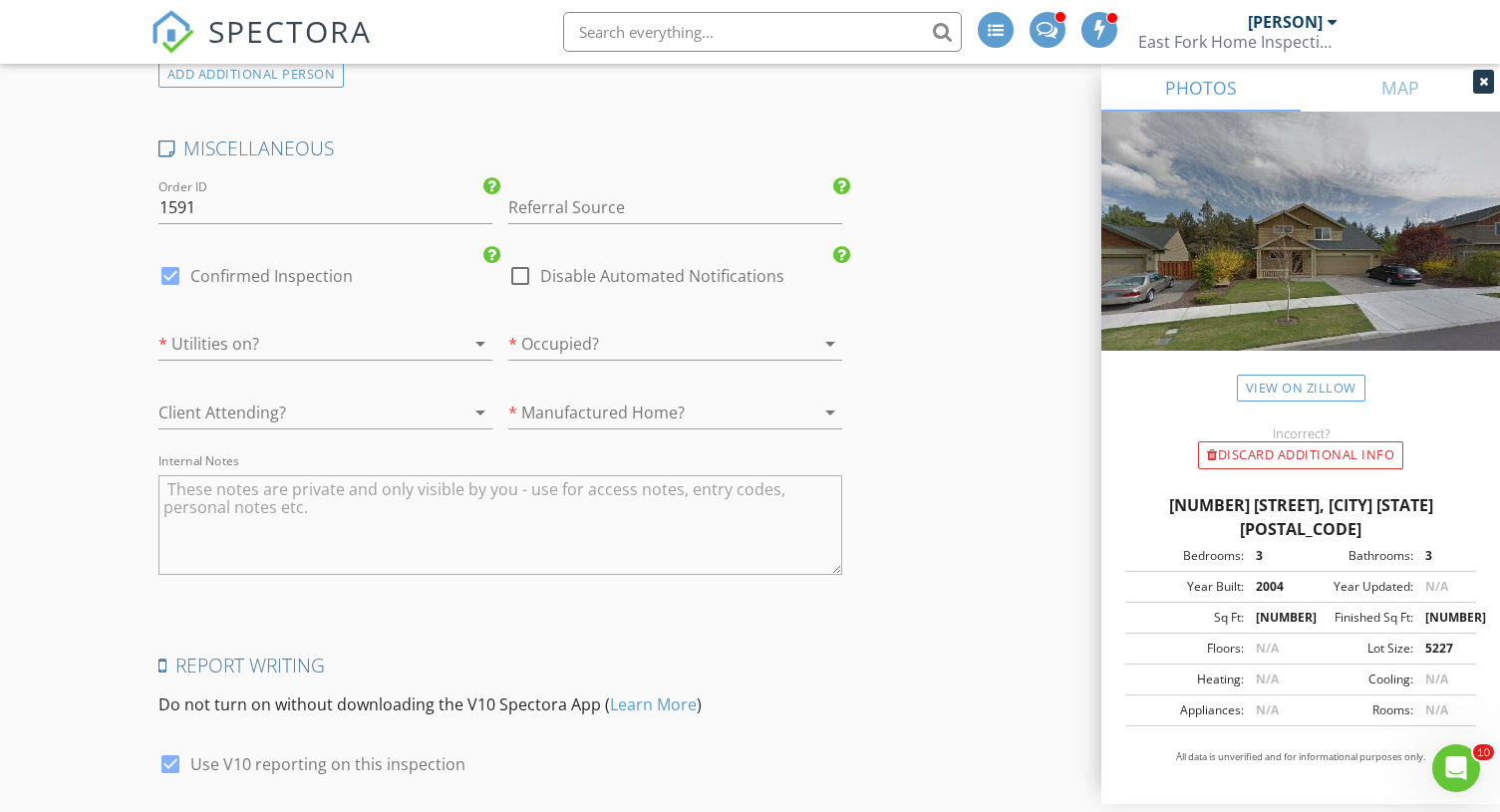 click at bounding box center (297, 344) 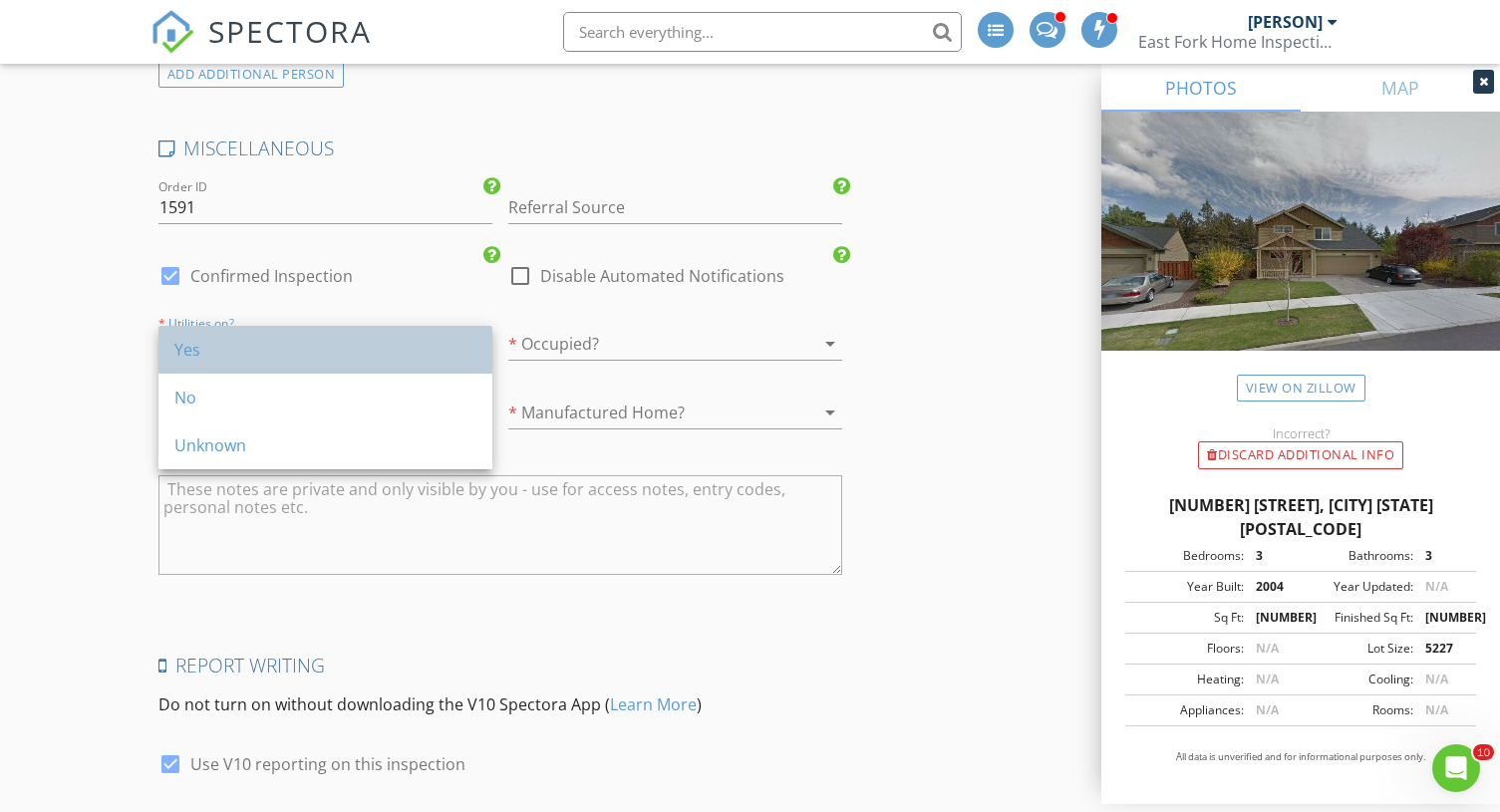 click on "Yes" at bounding box center [325, 350] 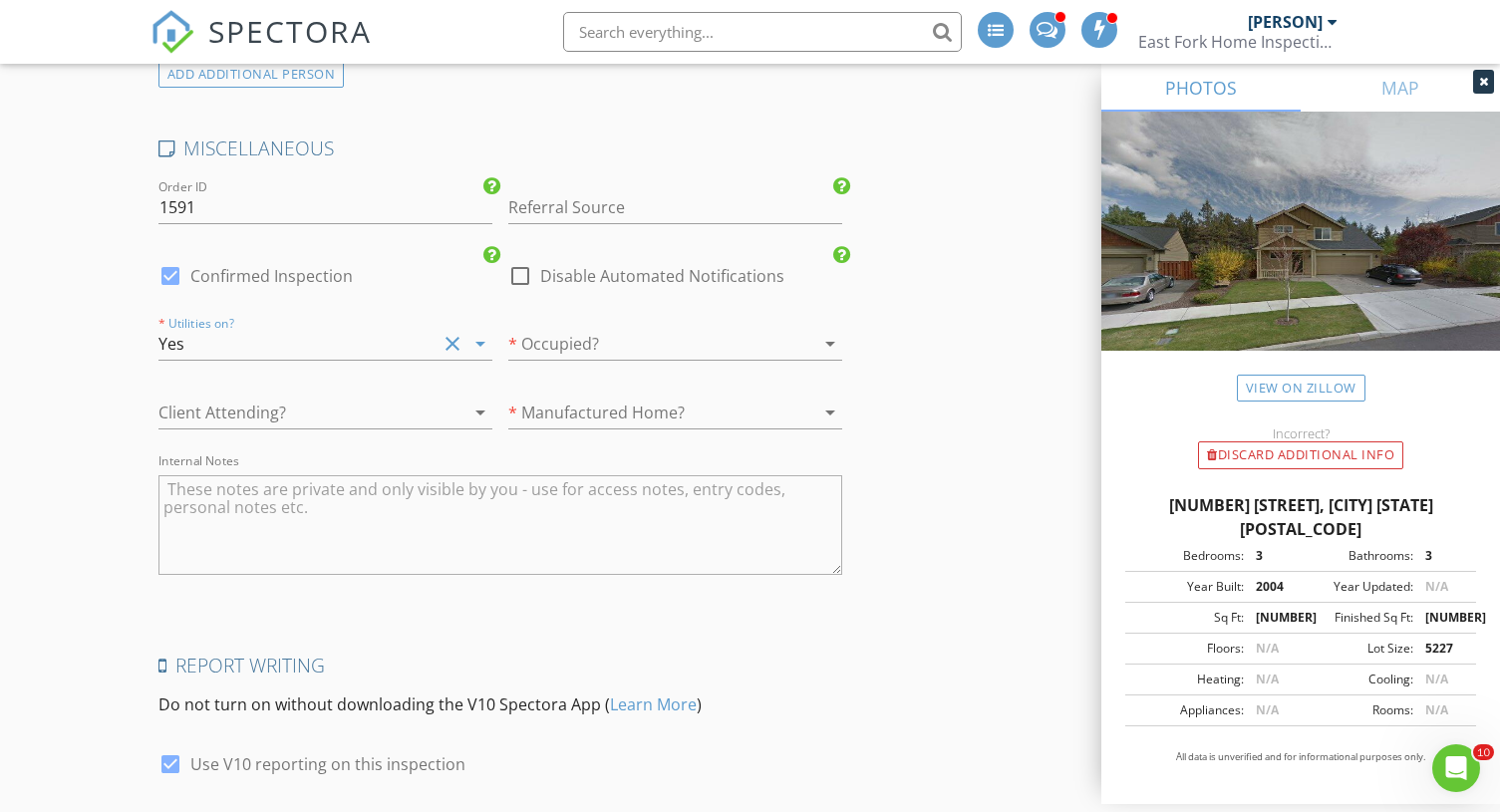 click at bounding box center (647, 344) 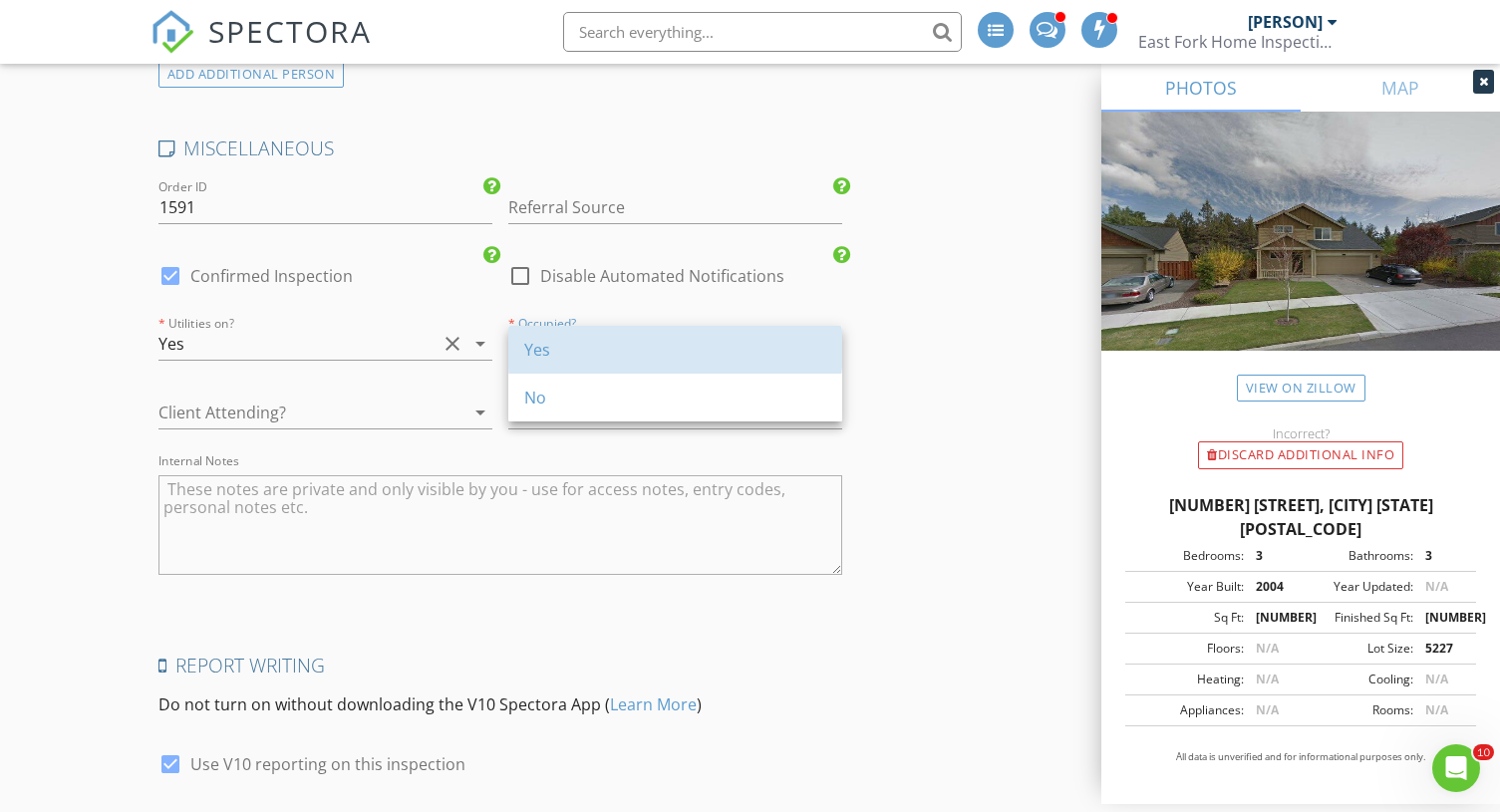 click on "Yes" at bounding box center [675, 350] 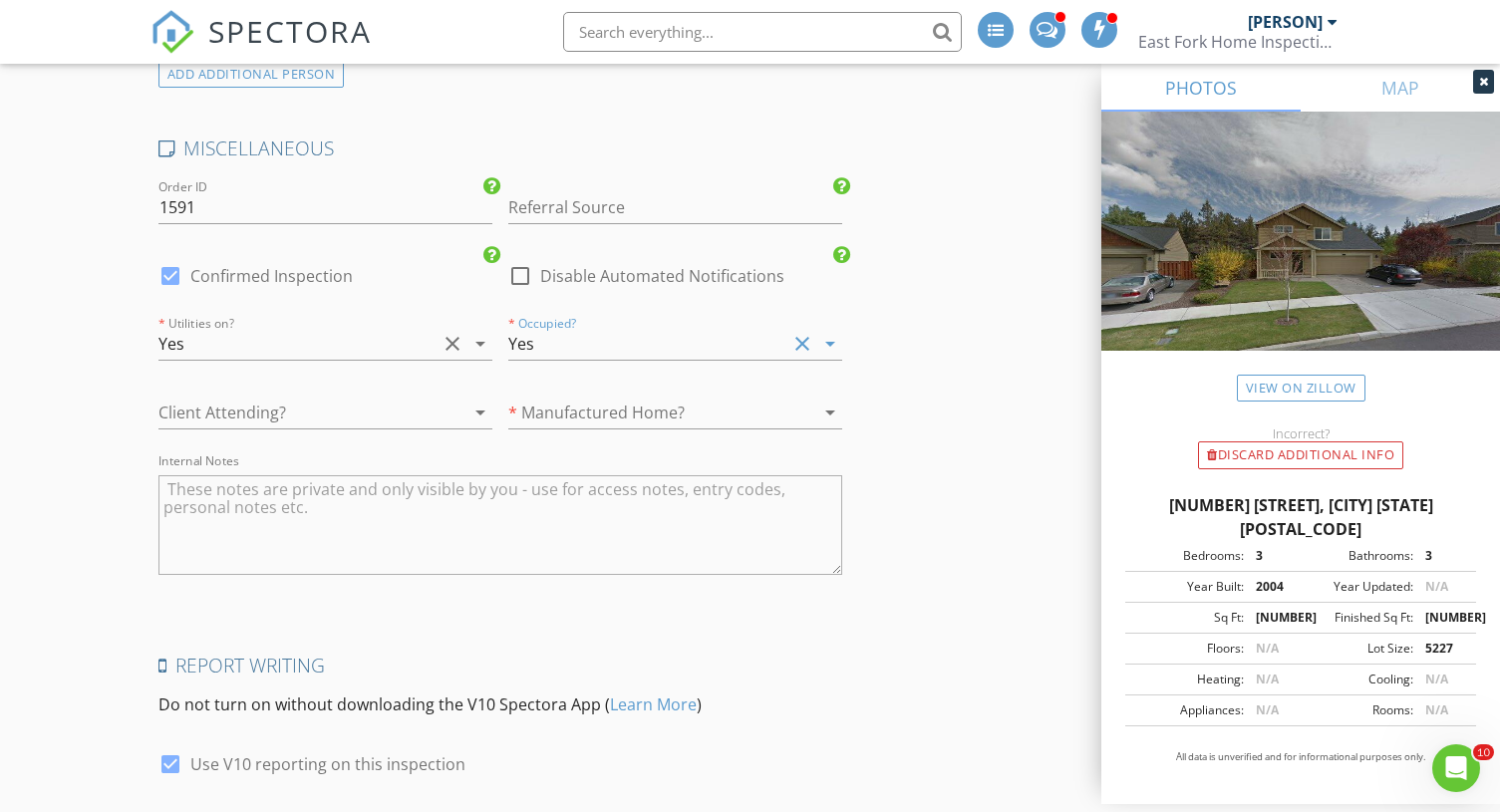 click on "Yes" at bounding box center (647, 344) 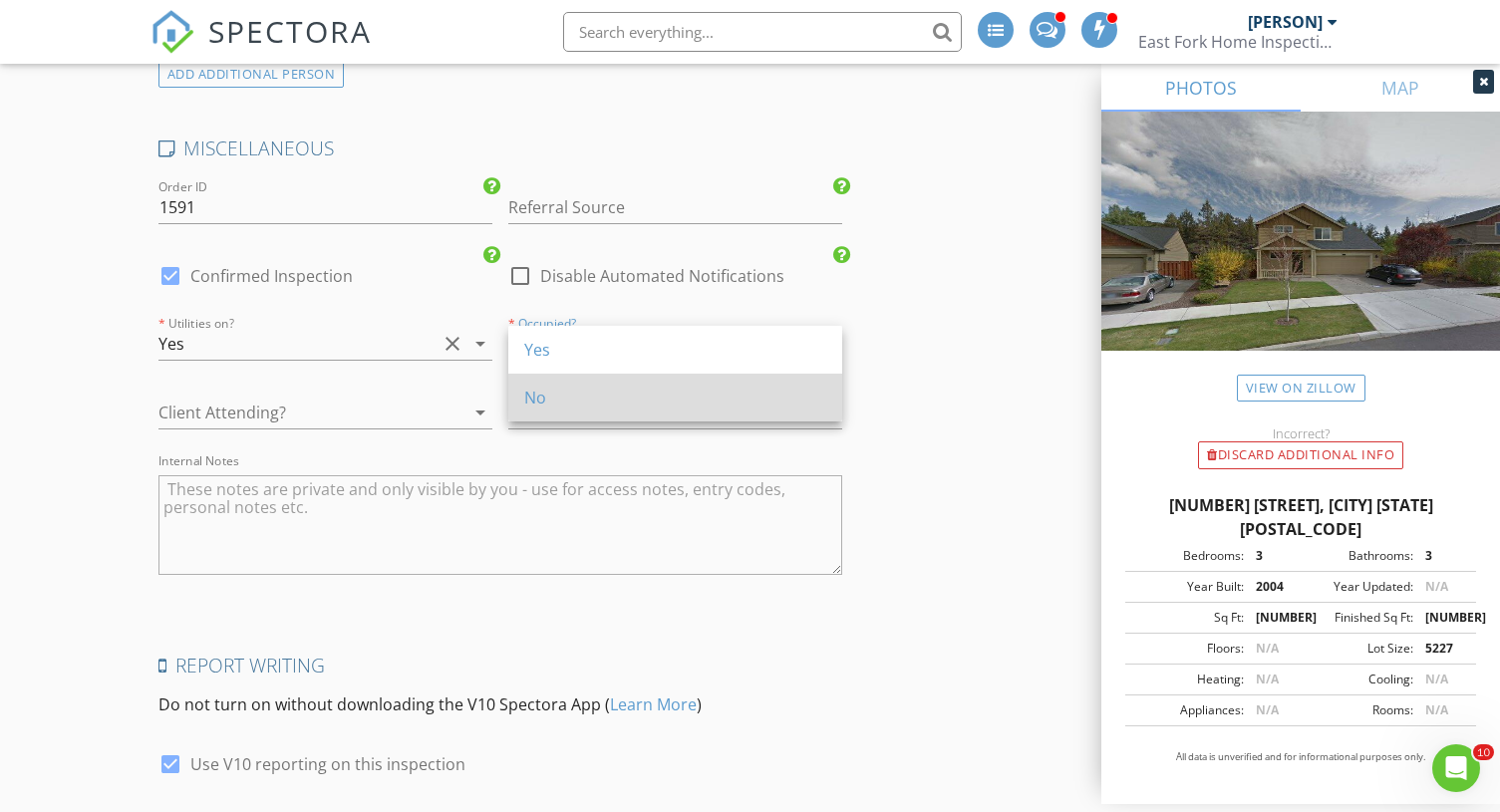 click on "No" at bounding box center [675, 398] 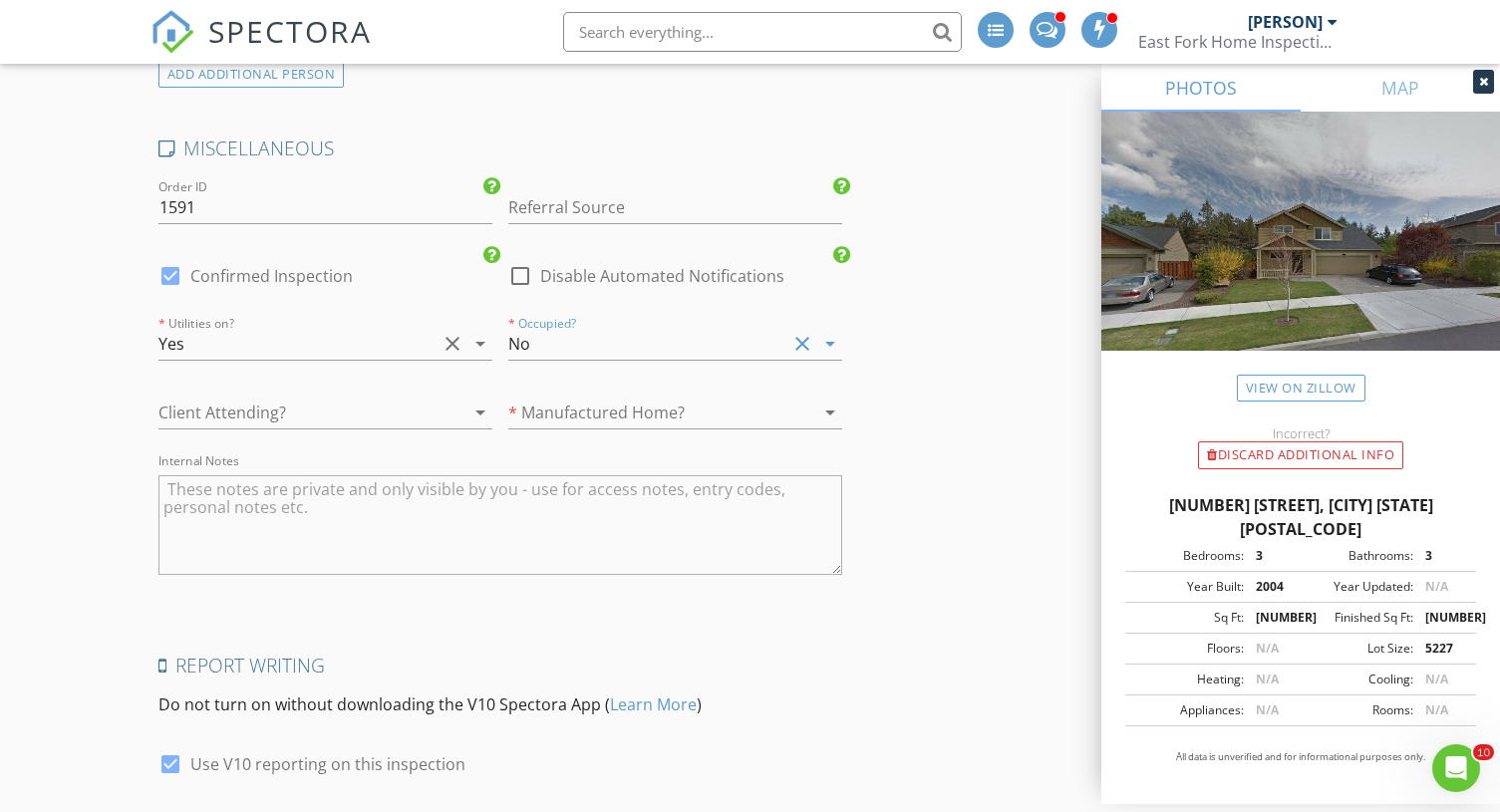 click at bounding box center [647, 412] 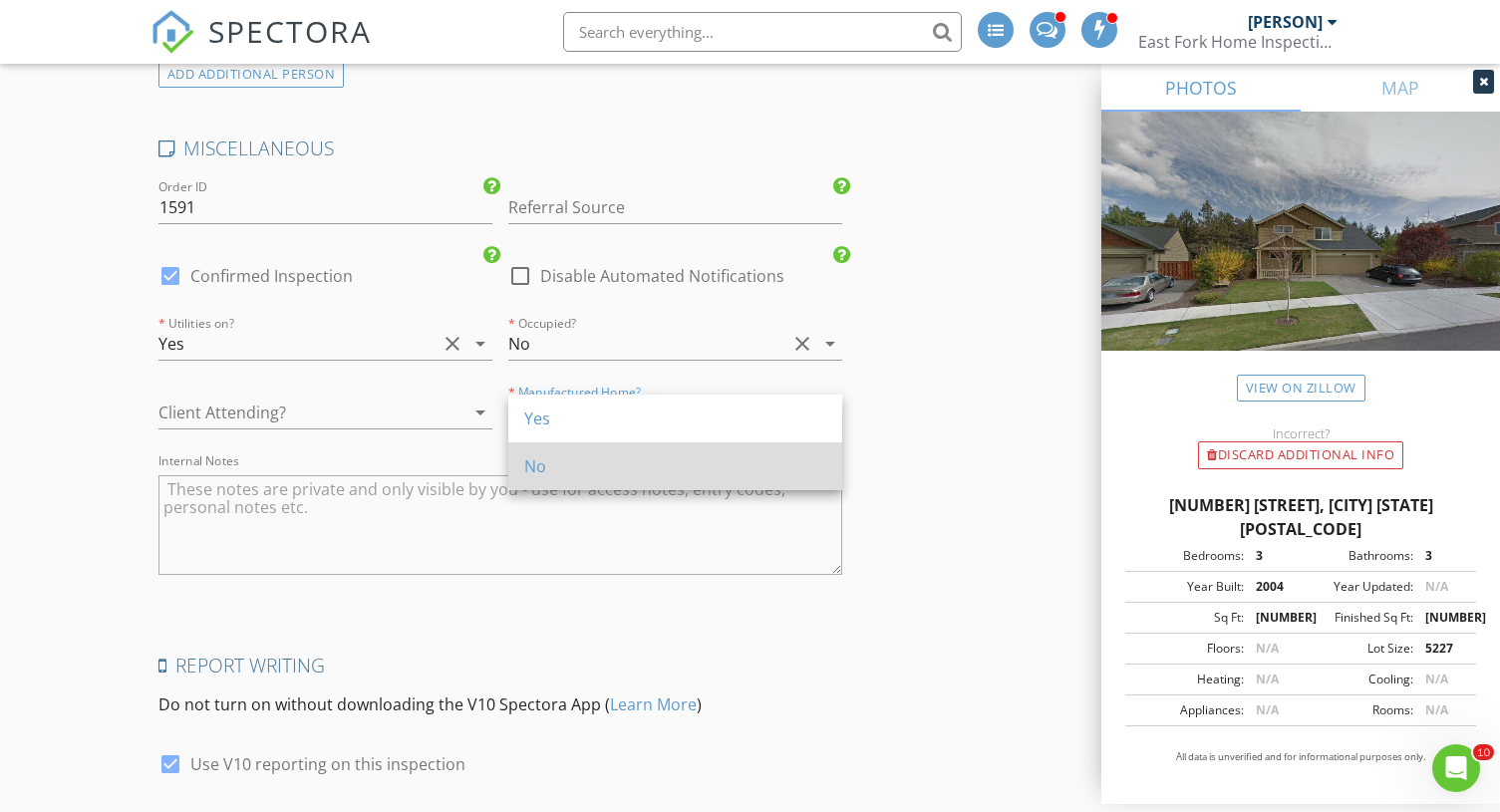 click on "No" at bounding box center [675, 466] 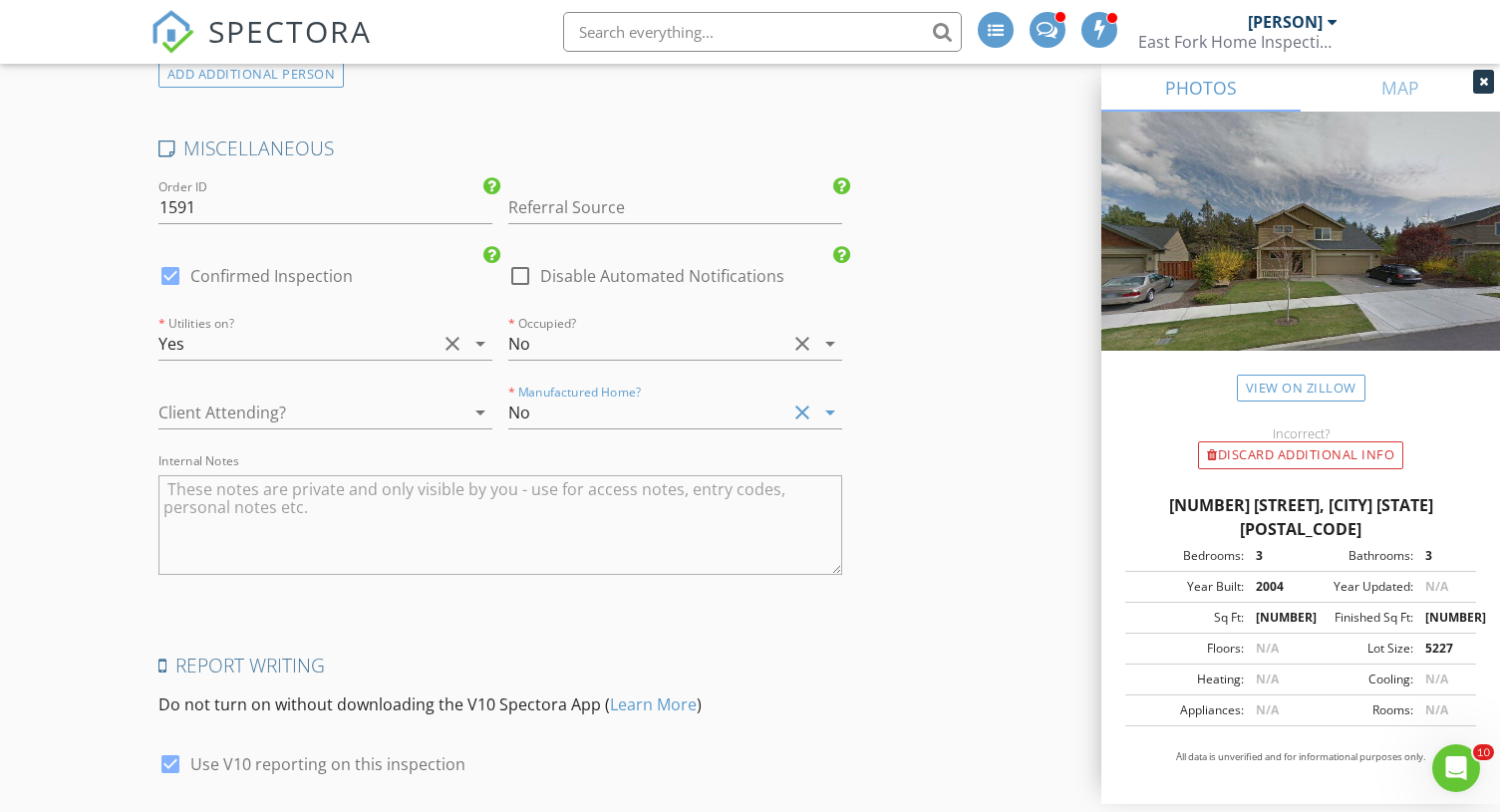 click at bounding box center [297, 412] 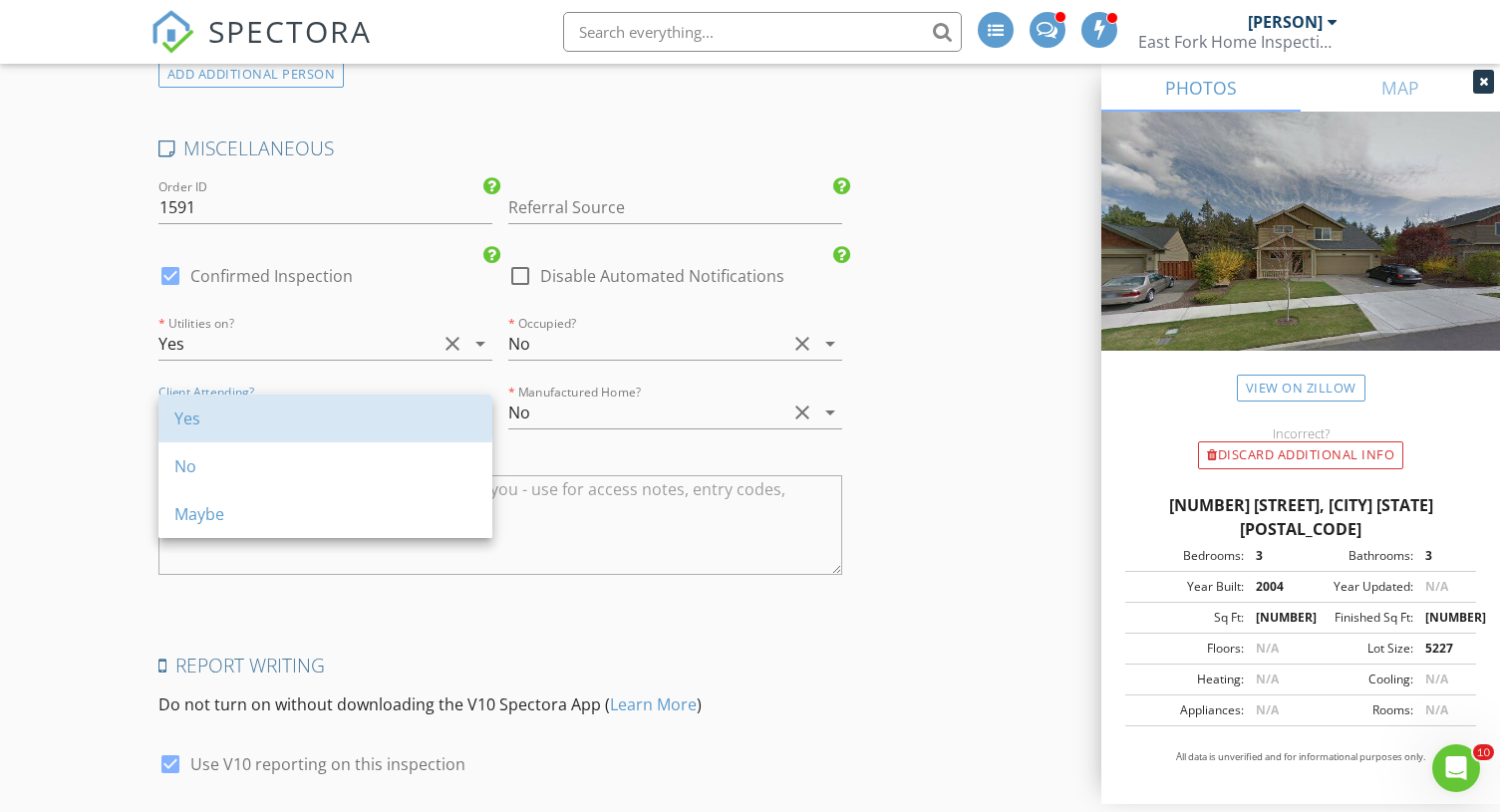 click on "Yes" at bounding box center [325, 418] 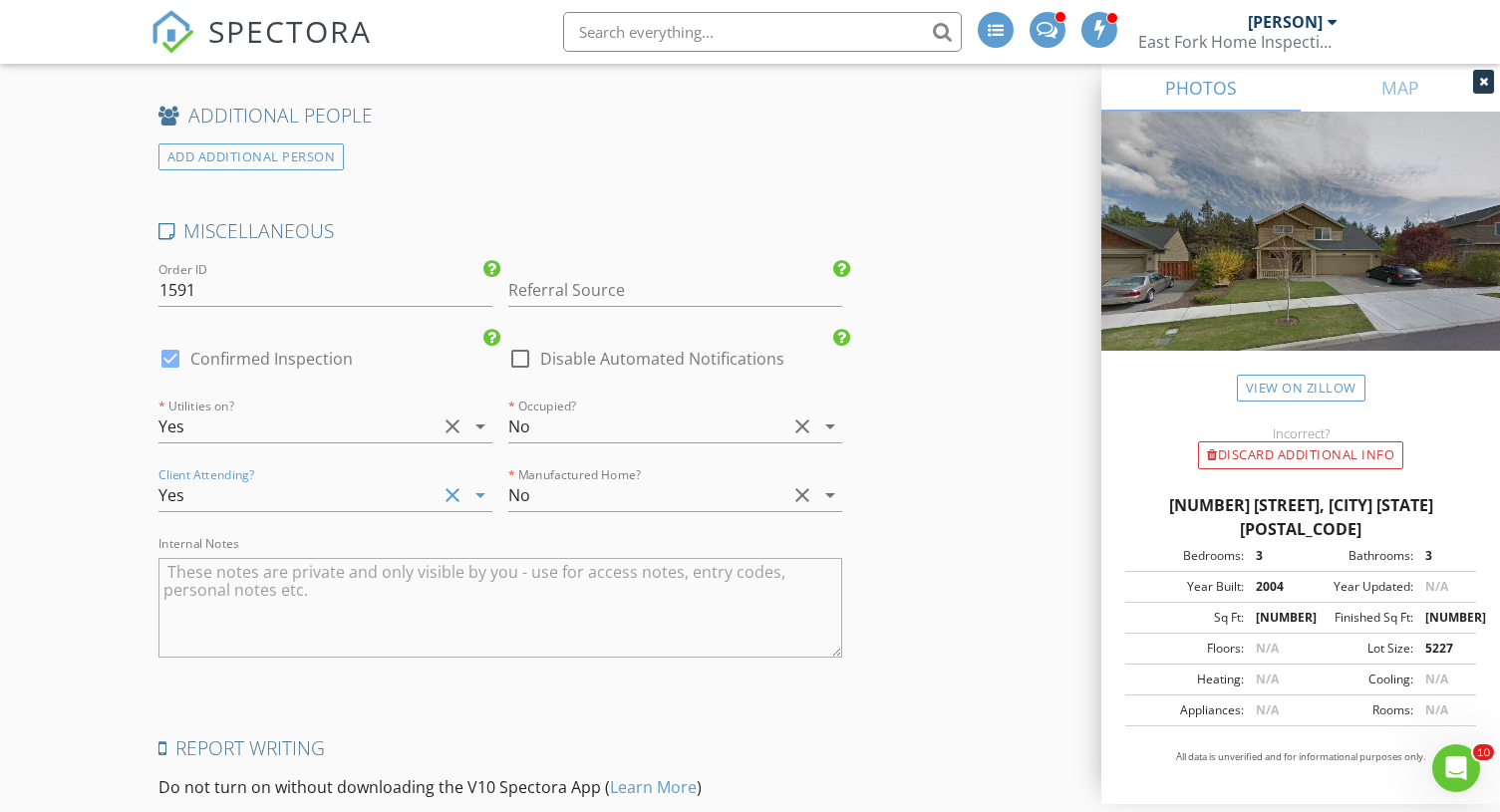 scroll, scrollTop: 3527, scrollLeft: 0, axis: vertical 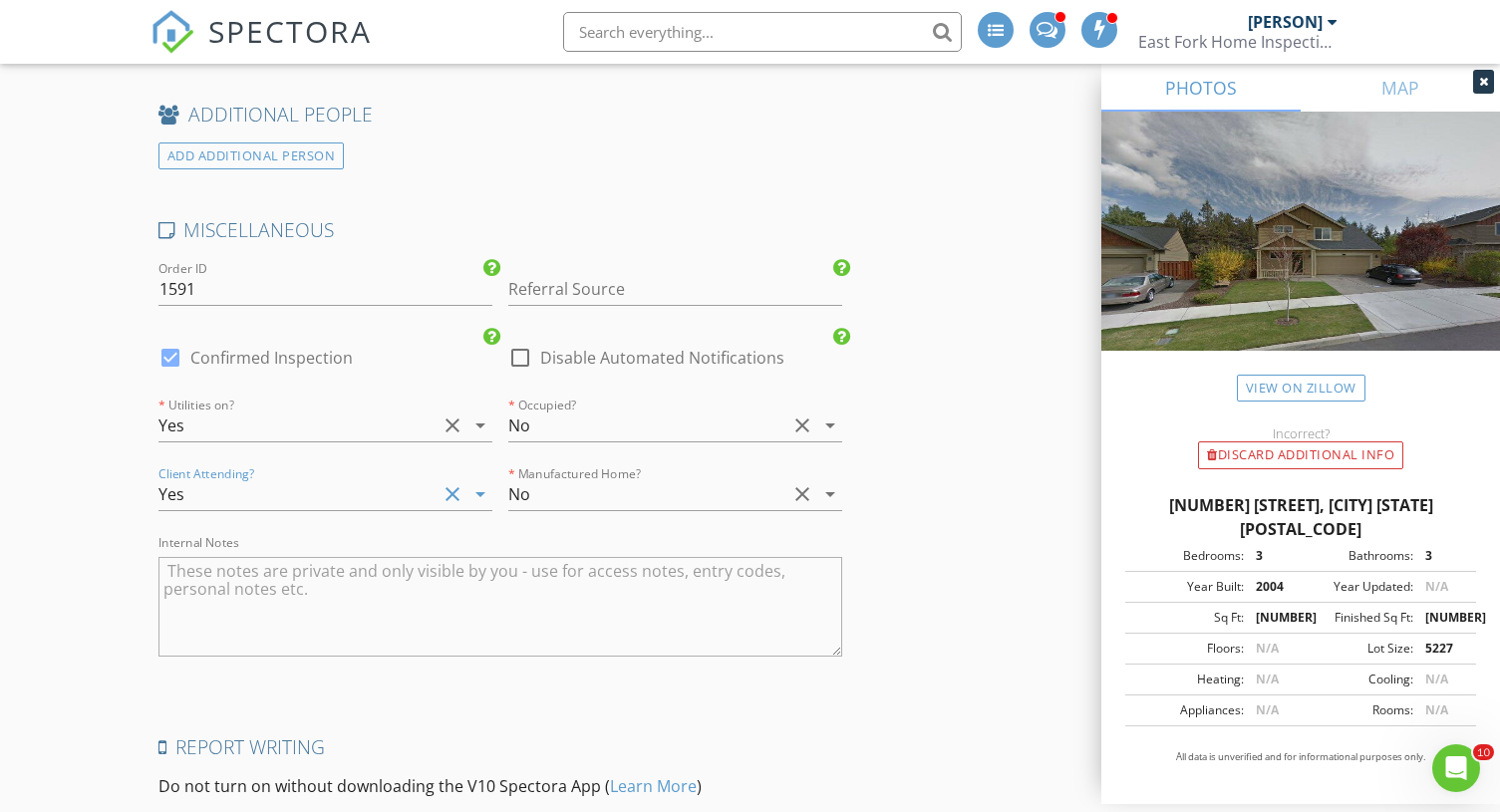 click on "Yes" at bounding box center (297, 494) 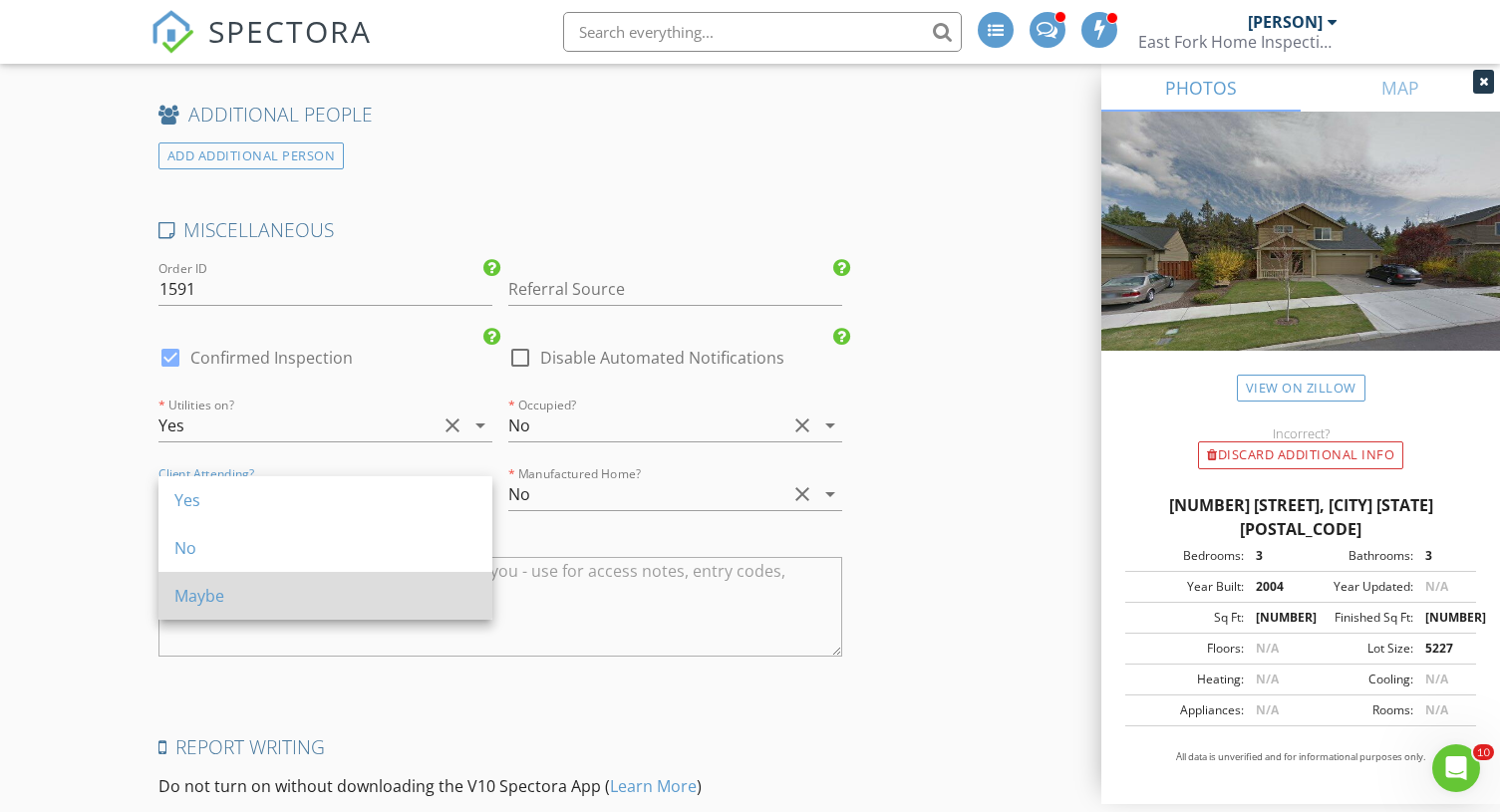 click on "Maybe" at bounding box center [325, 596] 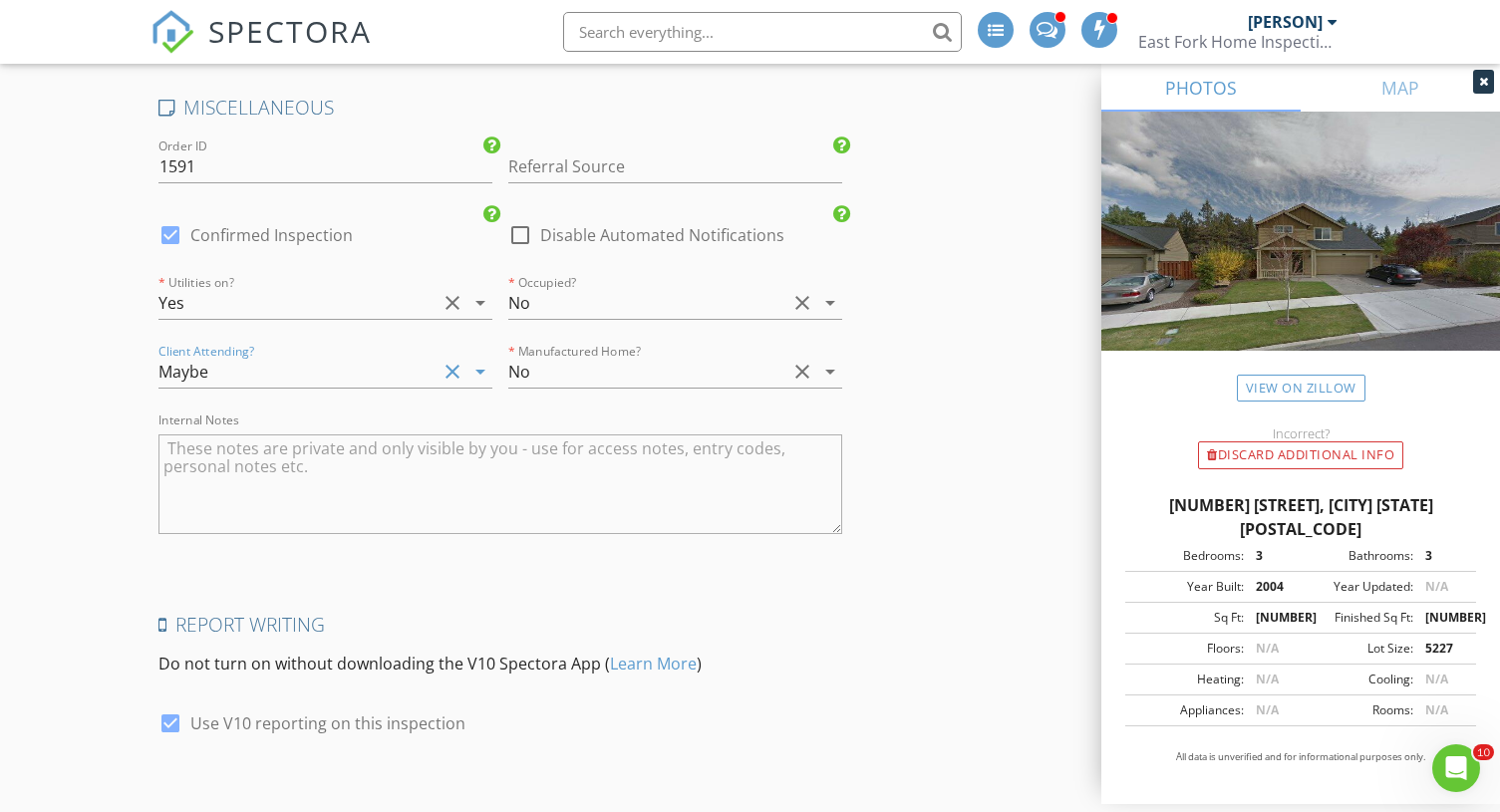 scroll, scrollTop: 3875, scrollLeft: 0, axis: vertical 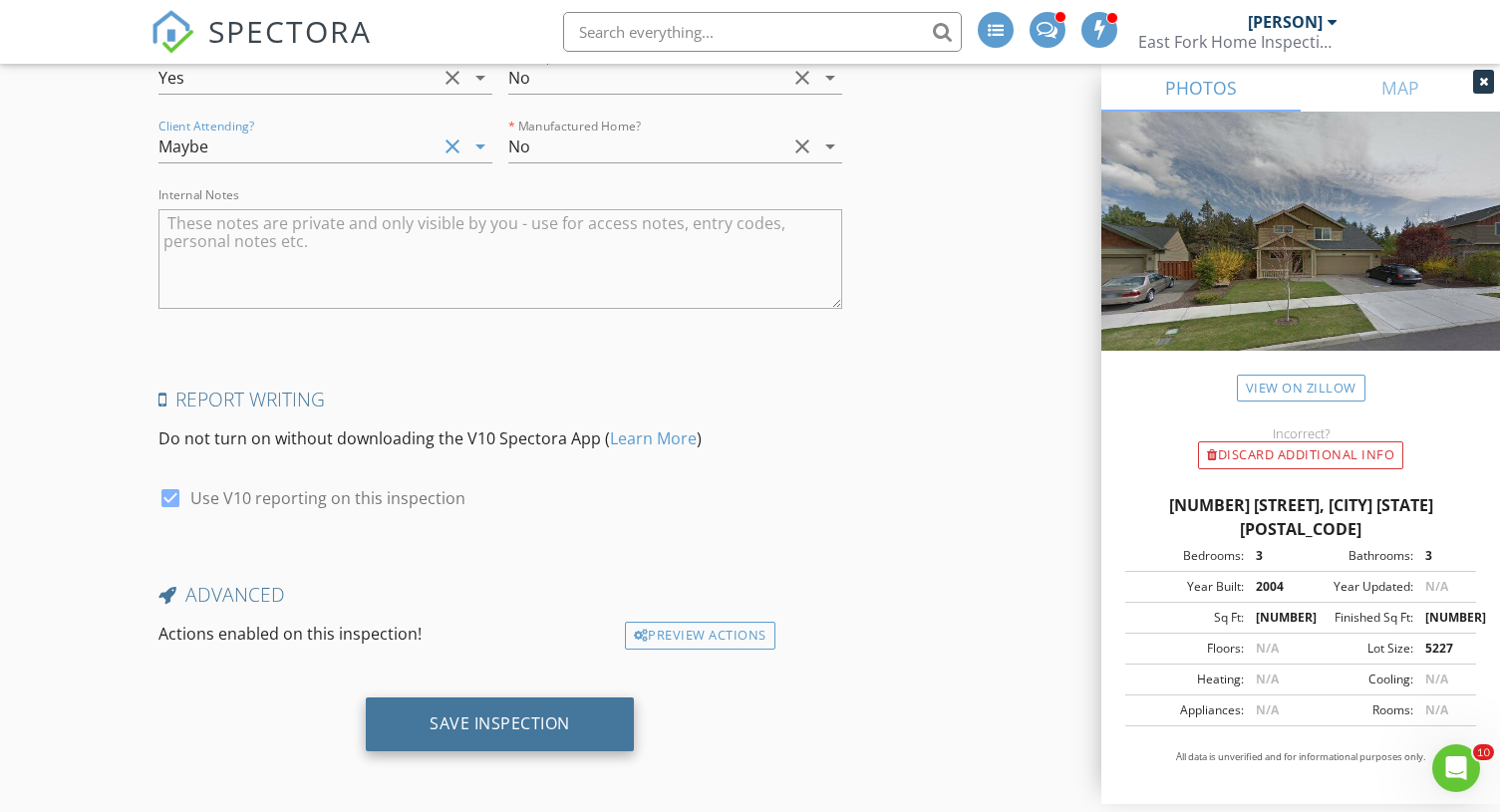 click on "Save Inspection" at bounding box center [499, 724] 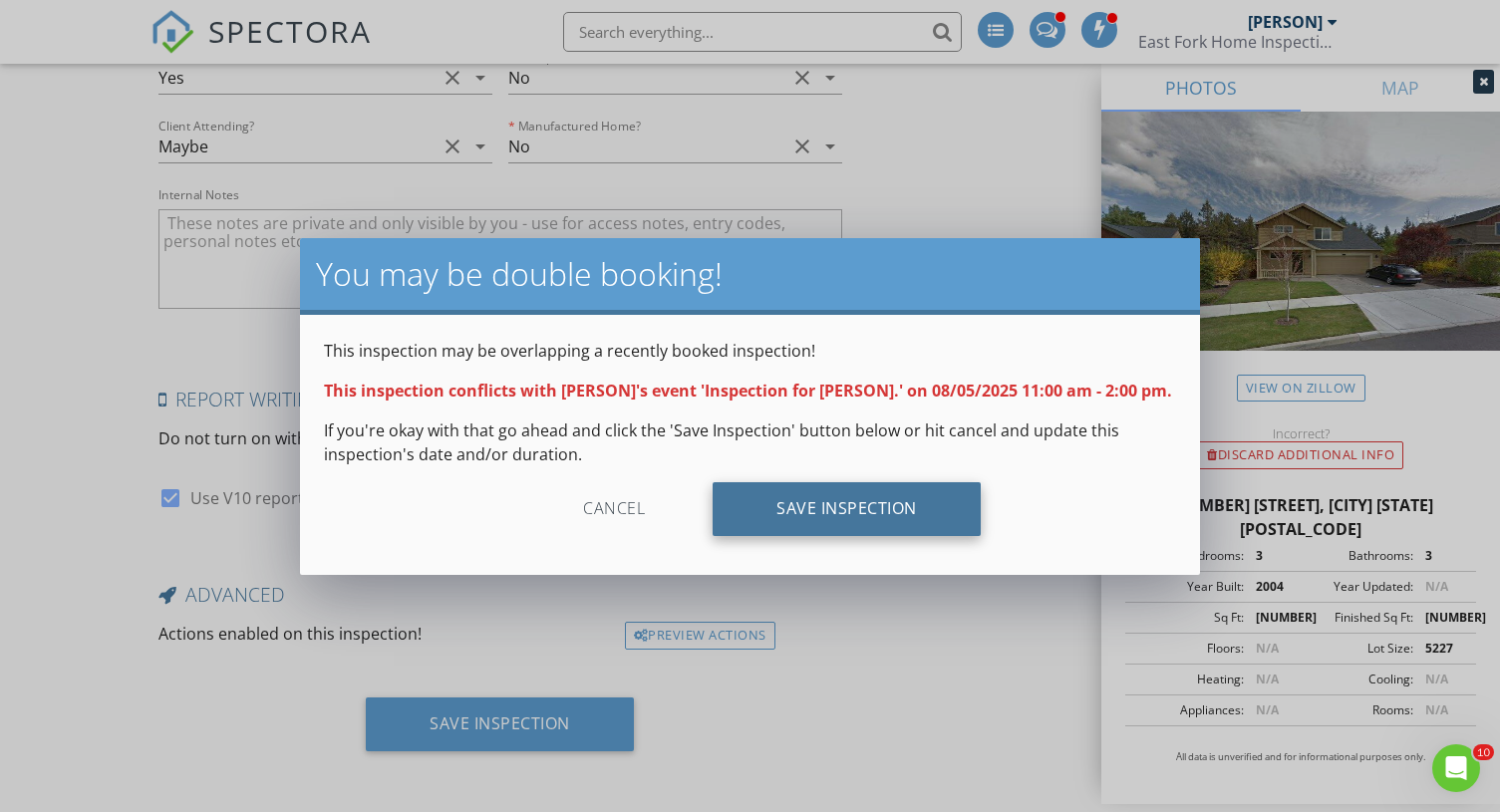 click on "Save Inspection" at bounding box center [846, 509] 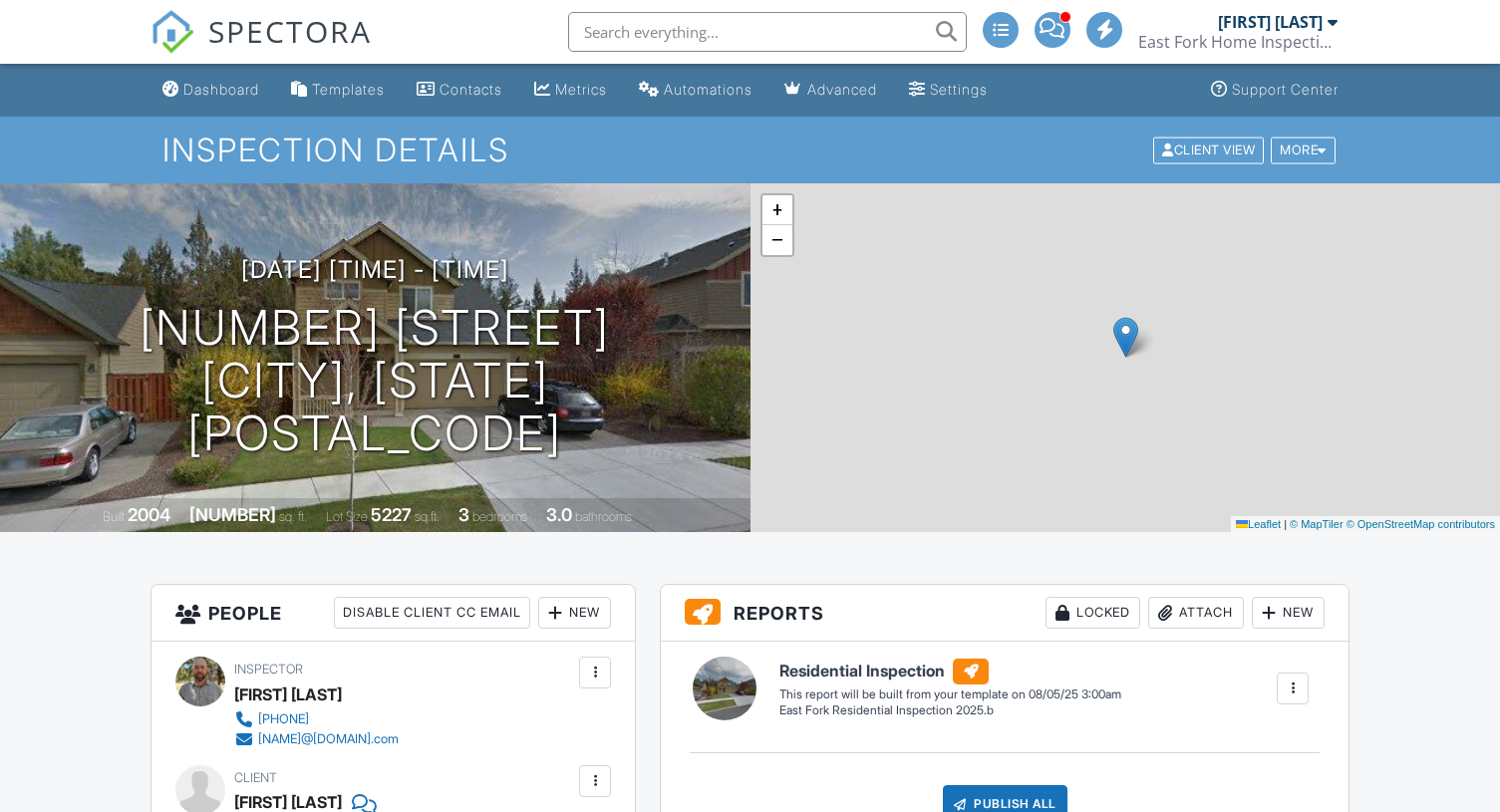 scroll, scrollTop: 0, scrollLeft: 0, axis: both 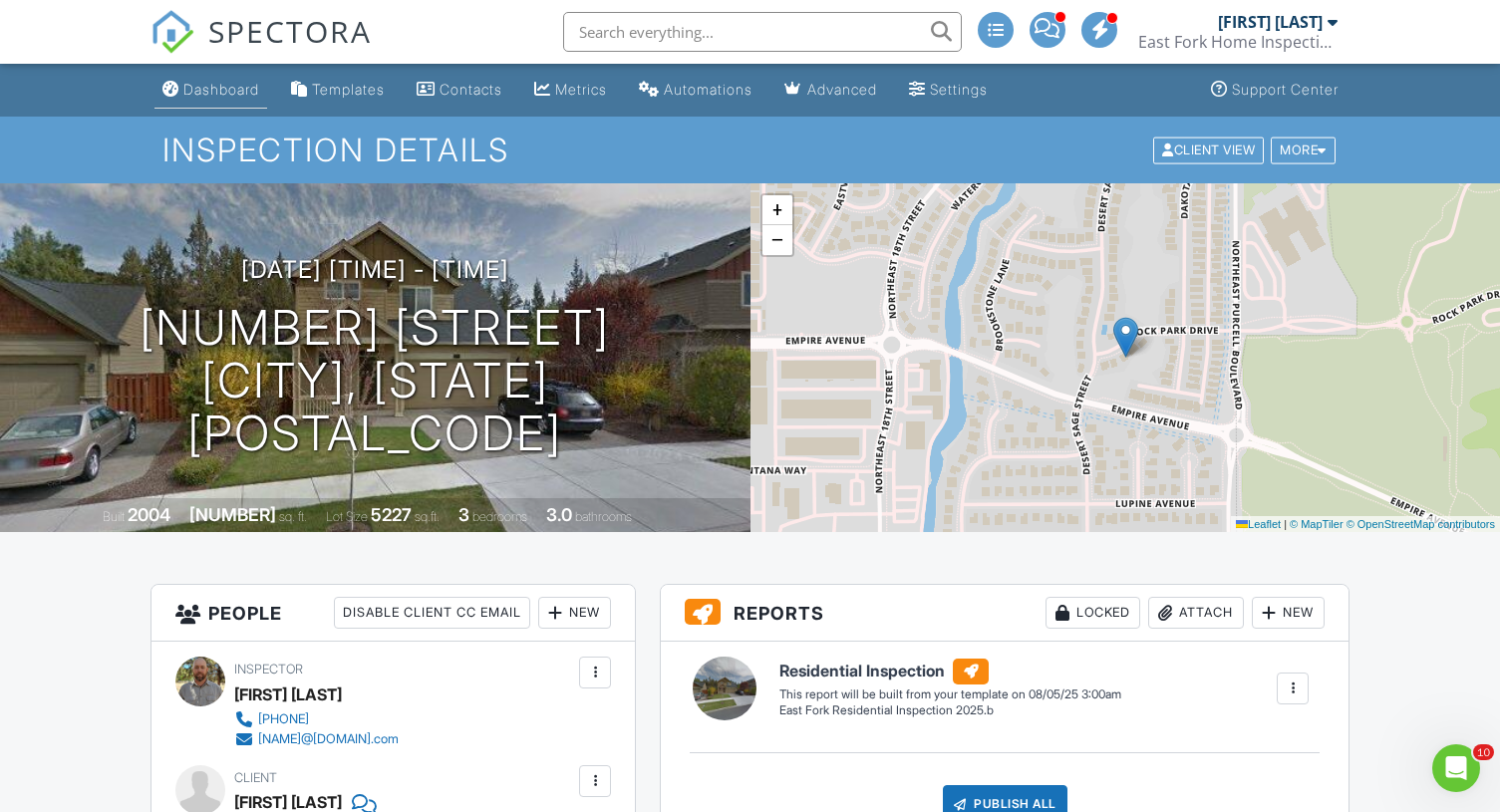 click on "Dashboard" at bounding box center (210, 90) 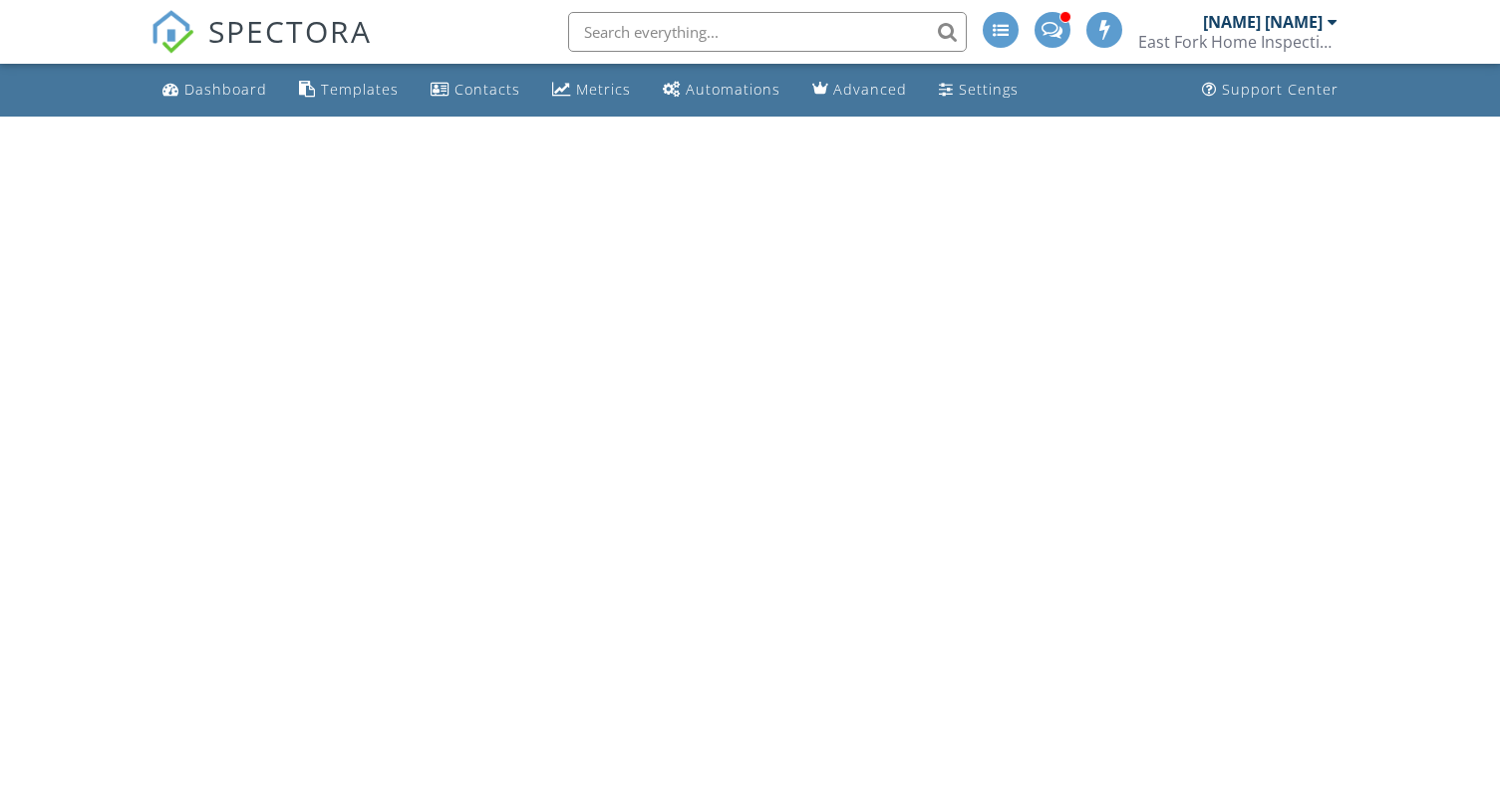 scroll, scrollTop: 0, scrollLeft: 0, axis: both 